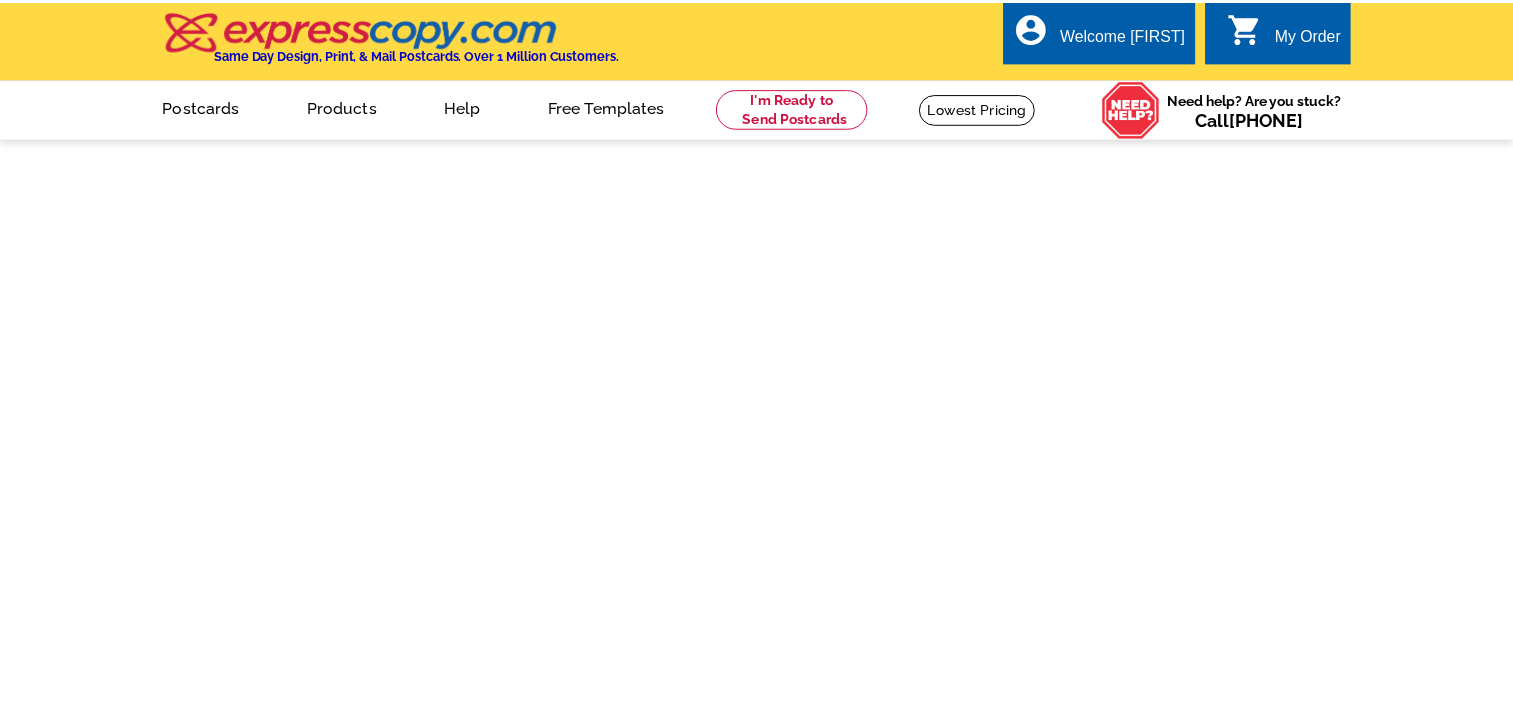 scroll, scrollTop: 0, scrollLeft: 0, axis: both 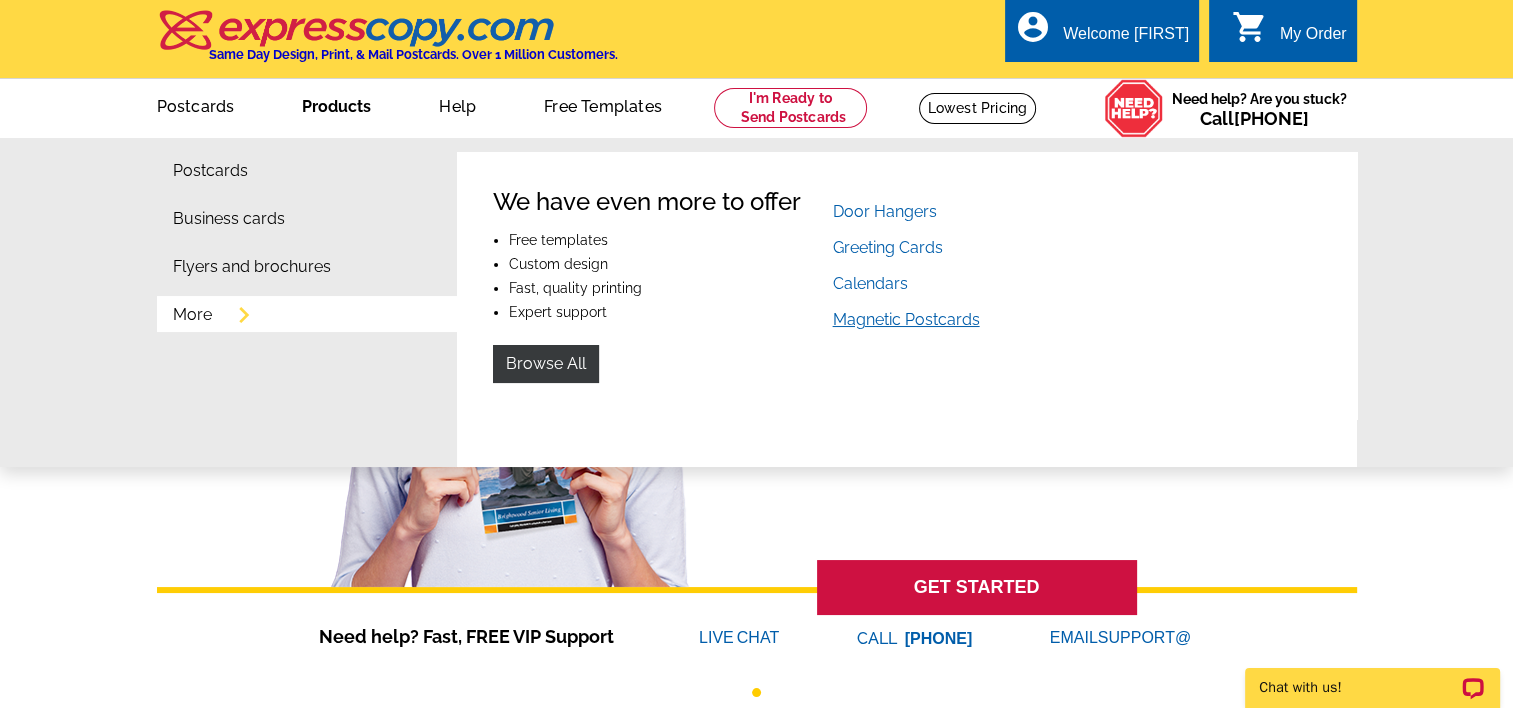 click on "Magnetic Postcards" at bounding box center [906, 319] 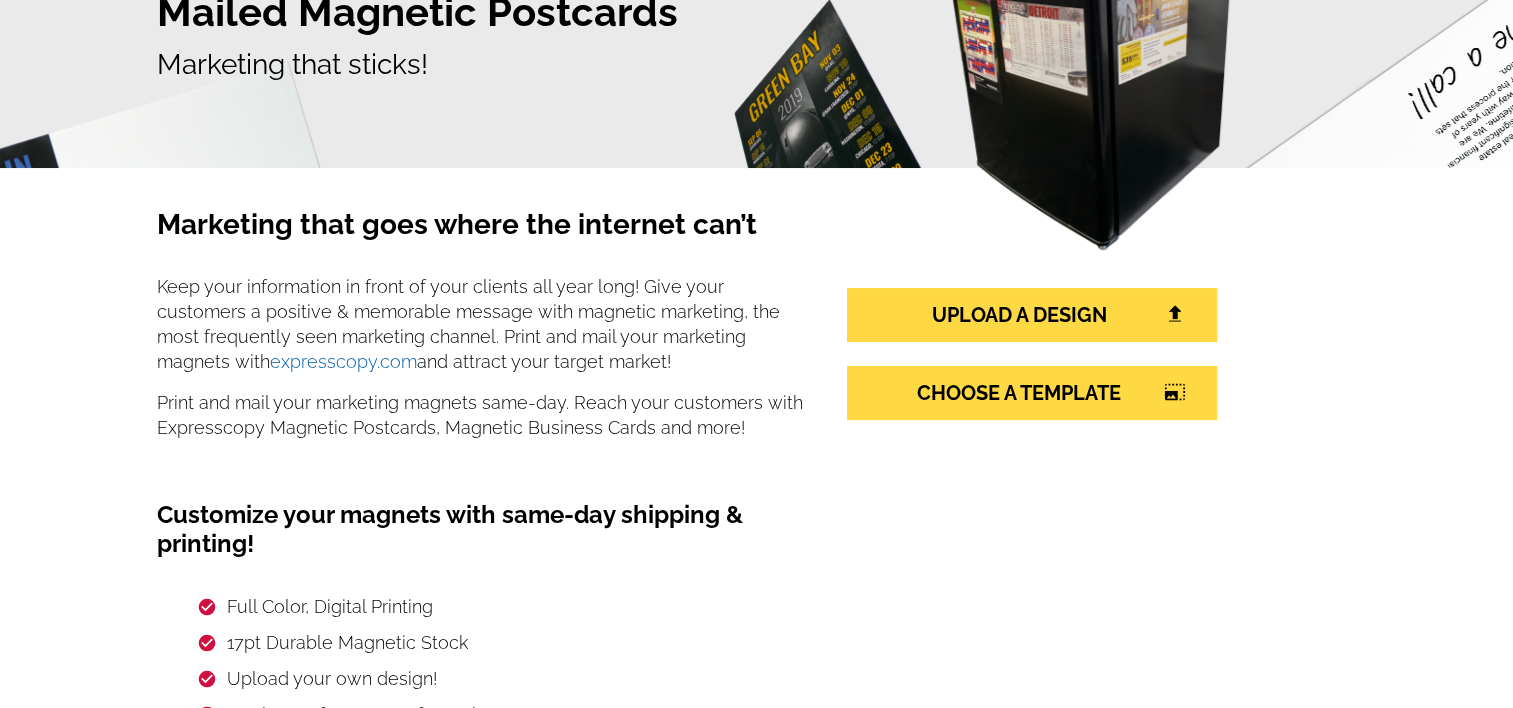 scroll, scrollTop: 240, scrollLeft: 0, axis: vertical 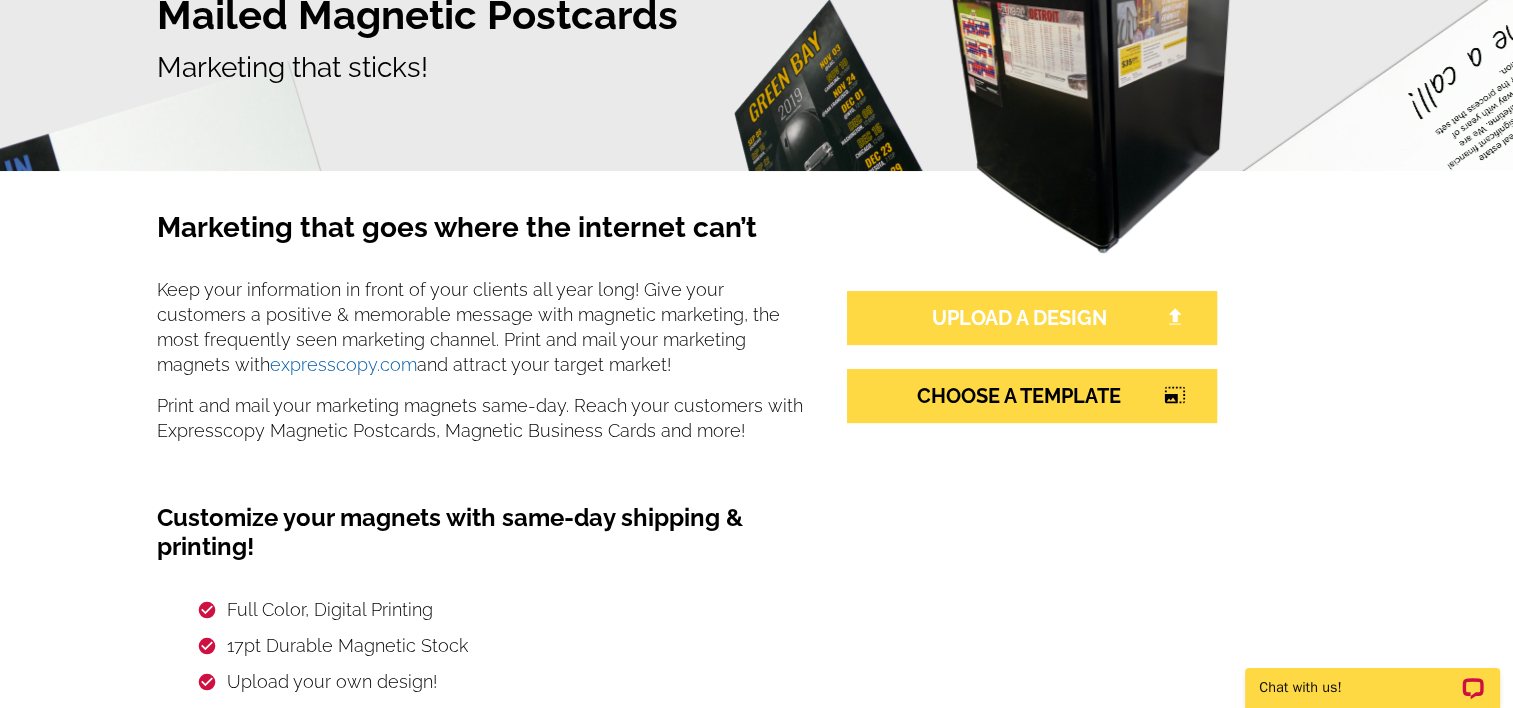 click on "UPLOAD A DESIGN" at bounding box center (1032, 318) 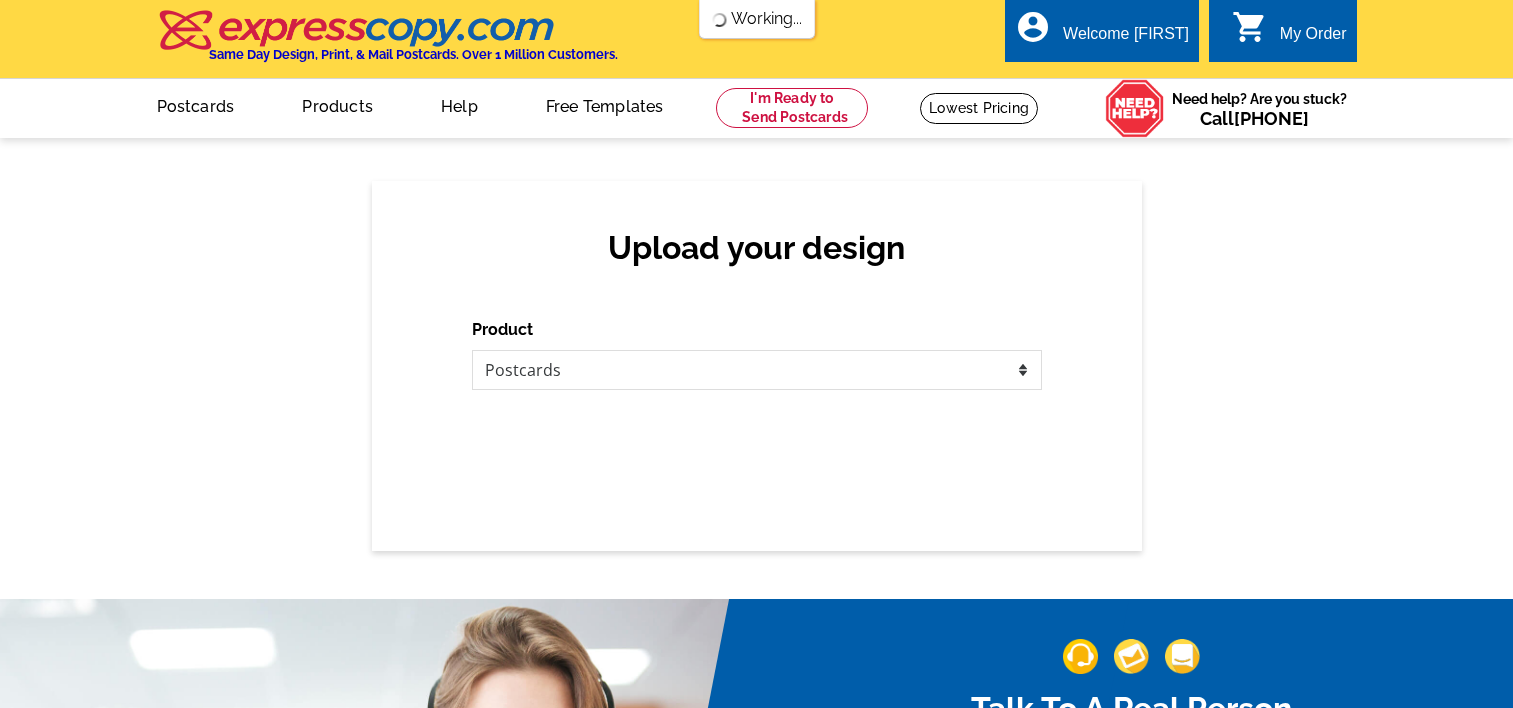 scroll, scrollTop: 0, scrollLeft: 0, axis: both 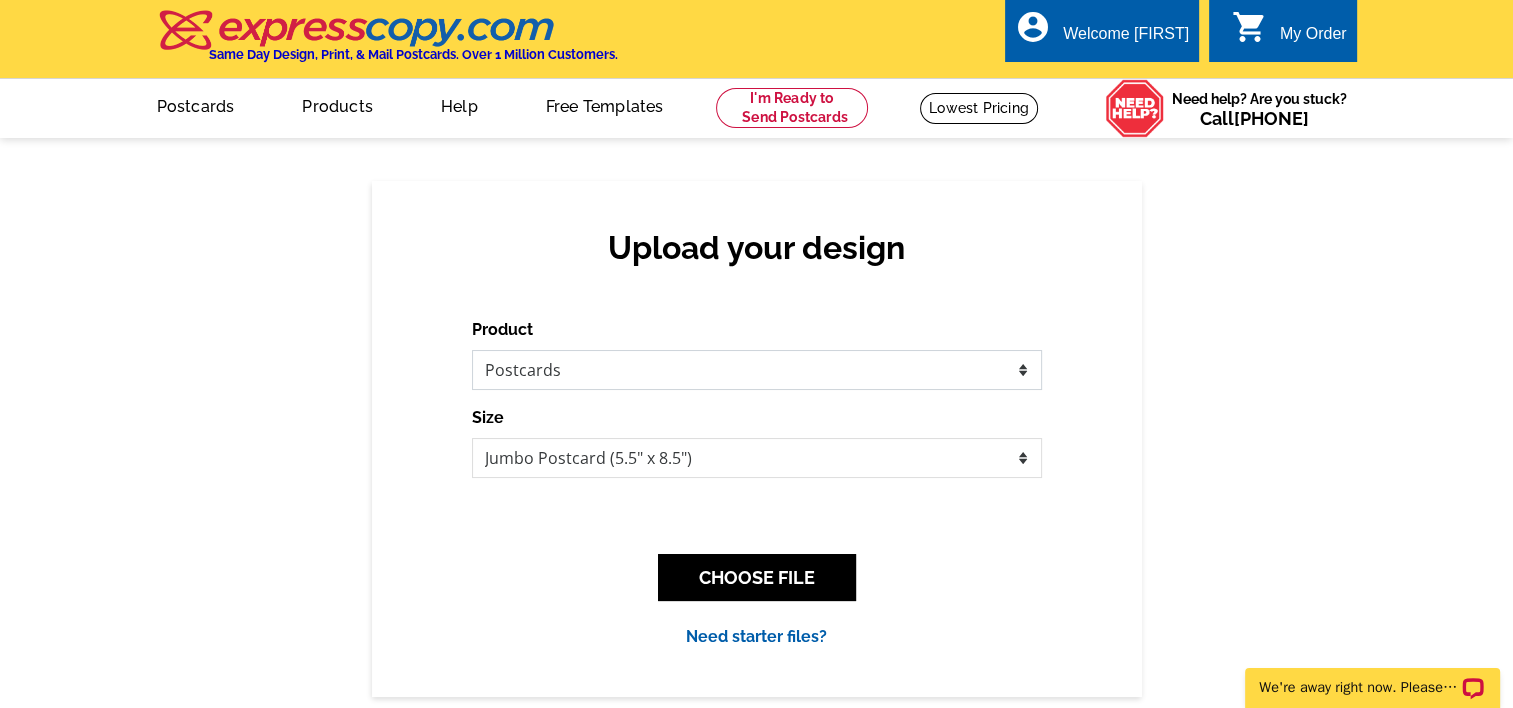 click on "Please select the type of file...
Postcards
Business Cards
Letters and flyers
Greeting Cards
Door Hangers" at bounding box center [757, 370] 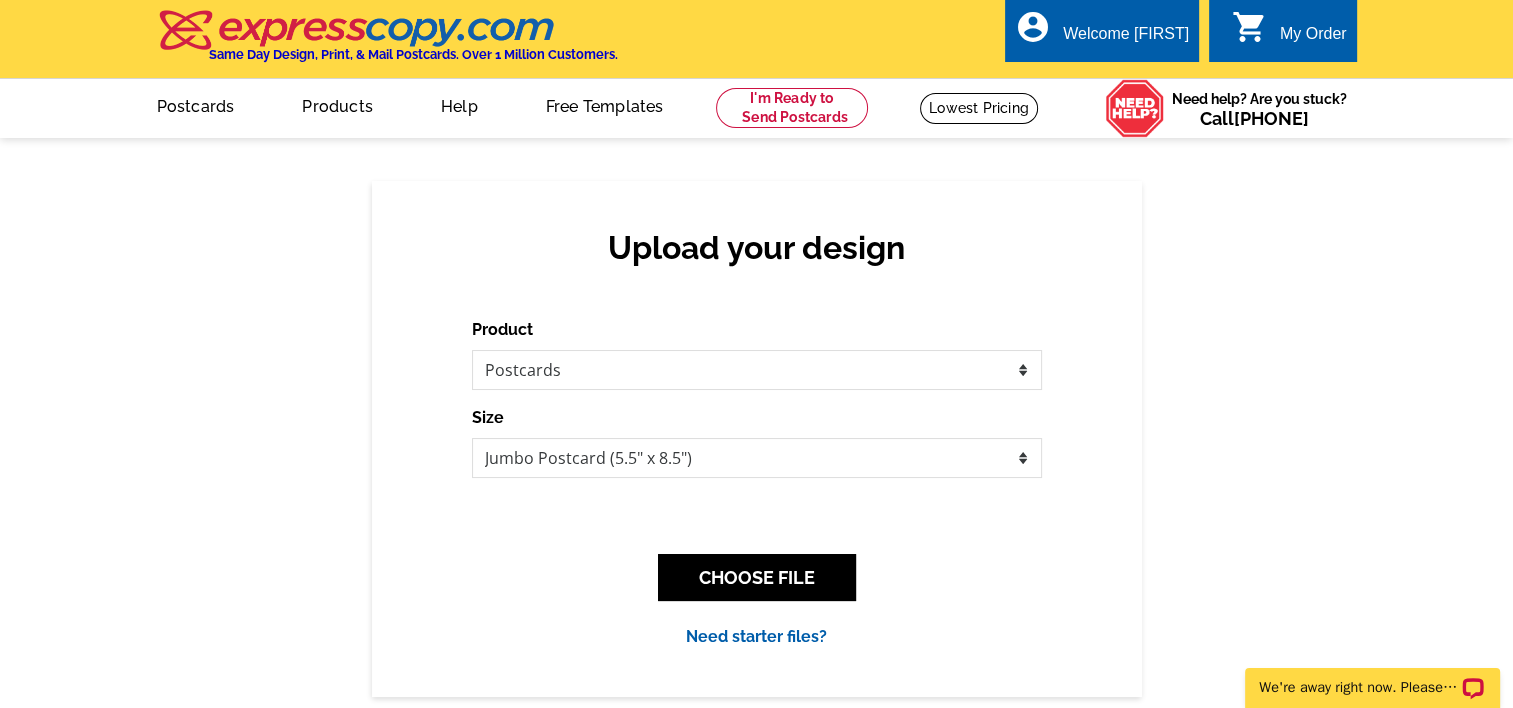 click on "Upload your design
Product
Please select the type of file...
Postcards
Business Cards
Letters and flyers
Greeting Cards  Size Finish None Back" at bounding box center (757, 438) 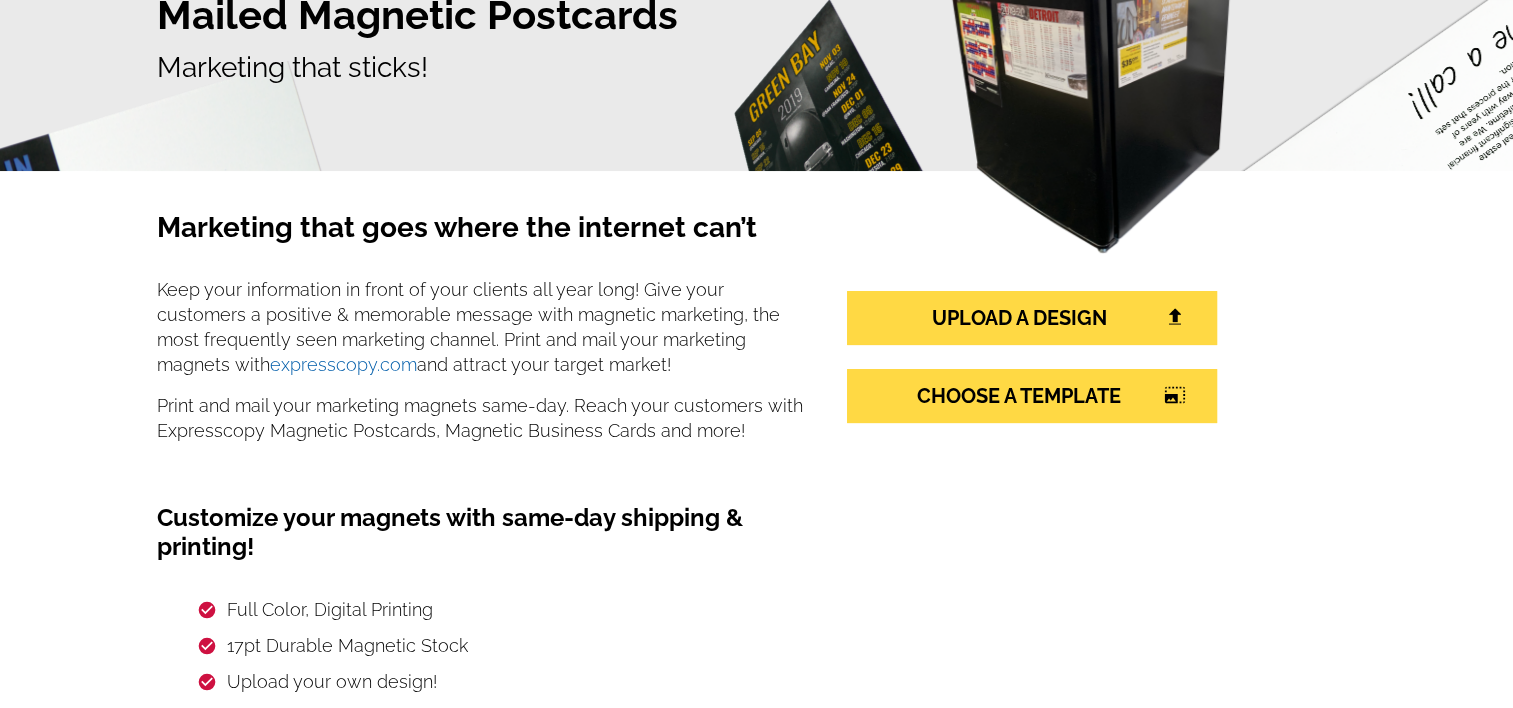 scroll, scrollTop: 682, scrollLeft: 0, axis: vertical 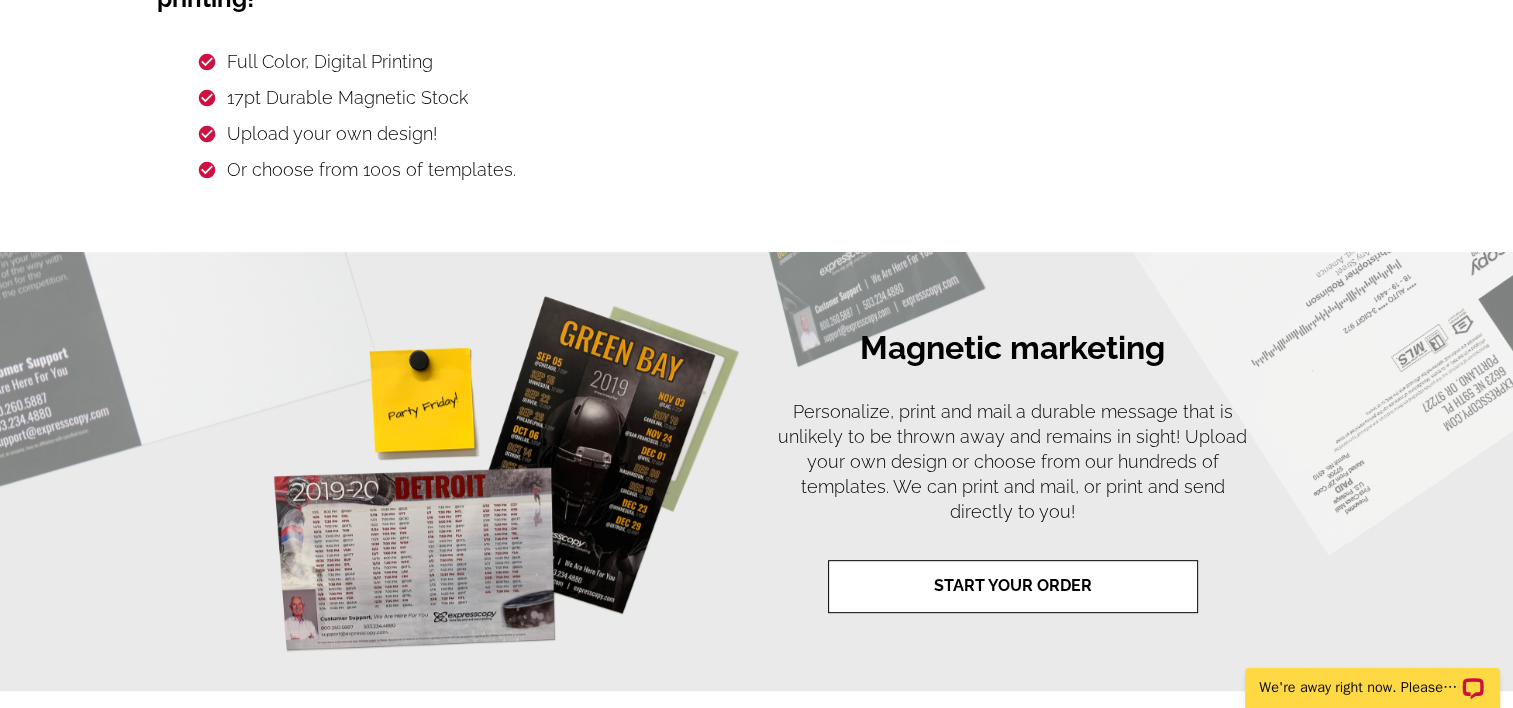 click on "START YOUR ORDER" at bounding box center [1013, 586] 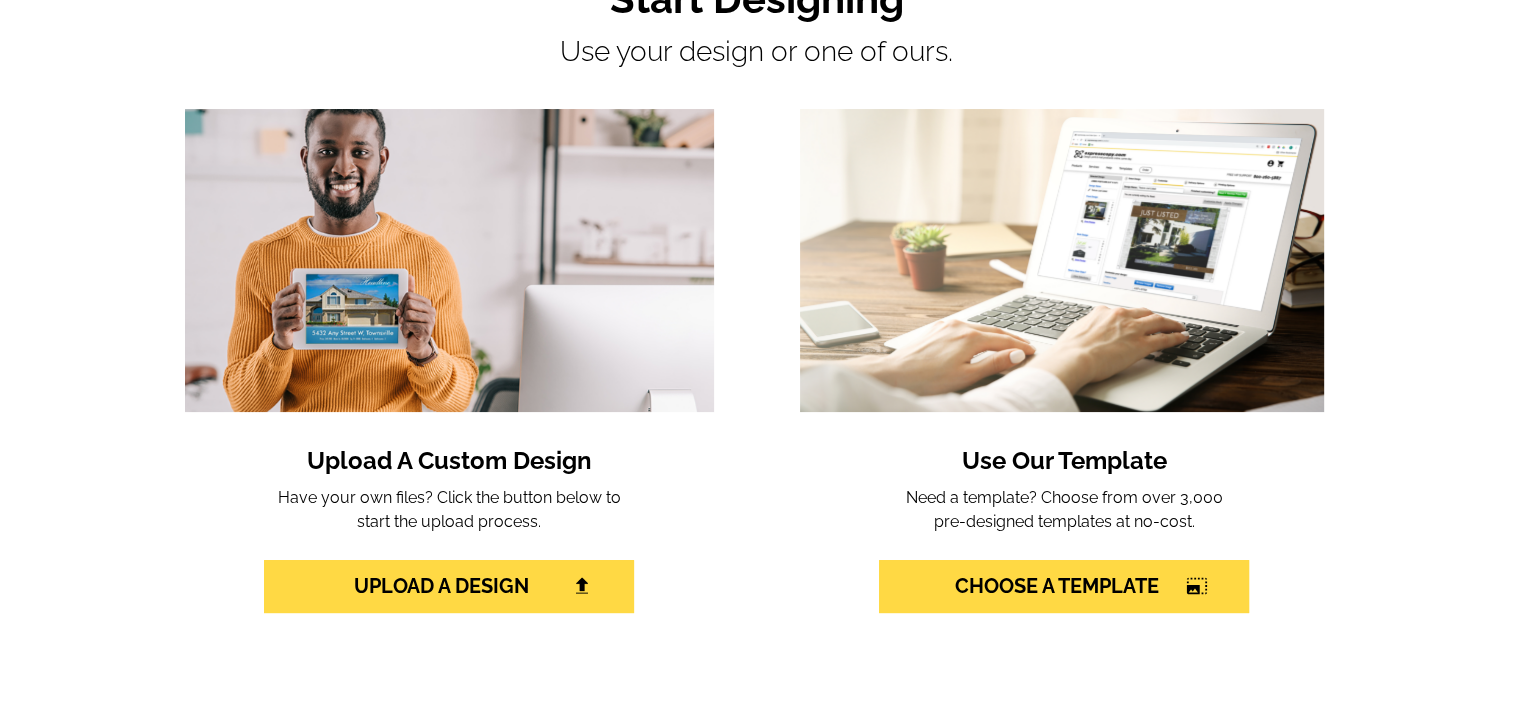 scroll, scrollTop: 264, scrollLeft: 0, axis: vertical 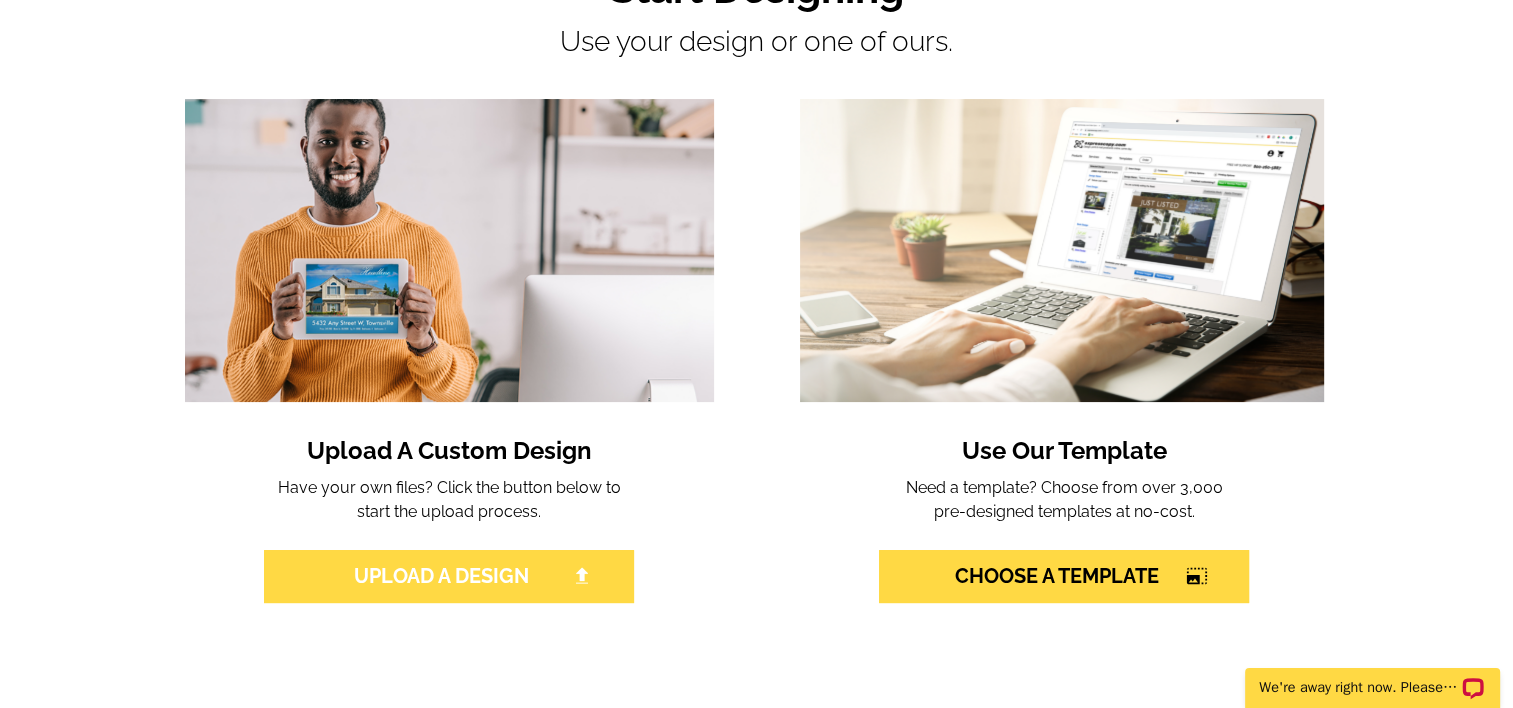 click on "UPLOAD A DESIGN" at bounding box center (449, 576) 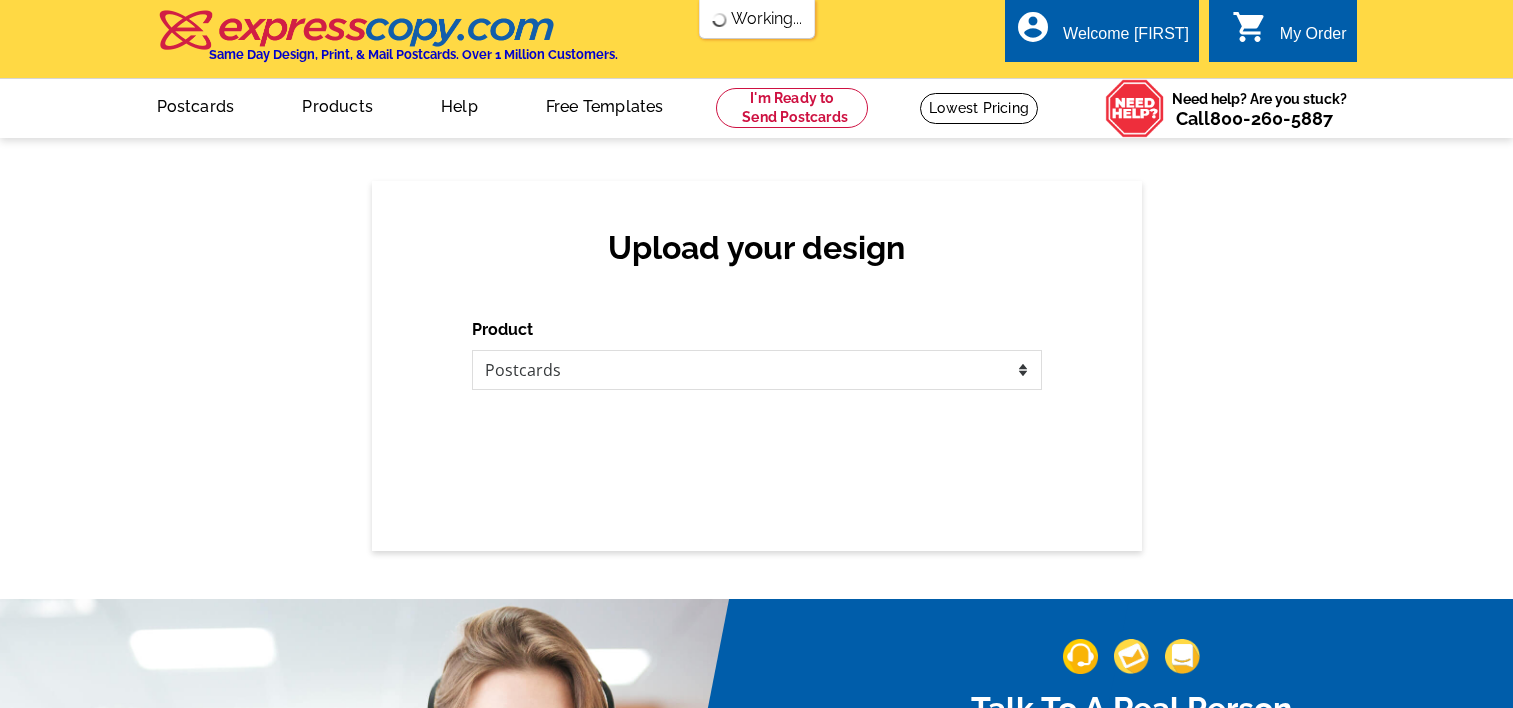 scroll, scrollTop: 0, scrollLeft: 0, axis: both 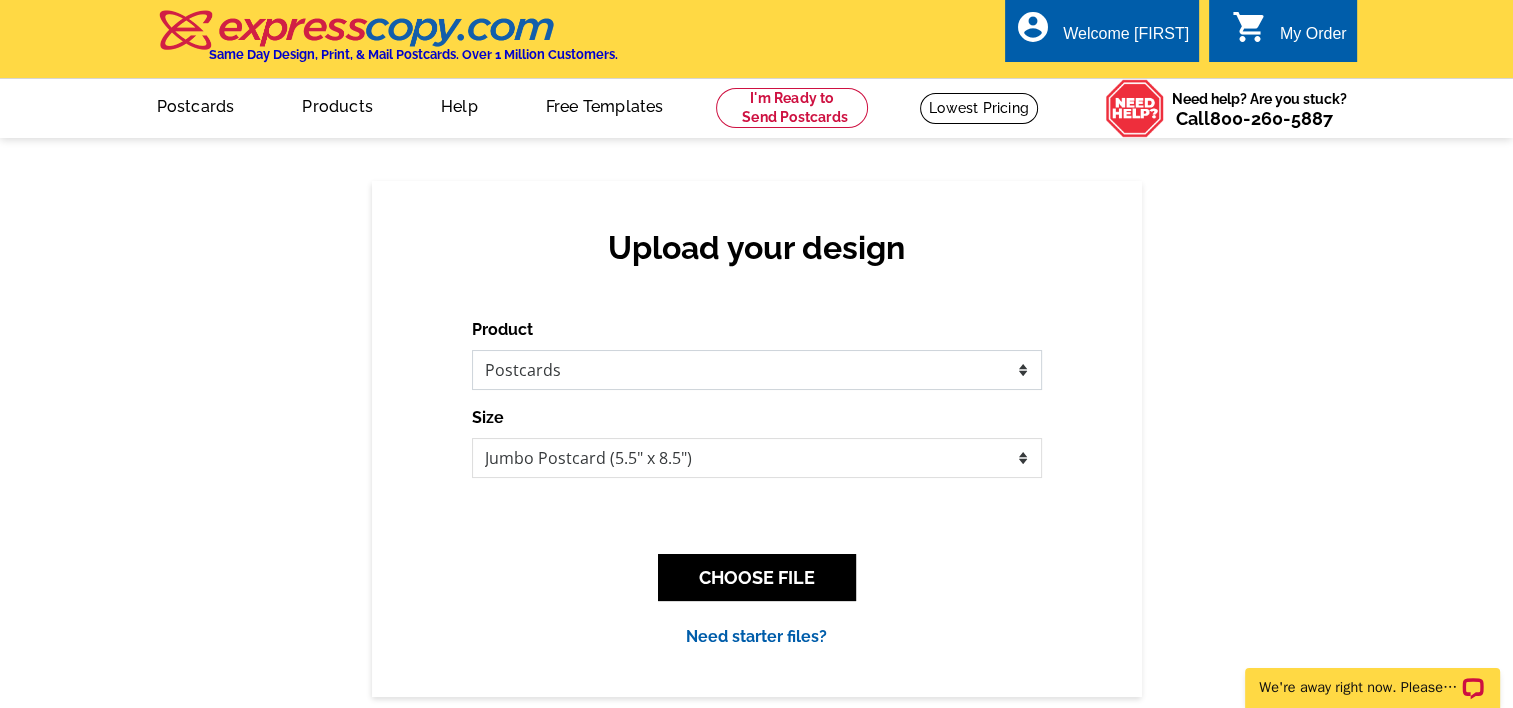 click on "Please select the type of file...
Postcards
Business Cards
Letters and flyers
Greeting Cards
Door Hangers" at bounding box center (757, 370) 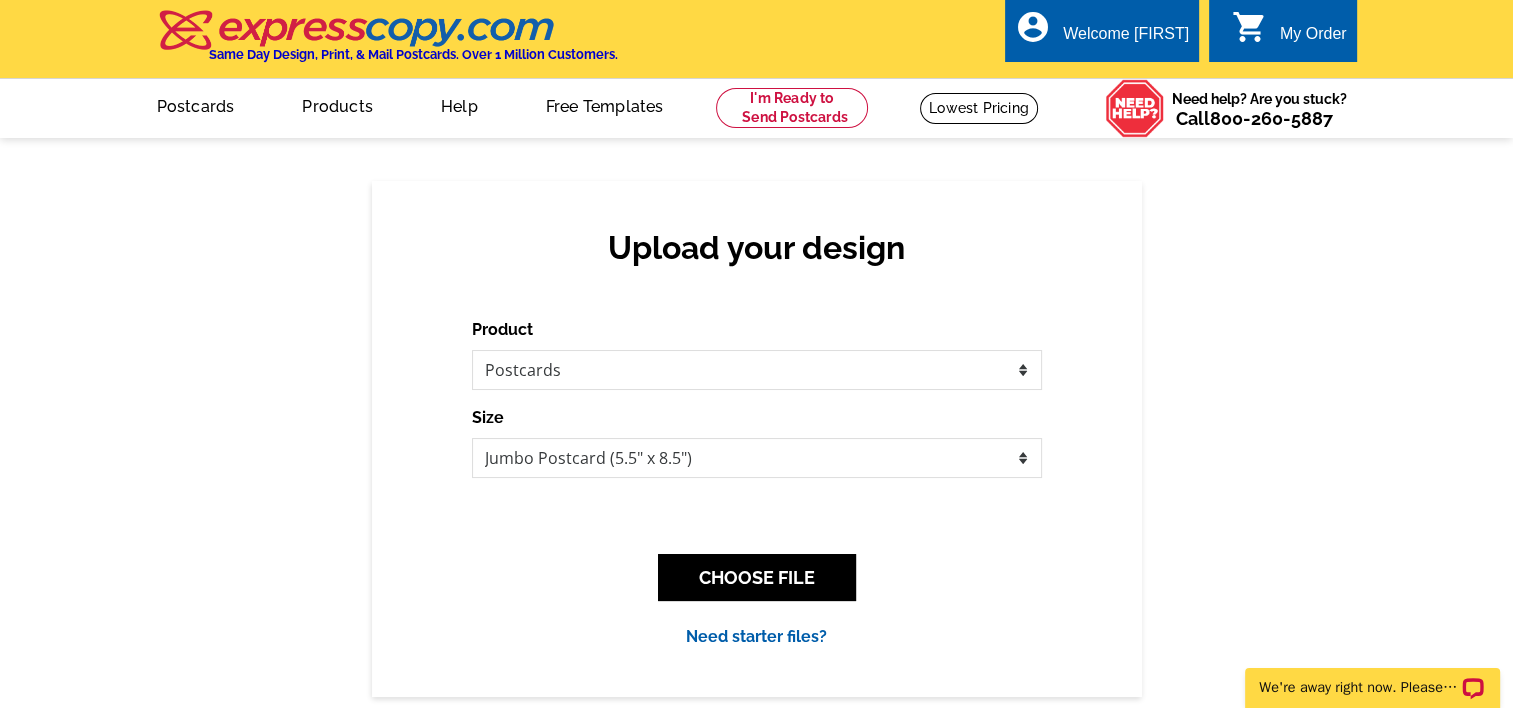 click on "CHOOSE FILE" at bounding box center [757, 577] 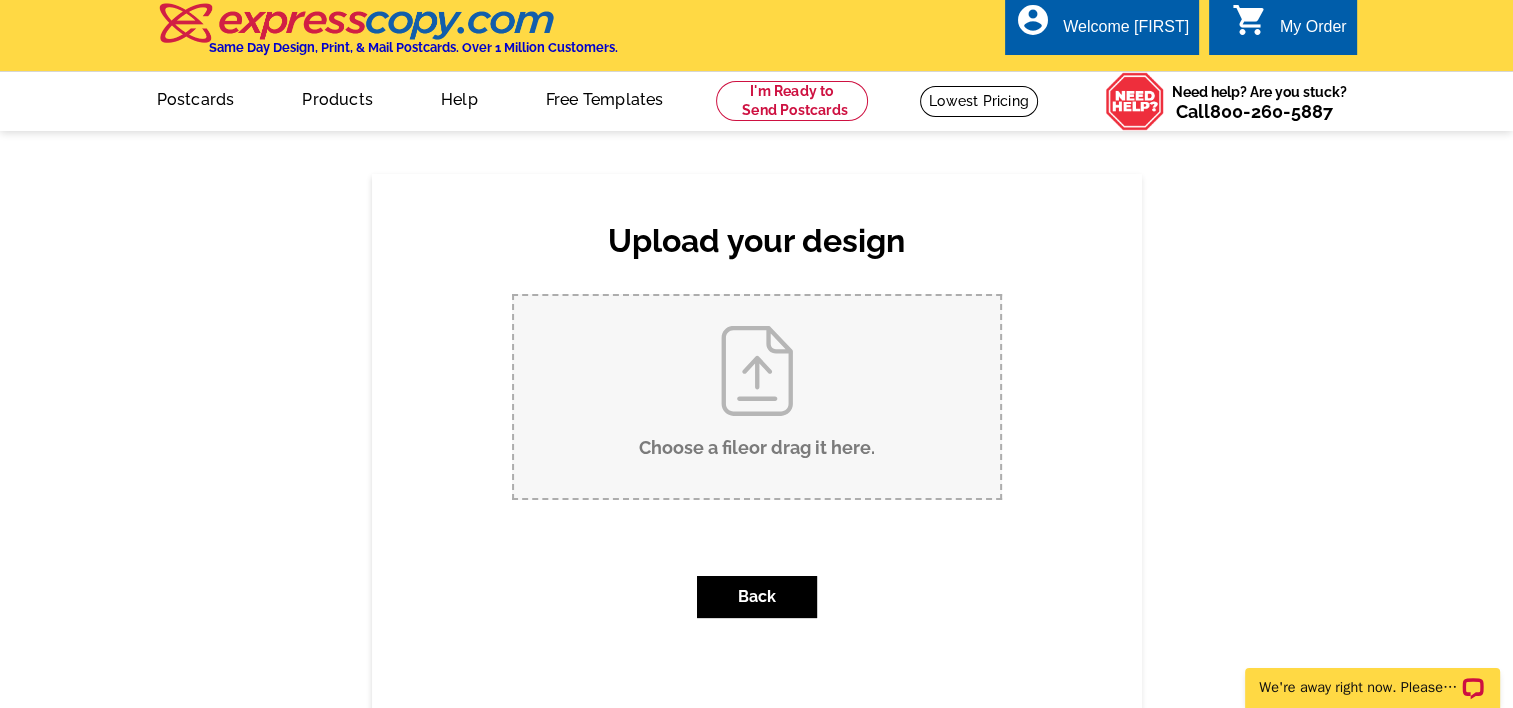 scroll, scrollTop: 0, scrollLeft: 0, axis: both 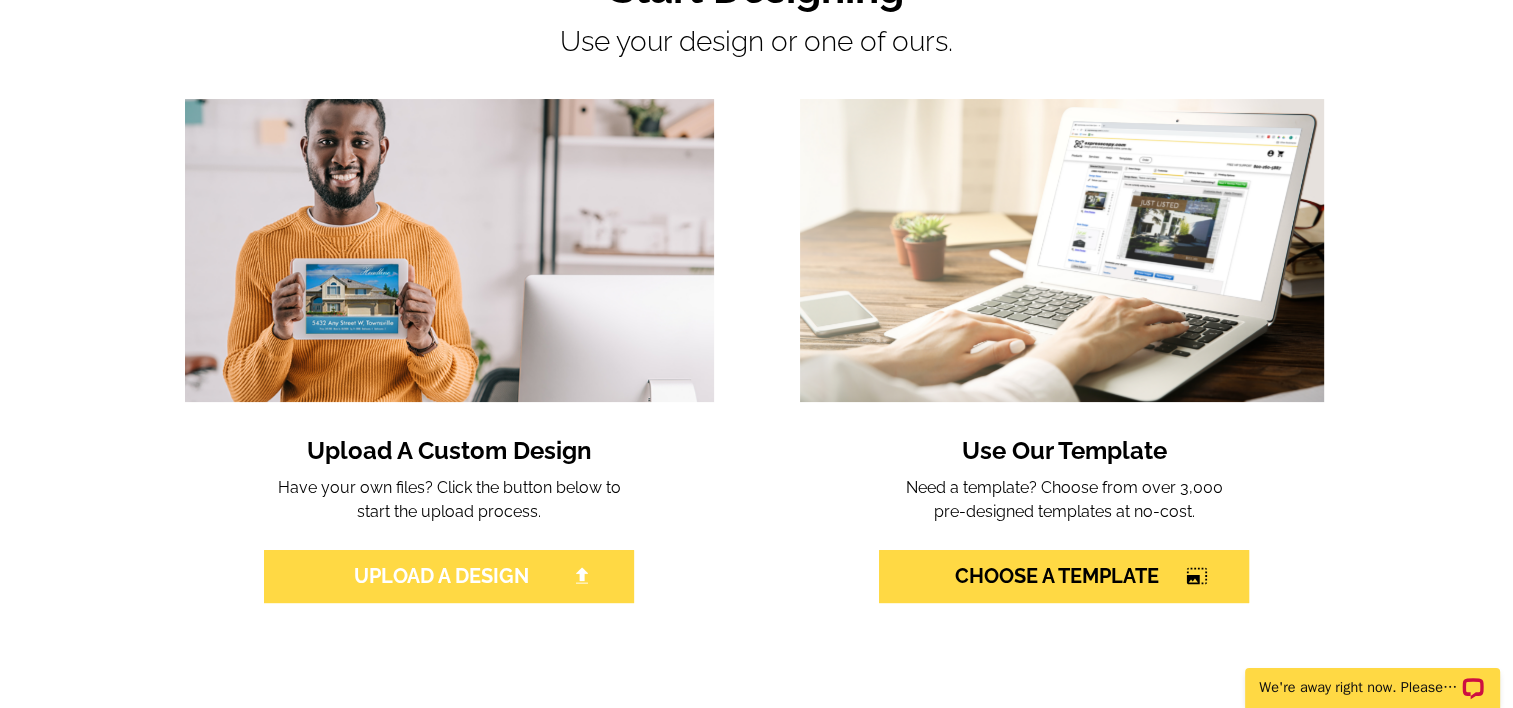 click on "UPLOAD A DESIGN" at bounding box center [449, 576] 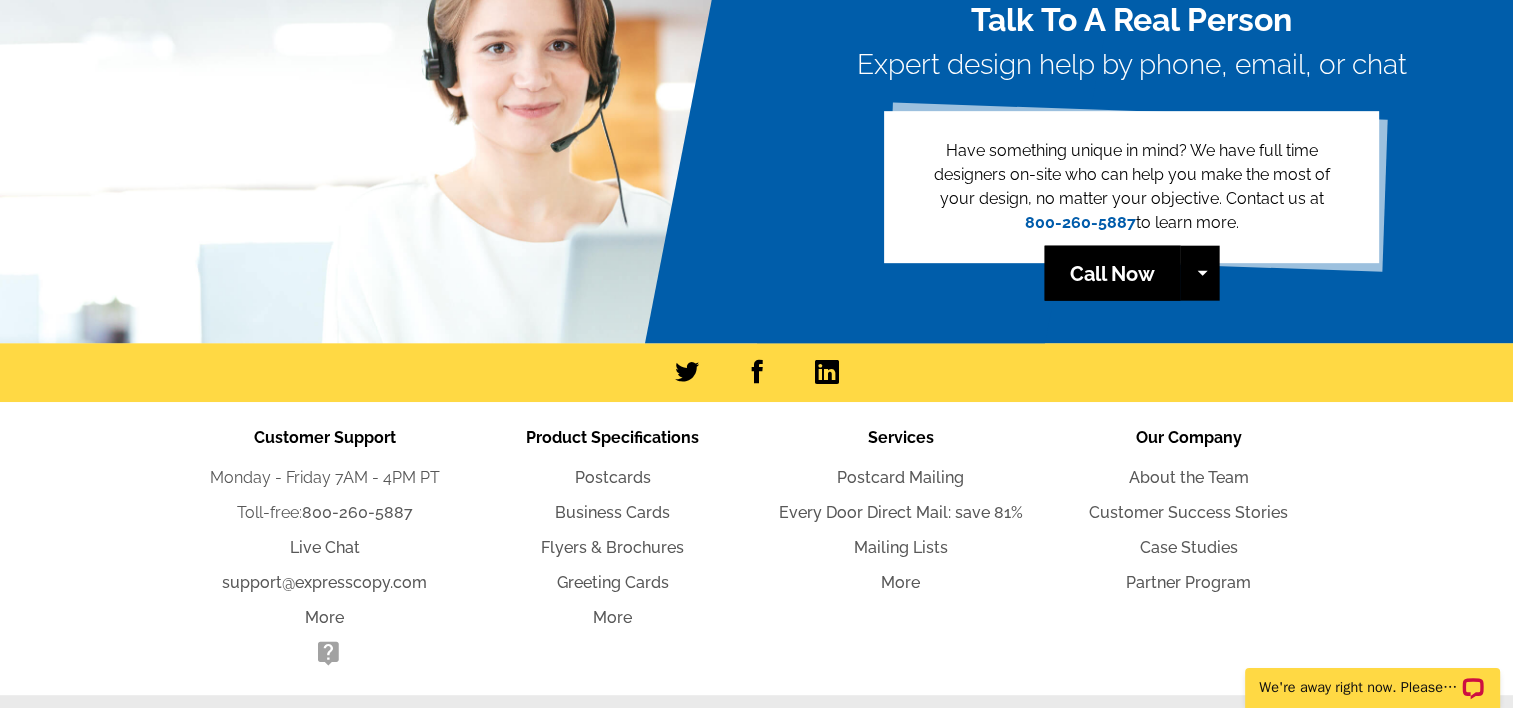 scroll, scrollTop: 1043, scrollLeft: 0, axis: vertical 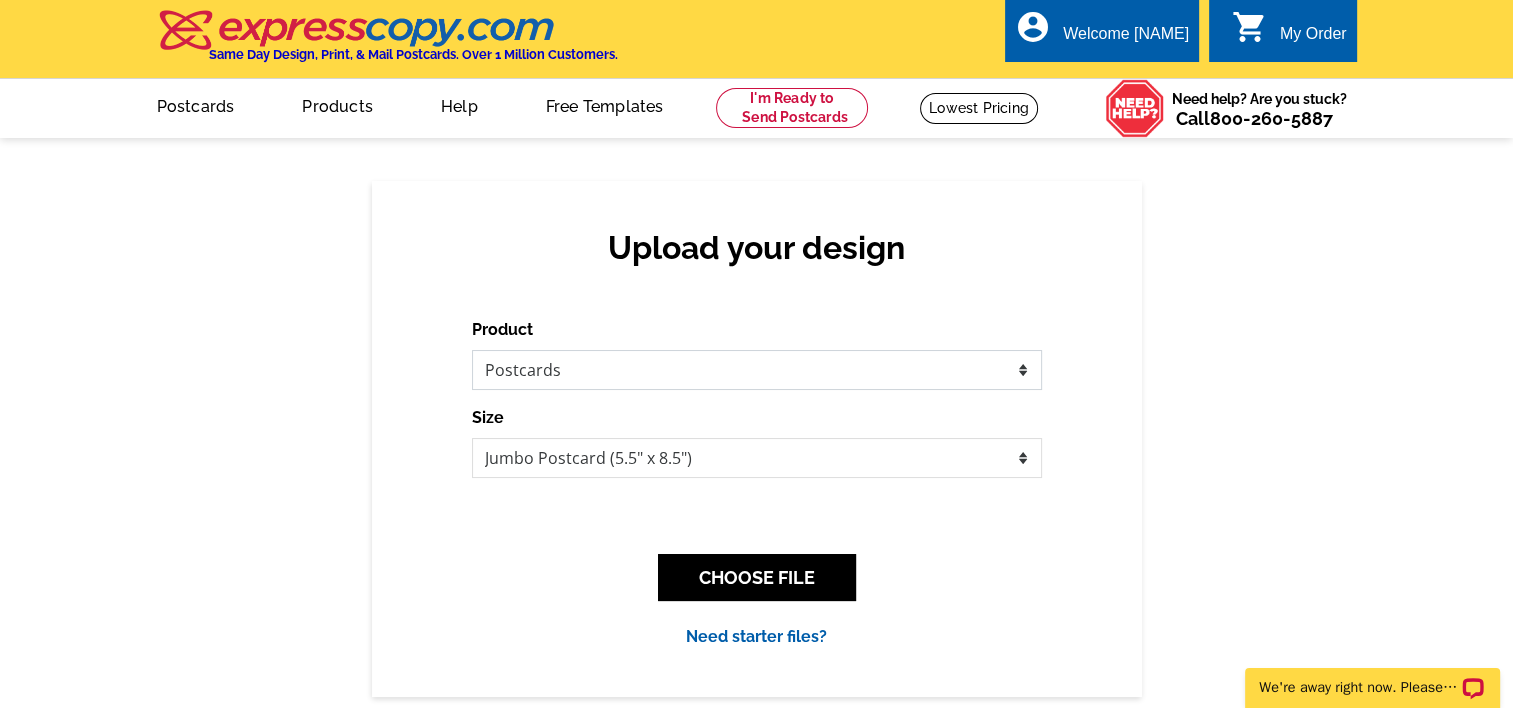 click on "Please select the type of file...
Postcards
Business Cards
Letters and flyers
Greeting Cards
Door Hangers" at bounding box center [757, 370] 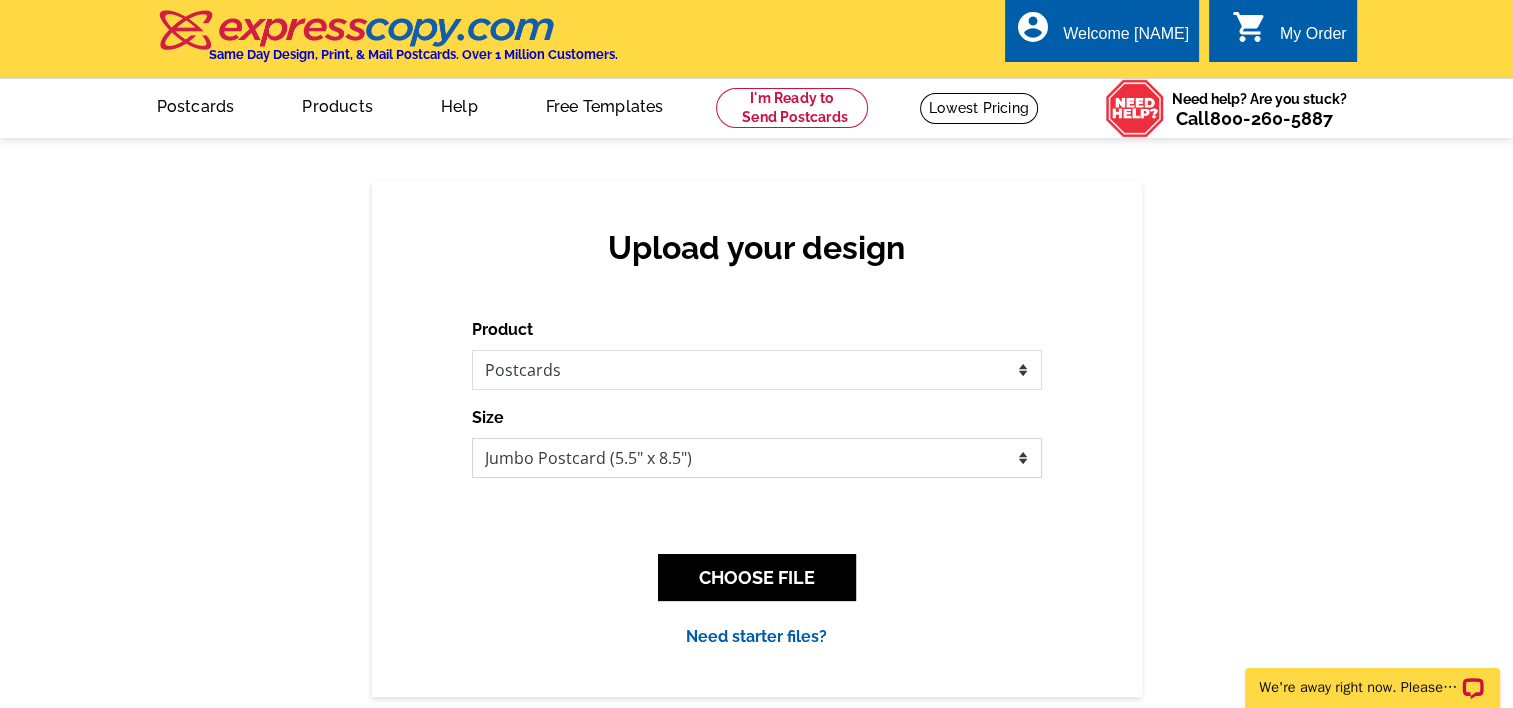 click on "Jumbo Postcard (5.5" x 8.5") Regular Postcard (4.25" x 5.6") Panoramic Postcard (5.75" x 11.25") Giant Postcard (8.5" x 11") EDDM Postcard (6.125" x 8.25")" at bounding box center [757, 458] 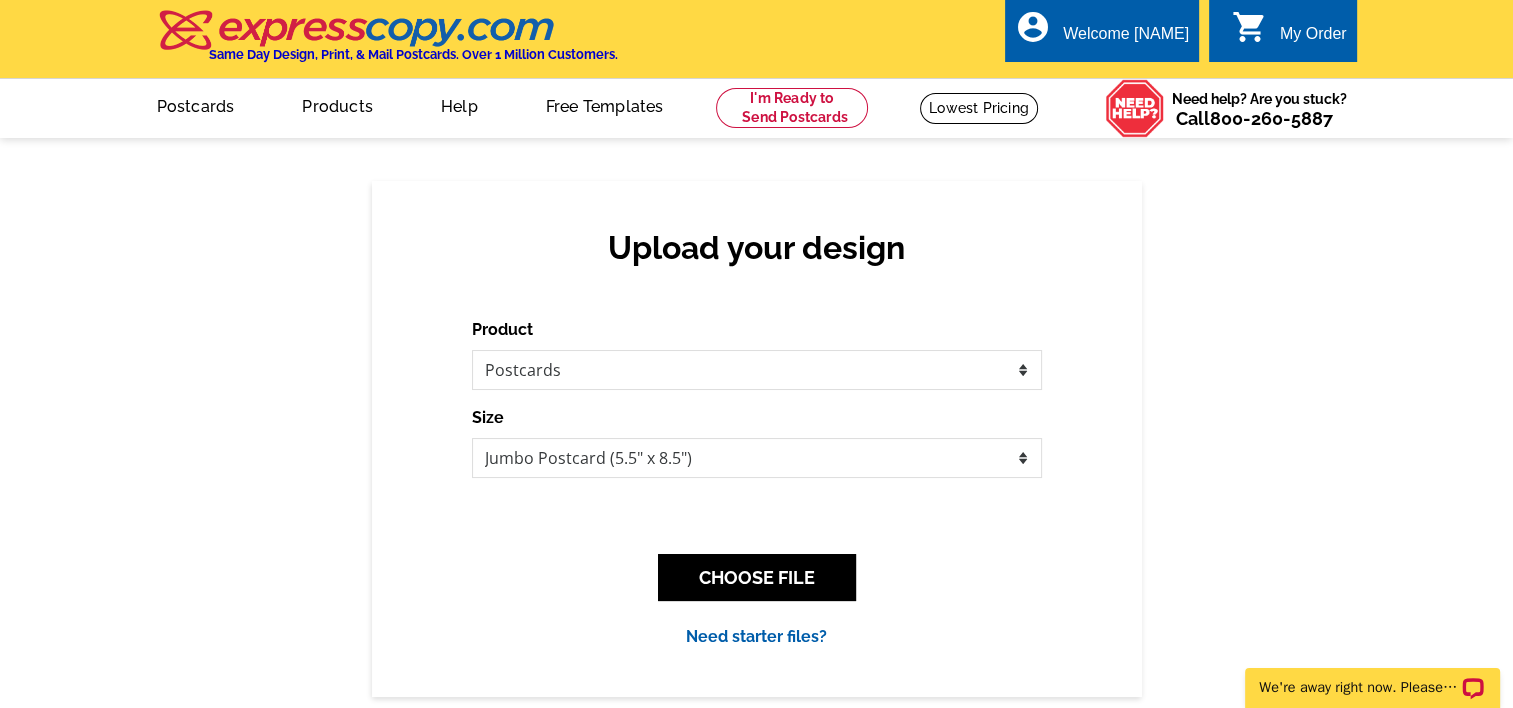 click on "CHOOSE FILE" at bounding box center (757, 577) 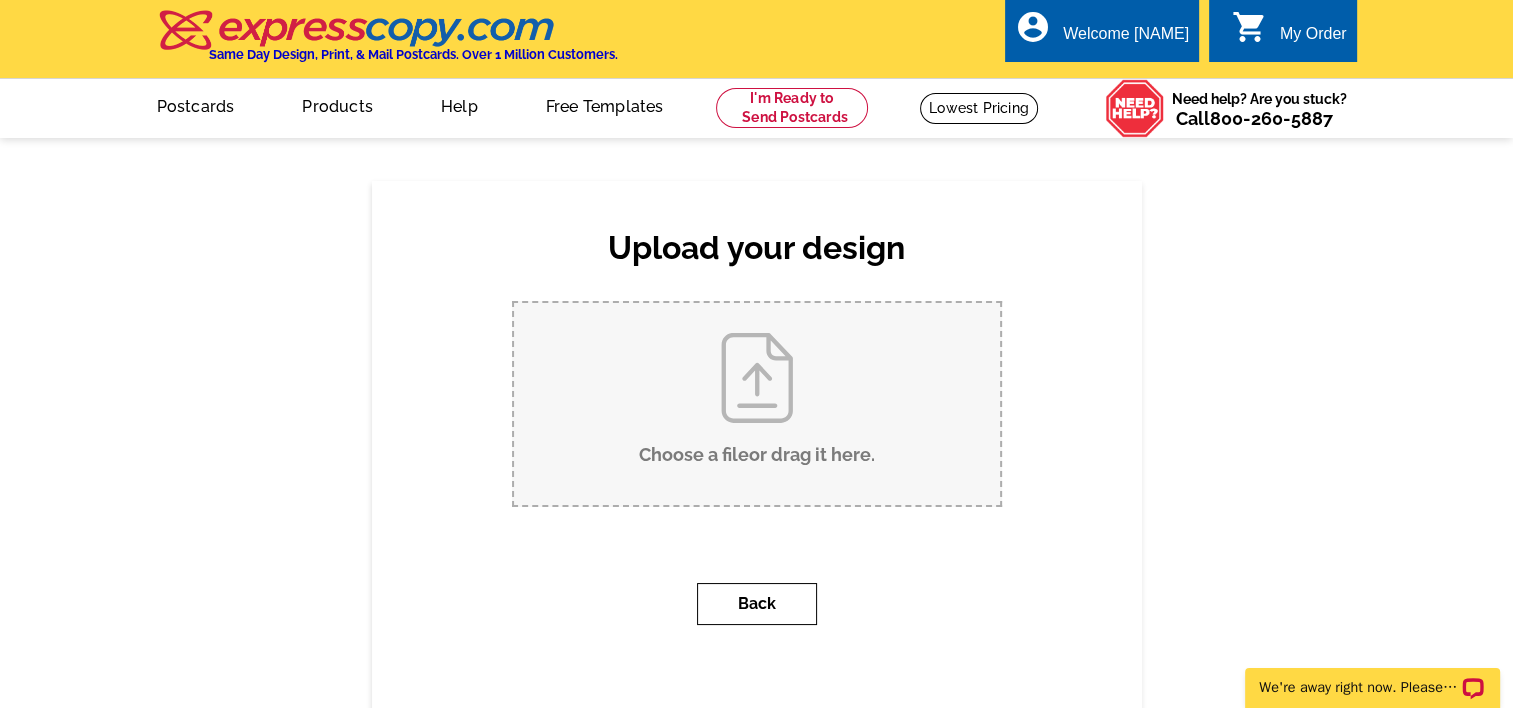 click on "Back" at bounding box center [757, 604] 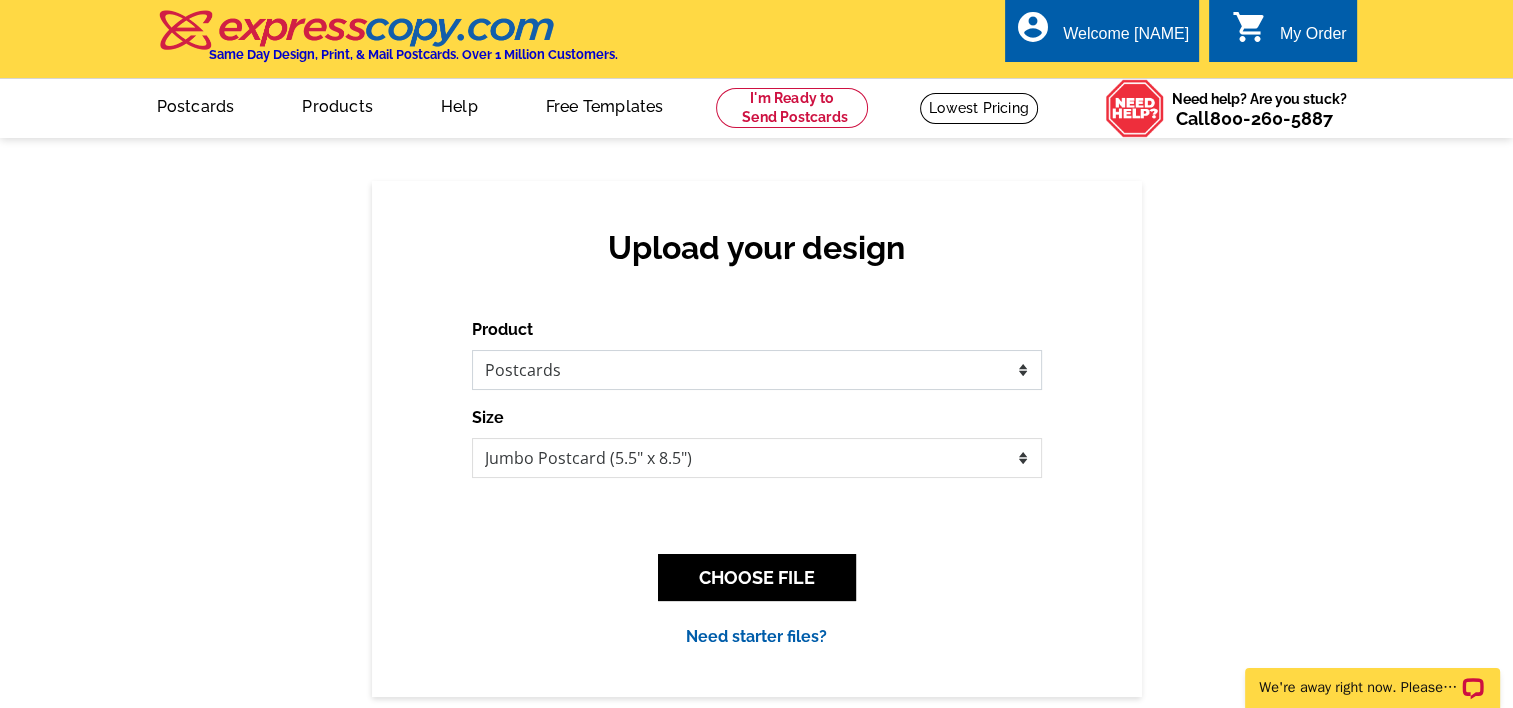 click on "Please select the type of file...
Postcards
Business Cards
Letters and flyers
Greeting Cards
Door Hangers" at bounding box center [757, 370] 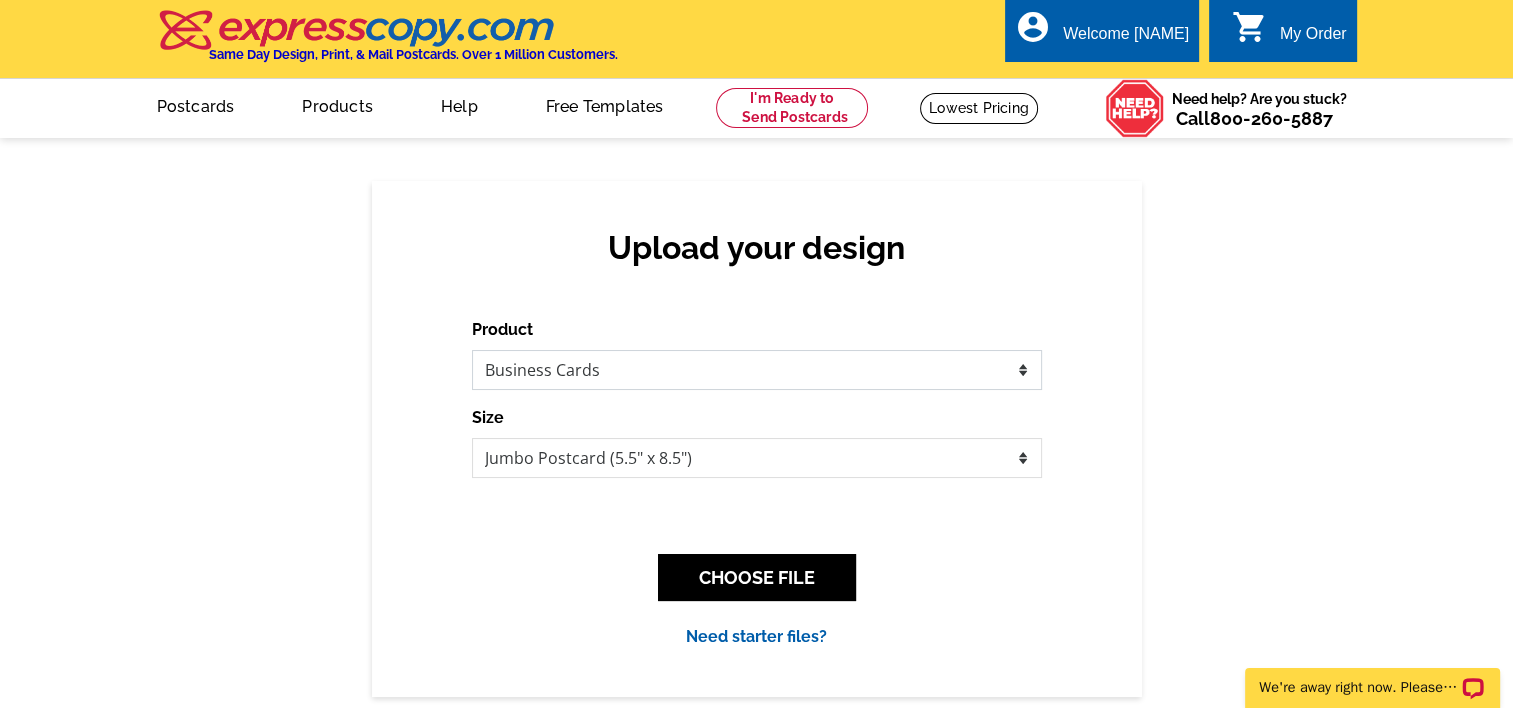 click on "Please select the type of file...
Postcards
Business Cards
Letters and flyers
Greeting Cards
Door Hangers" at bounding box center (757, 370) 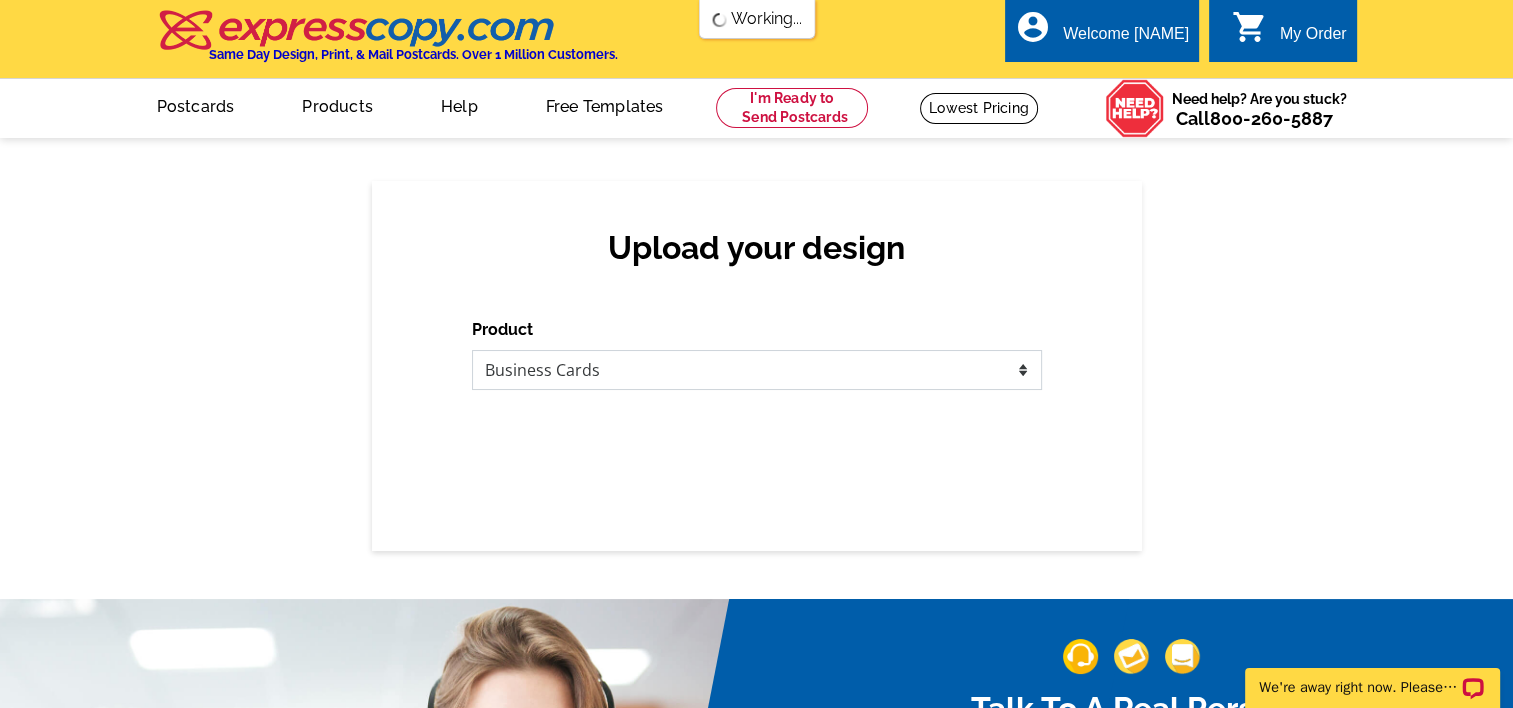 scroll, scrollTop: 0, scrollLeft: 0, axis: both 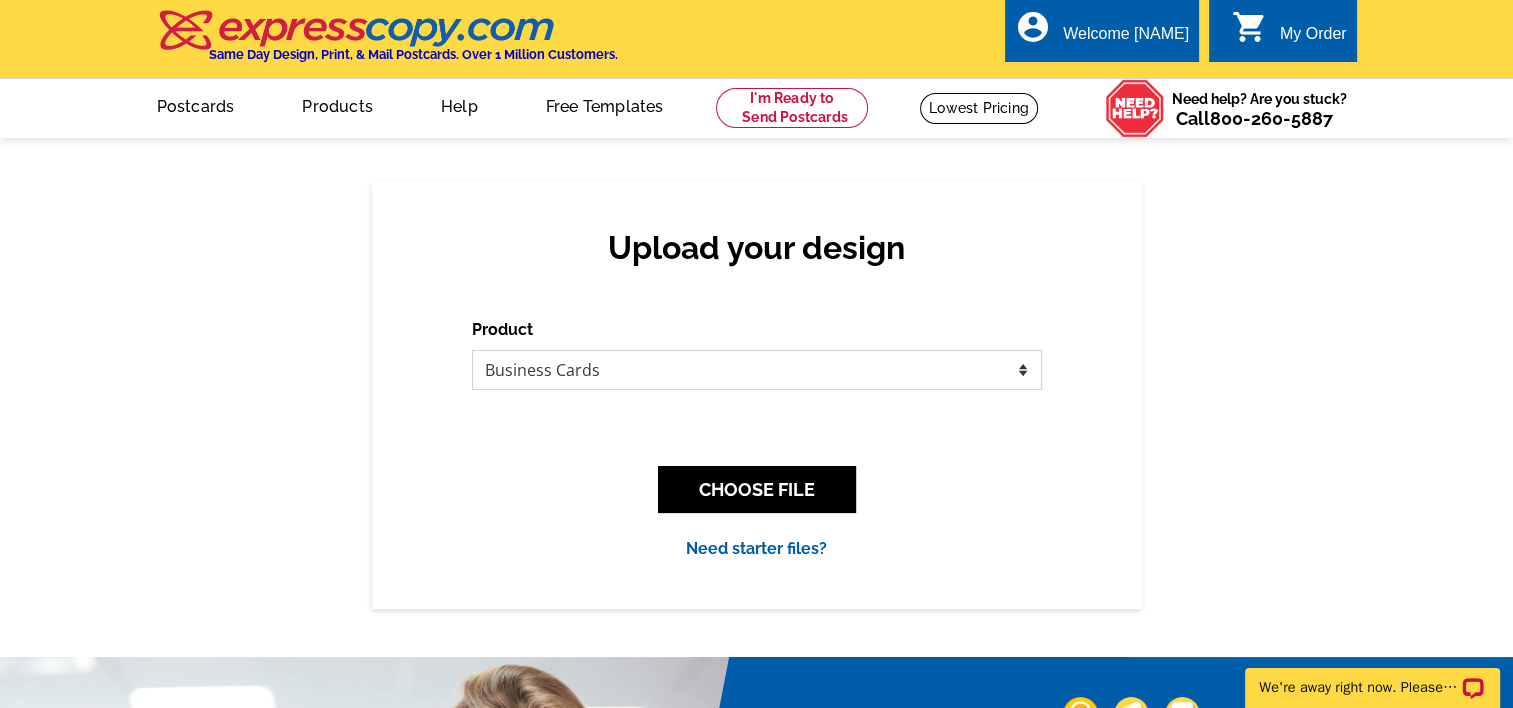 click on "Please select the type of file...
Postcards
Business Cards
Letters and flyers
Greeting Cards
Door Hangers" at bounding box center (757, 370) 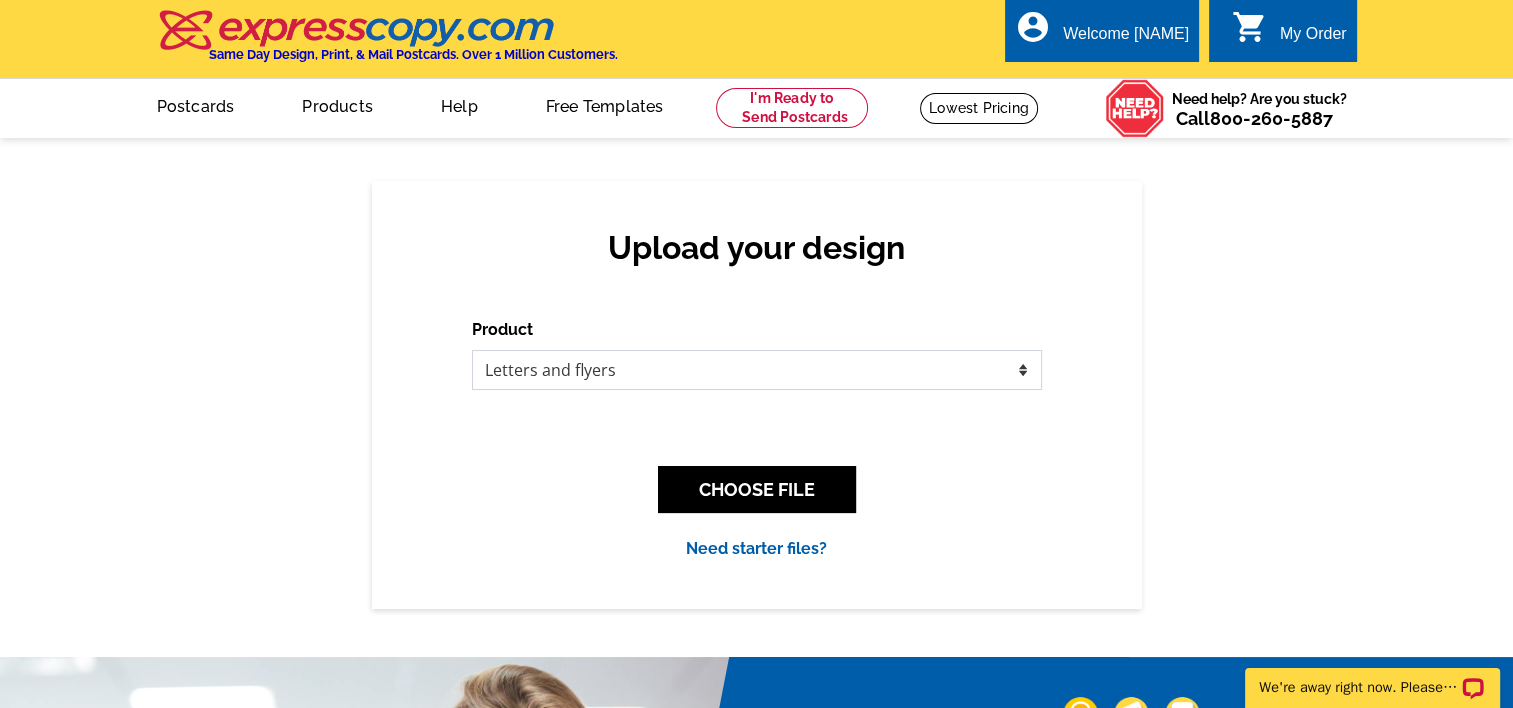 click on "Please select the type of file...
Postcards
Business Cards
Letters and flyers
Greeting Cards
Door Hangers" at bounding box center [757, 370] 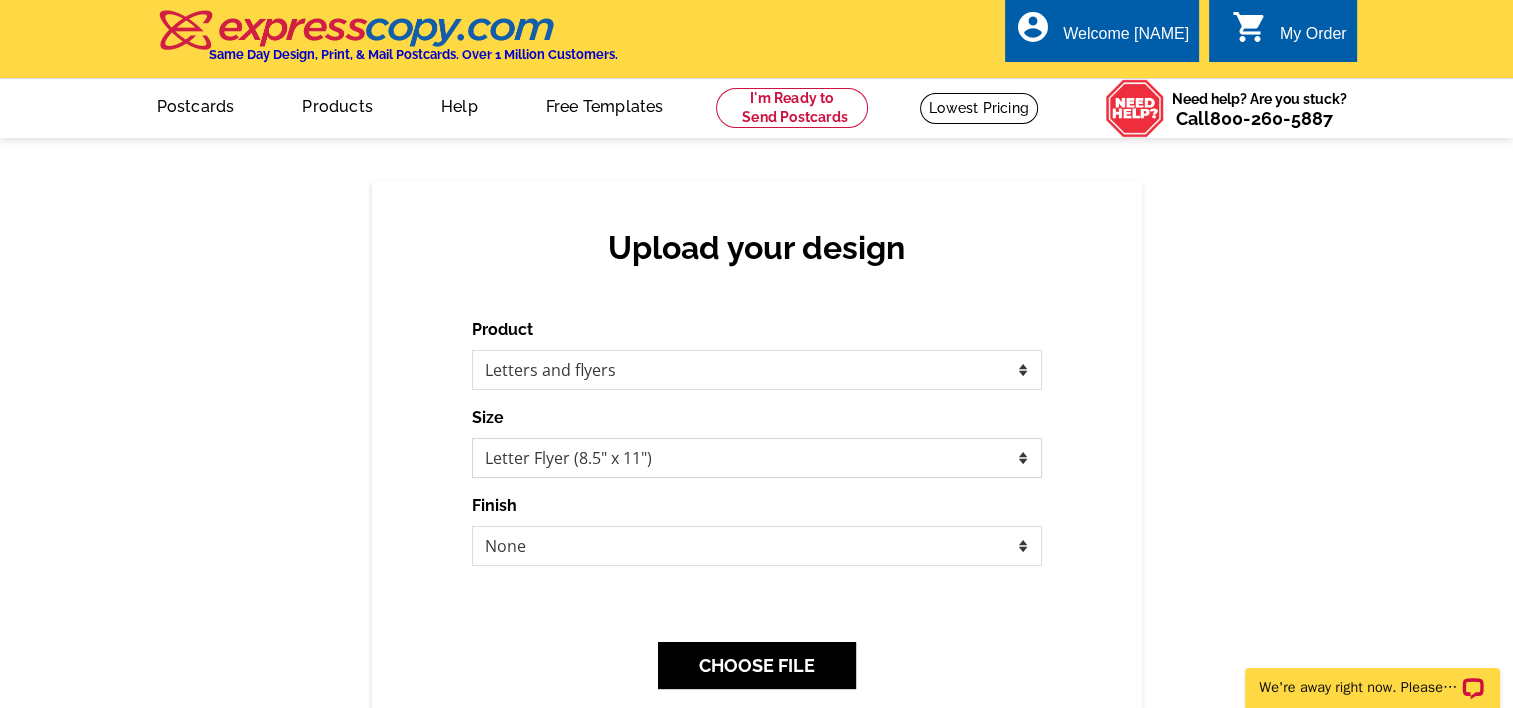 click on "Letter Flyer (8.5" x 11") Tabloid Flyer (11" x 17")" at bounding box center (757, 458) 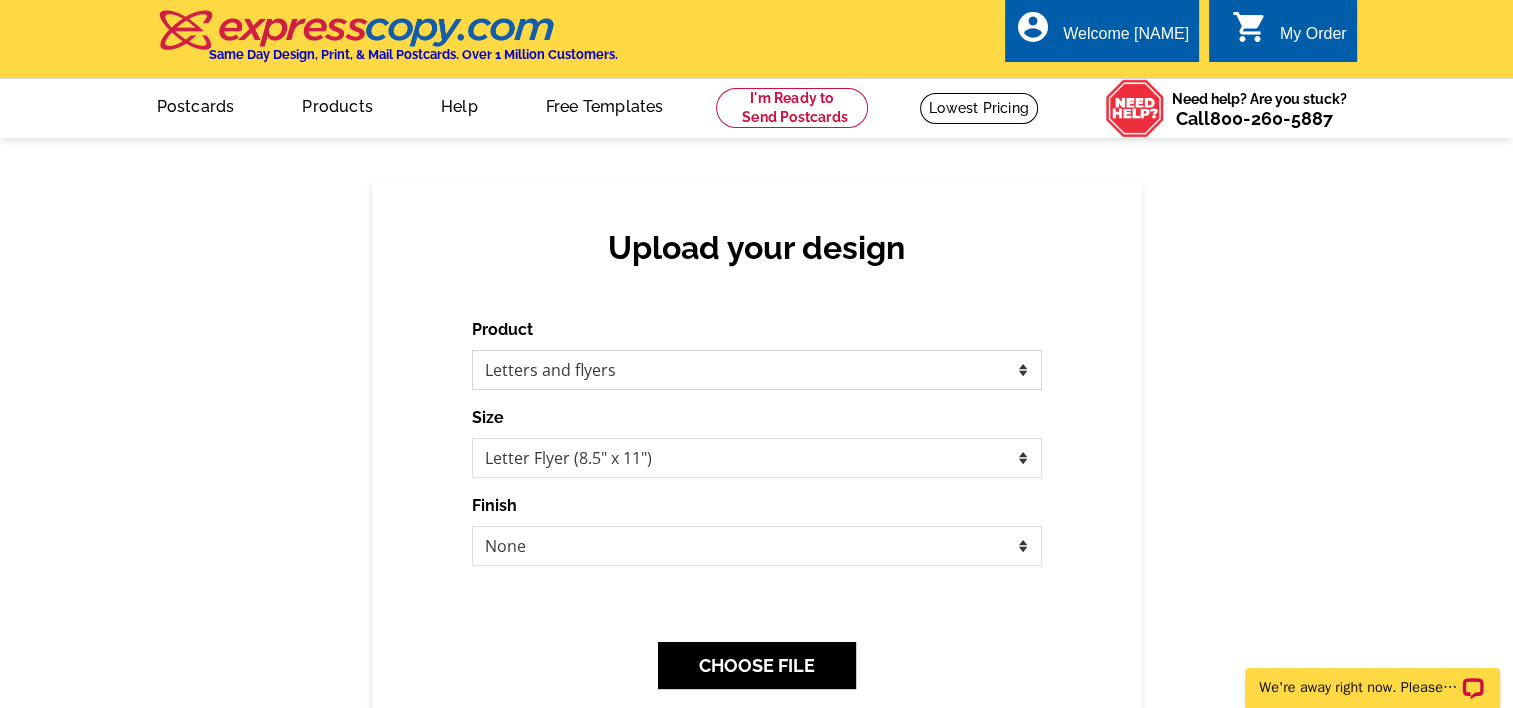 click on "Please select the type of file...
Postcards
Business Cards
Letters and flyers
Greeting Cards
Door Hangers" at bounding box center [757, 370] 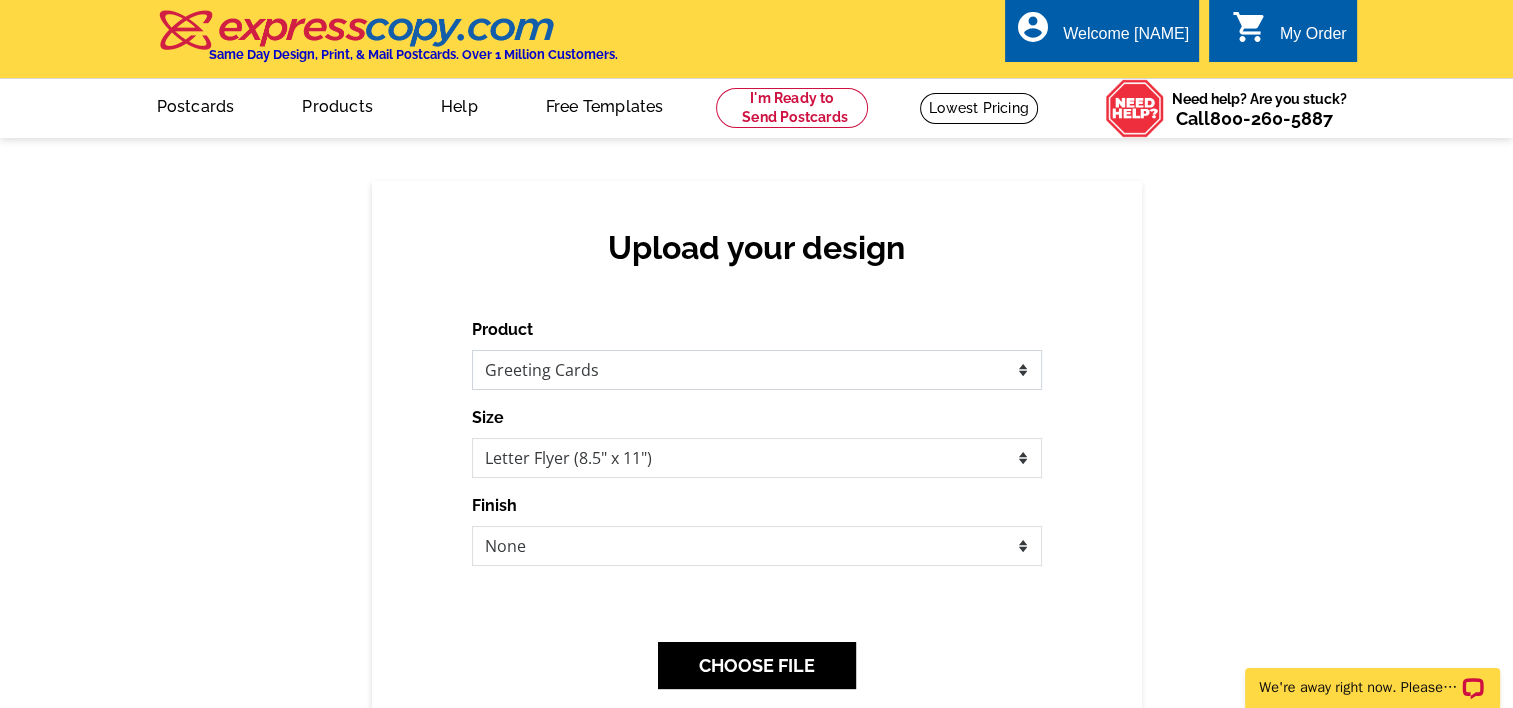 click on "Please select the type of file...
Postcards
Business Cards
Letters and flyers
Greeting Cards
Door Hangers" at bounding box center (757, 370) 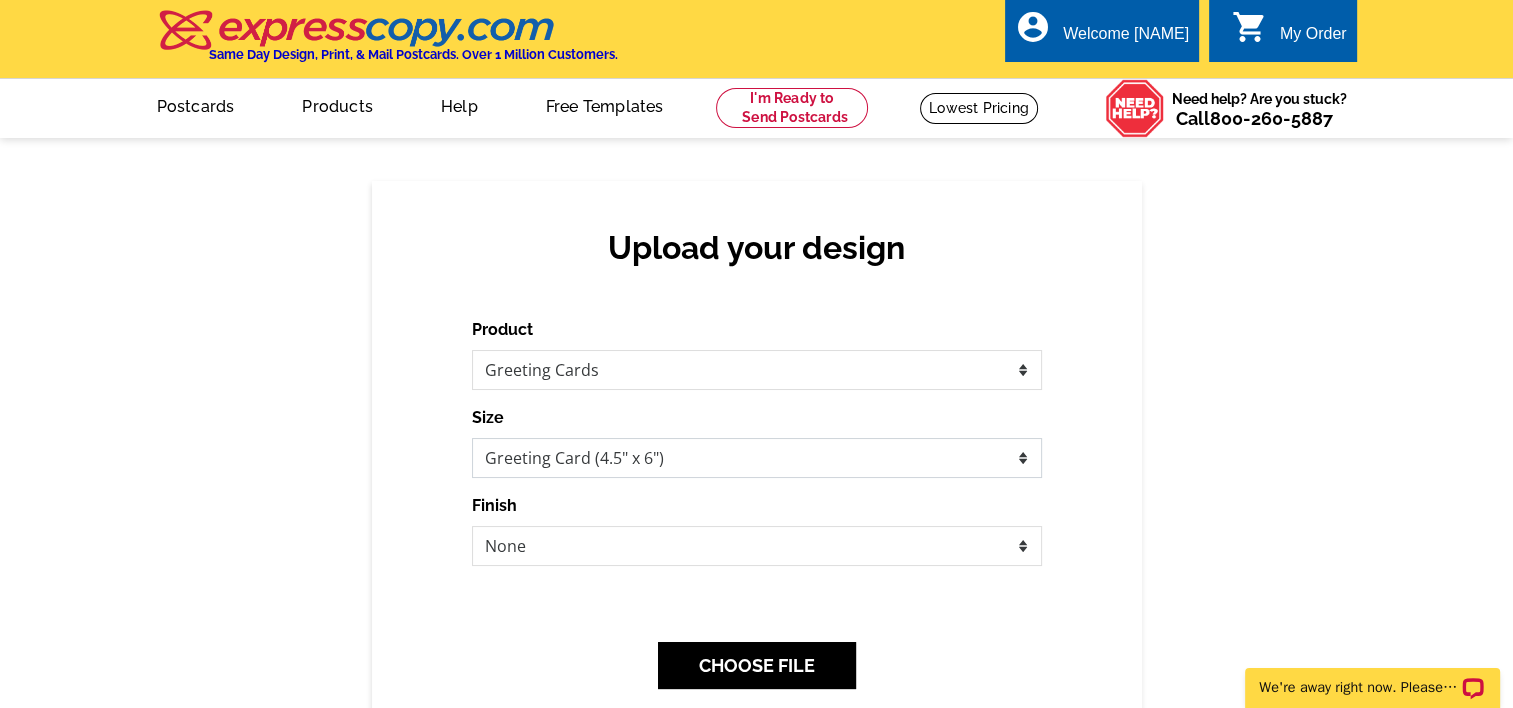click on "Greeting Card (4.5" x 6") Greeting Card - Large (8.5" x 5.5")" at bounding box center (757, 458) 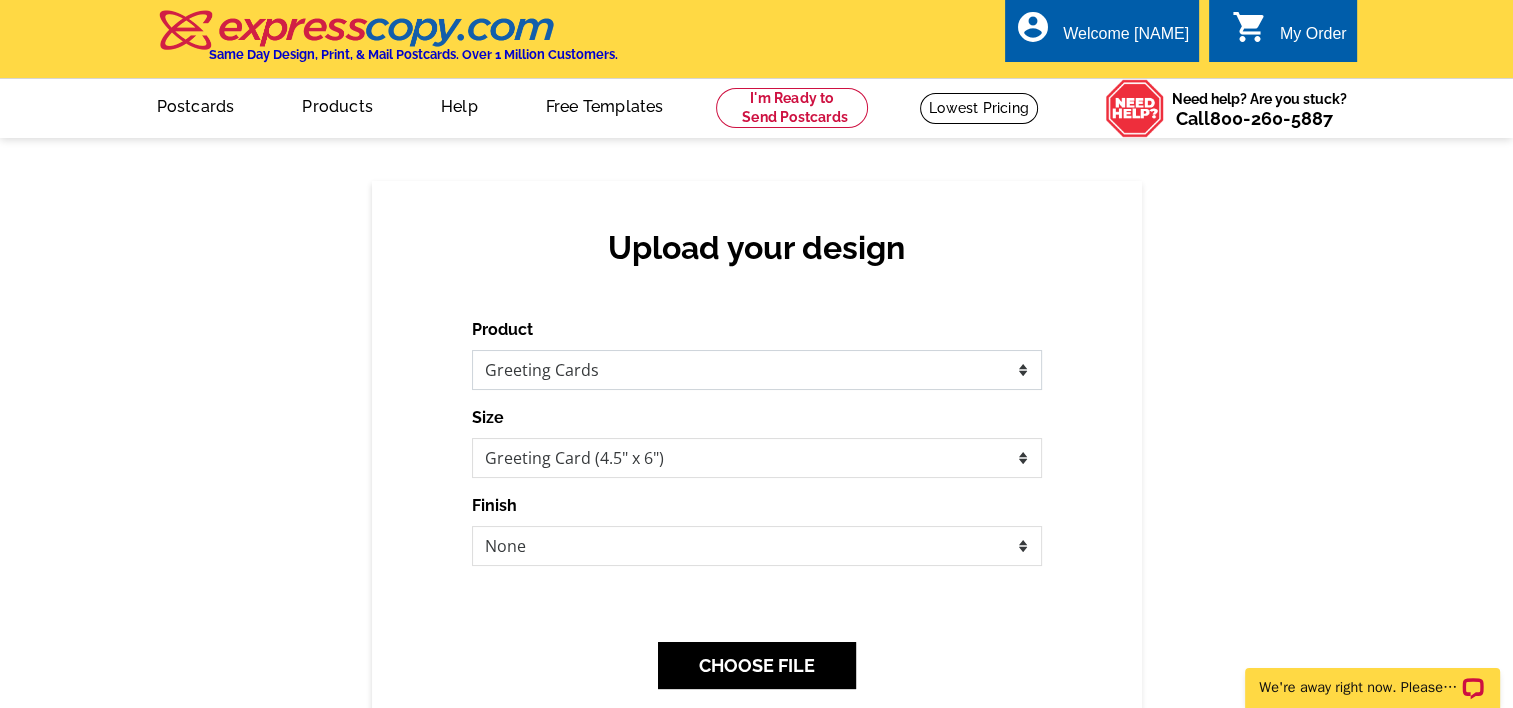 click on "Please select the type of file...
Postcards
Business Cards
Letters and flyers
Greeting Cards
Door Hangers" at bounding box center [757, 370] 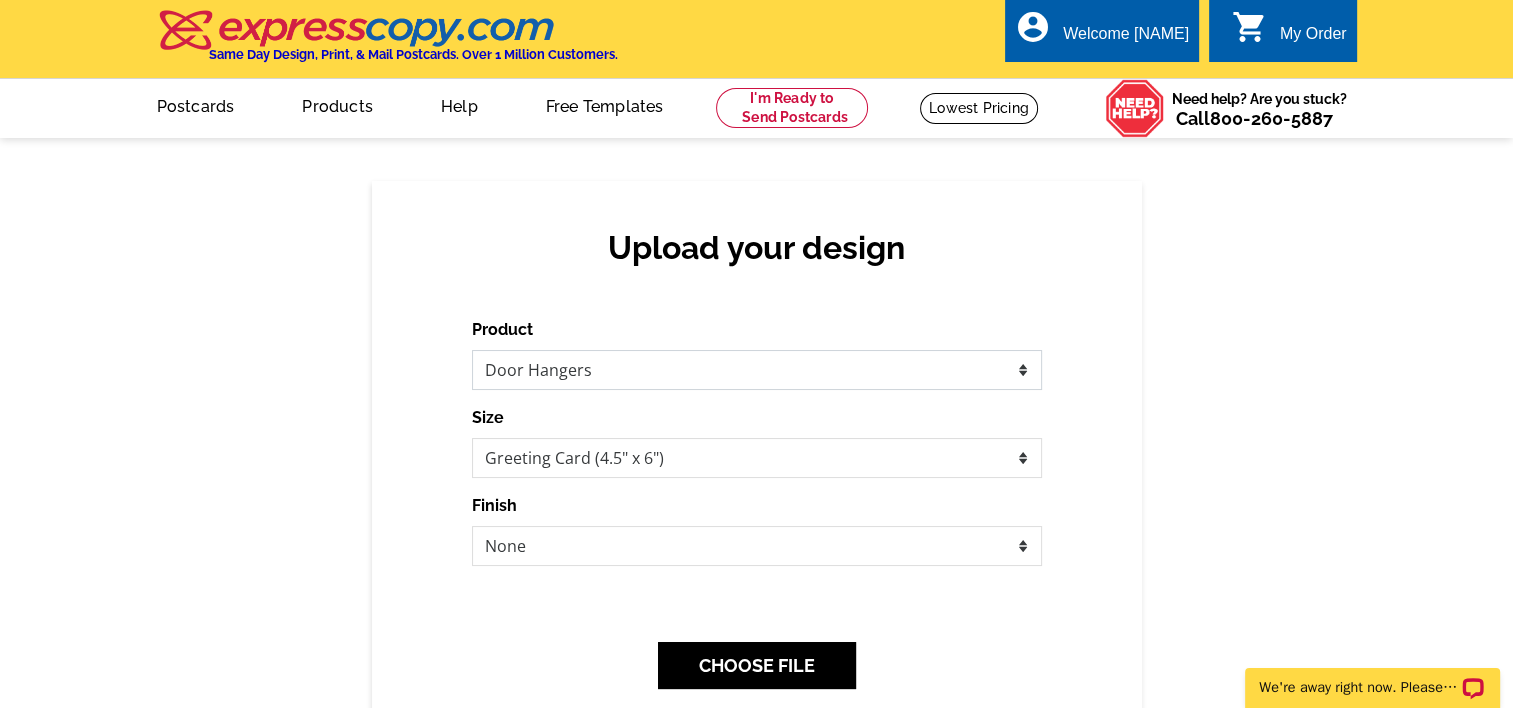 click on "Please select the type of file...
Postcards
Business Cards
Letters and flyers
Greeting Cards
Door Hangers" at bounding box center (757, 370) 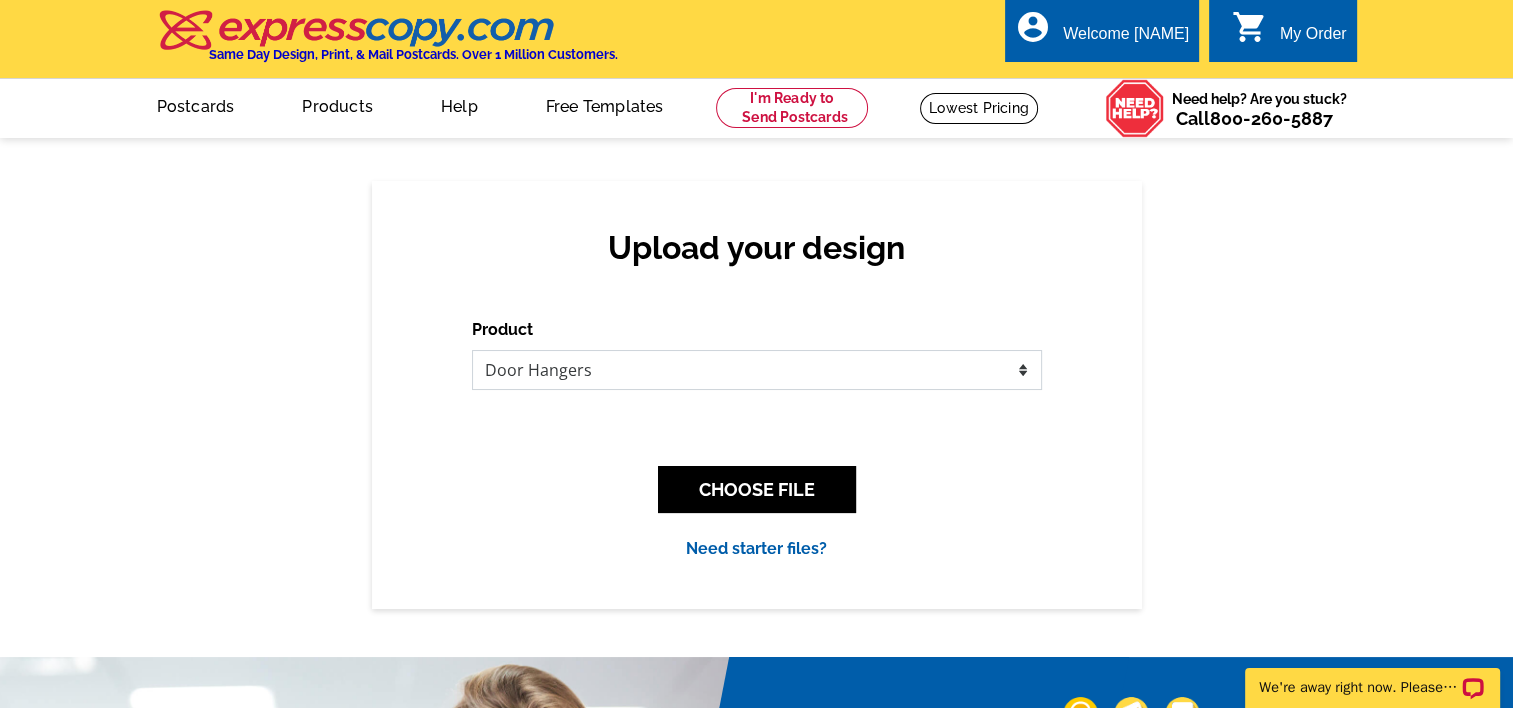click on "Please select the type of file...
Postcards
Business Cards
Letters and flyers
Greeting Cards
Door Hangers" at bounding box center (757, 370) 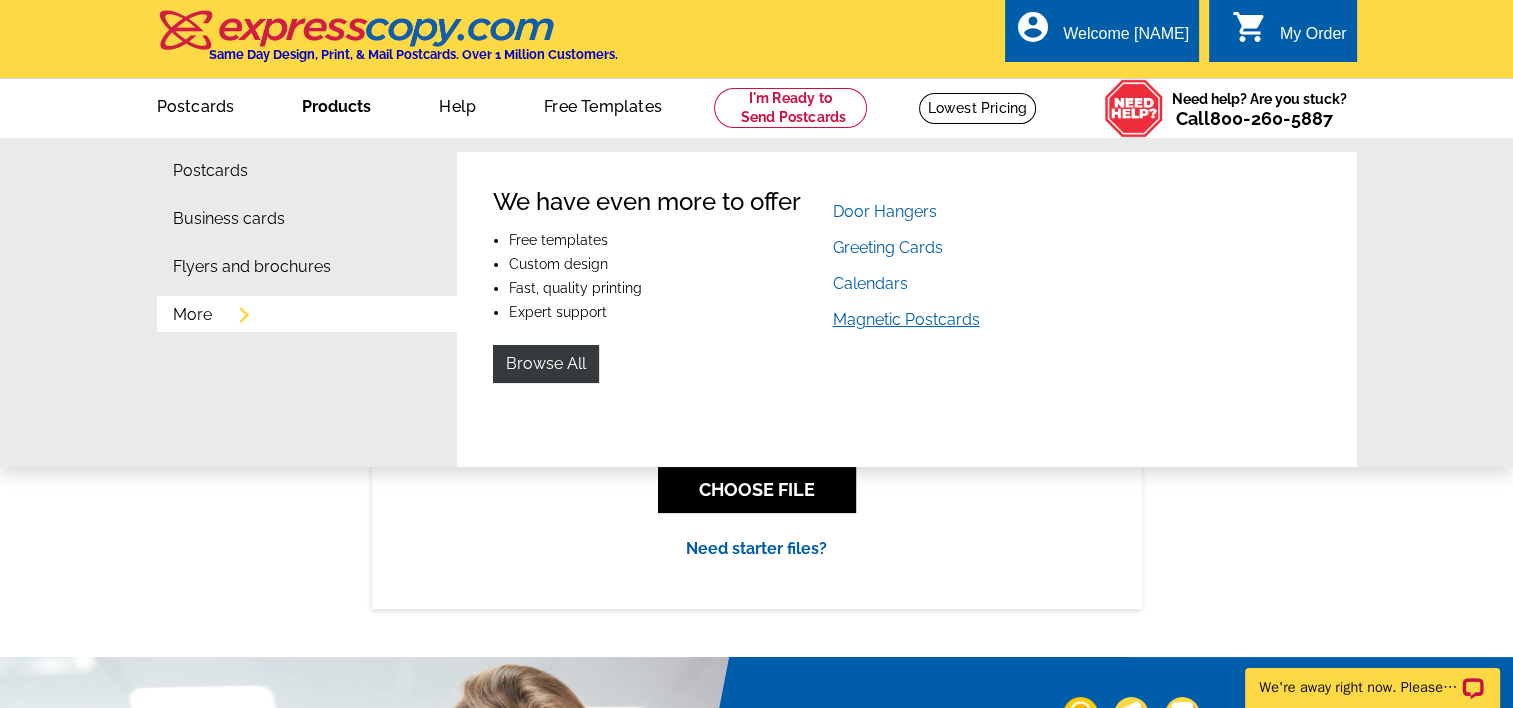 click on "Magnetic Postcards" at bounding box center (906, 319) 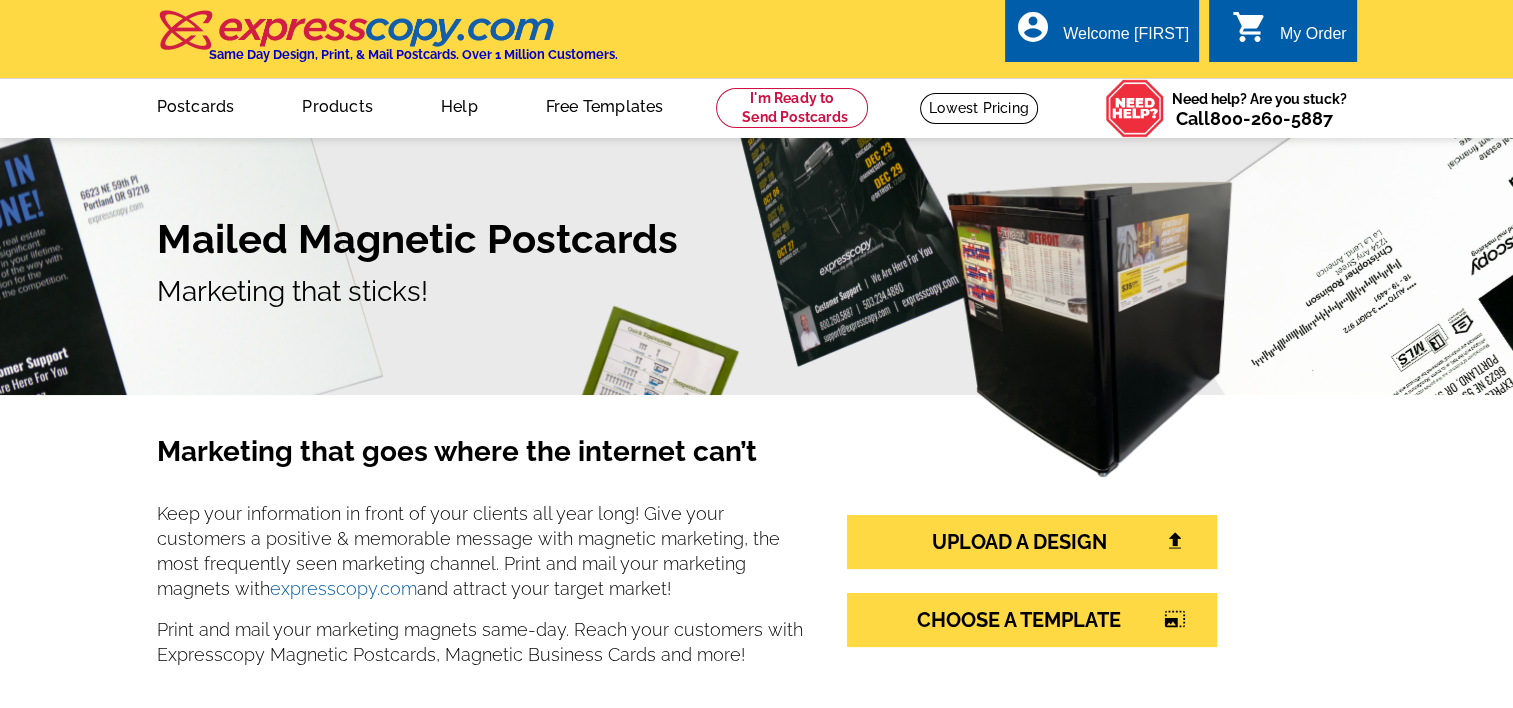 scroll, scrollTop: 52, scrollLeft: 0, axis: vertical 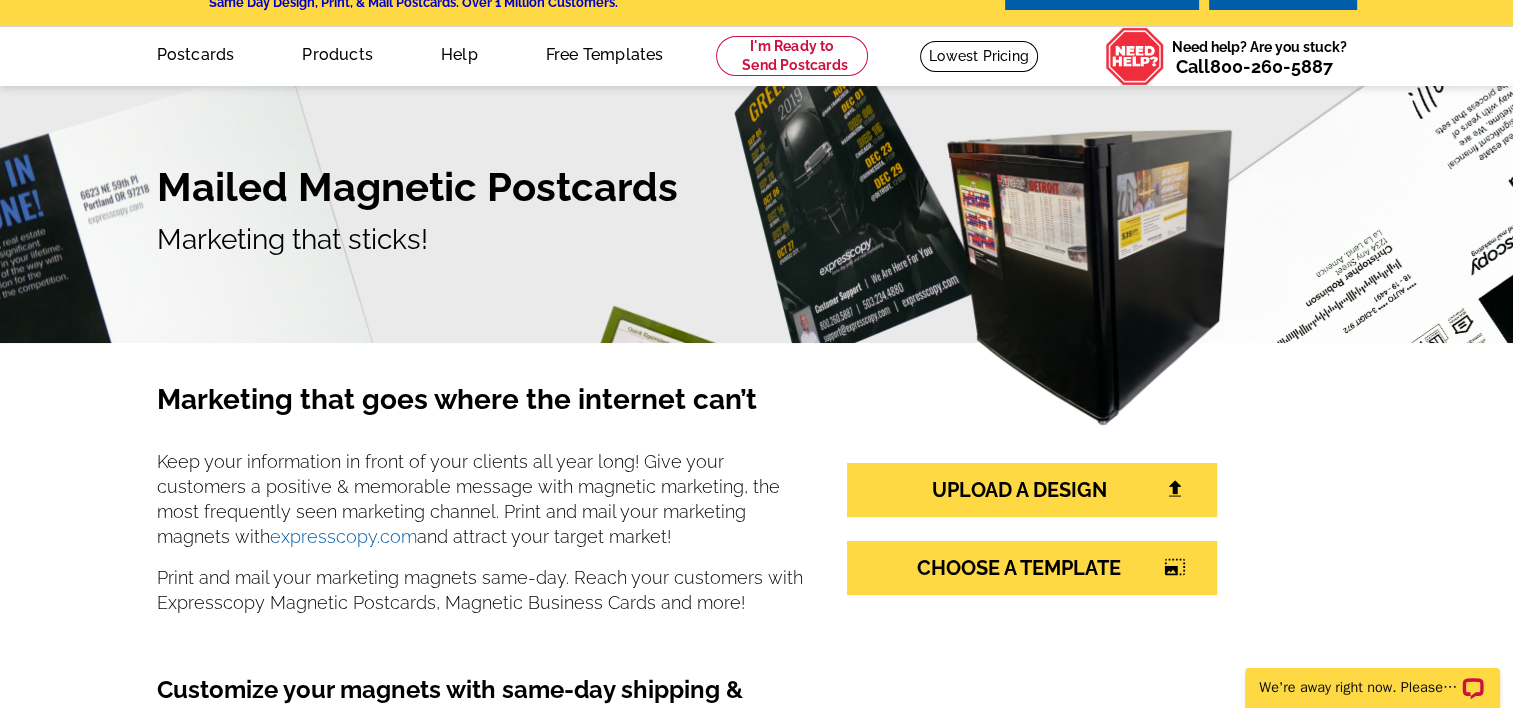 click on "UPLOAD A DESIGN
CHOOSE A
TEMPLATE
photo_size_select_large" at bounding box center [1032, 529] 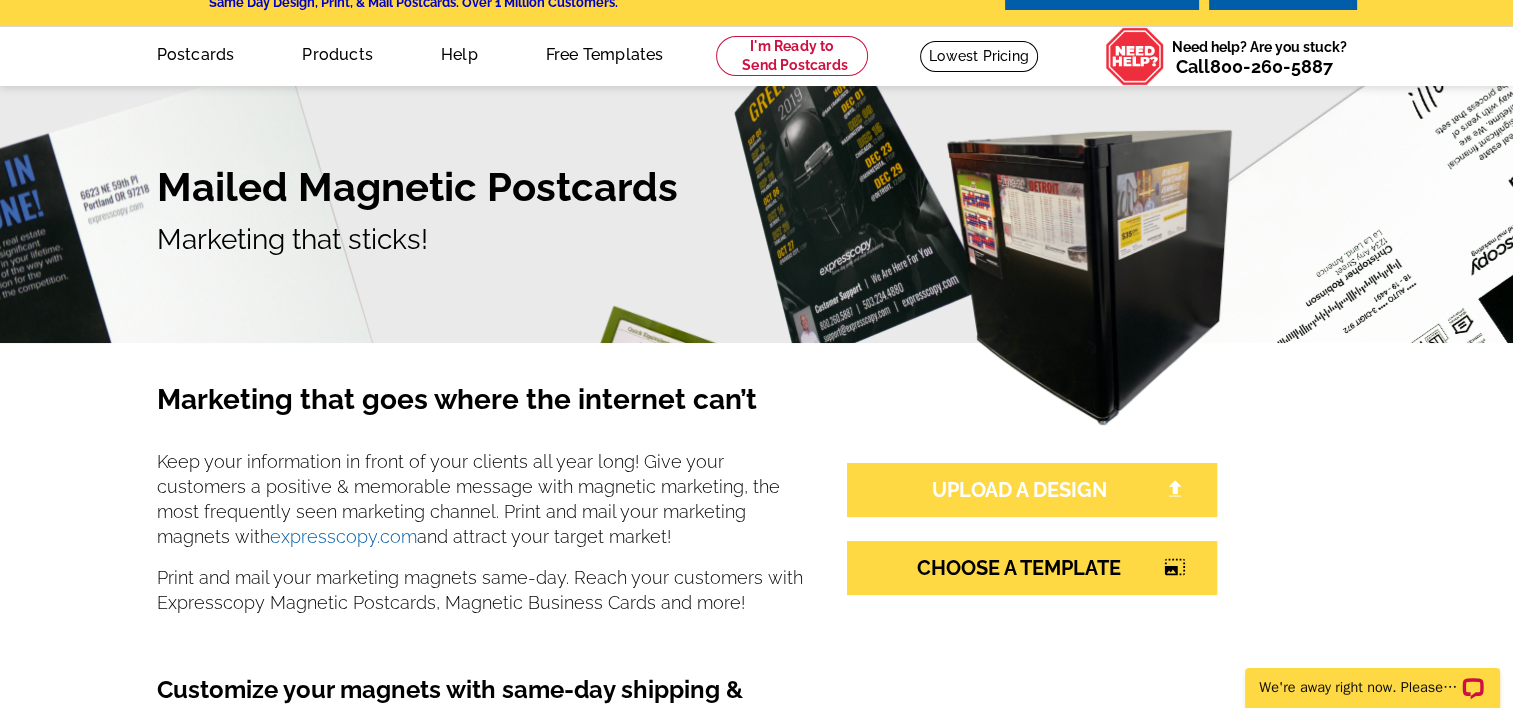 click on "UPLOAD A DESIGN" at bounding box center [1032, 490] 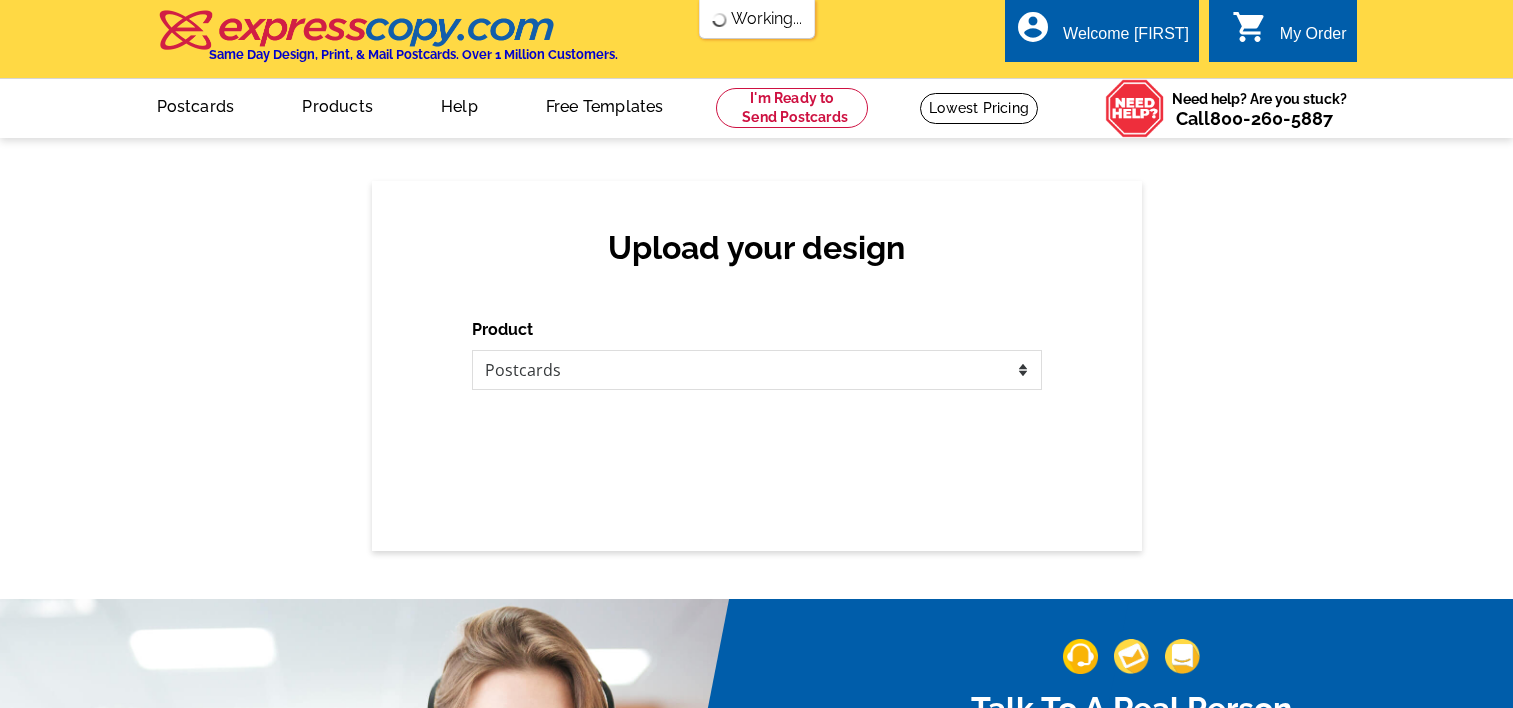 scroll, scrollTop: 0, scrollLeft: 0, axis: both 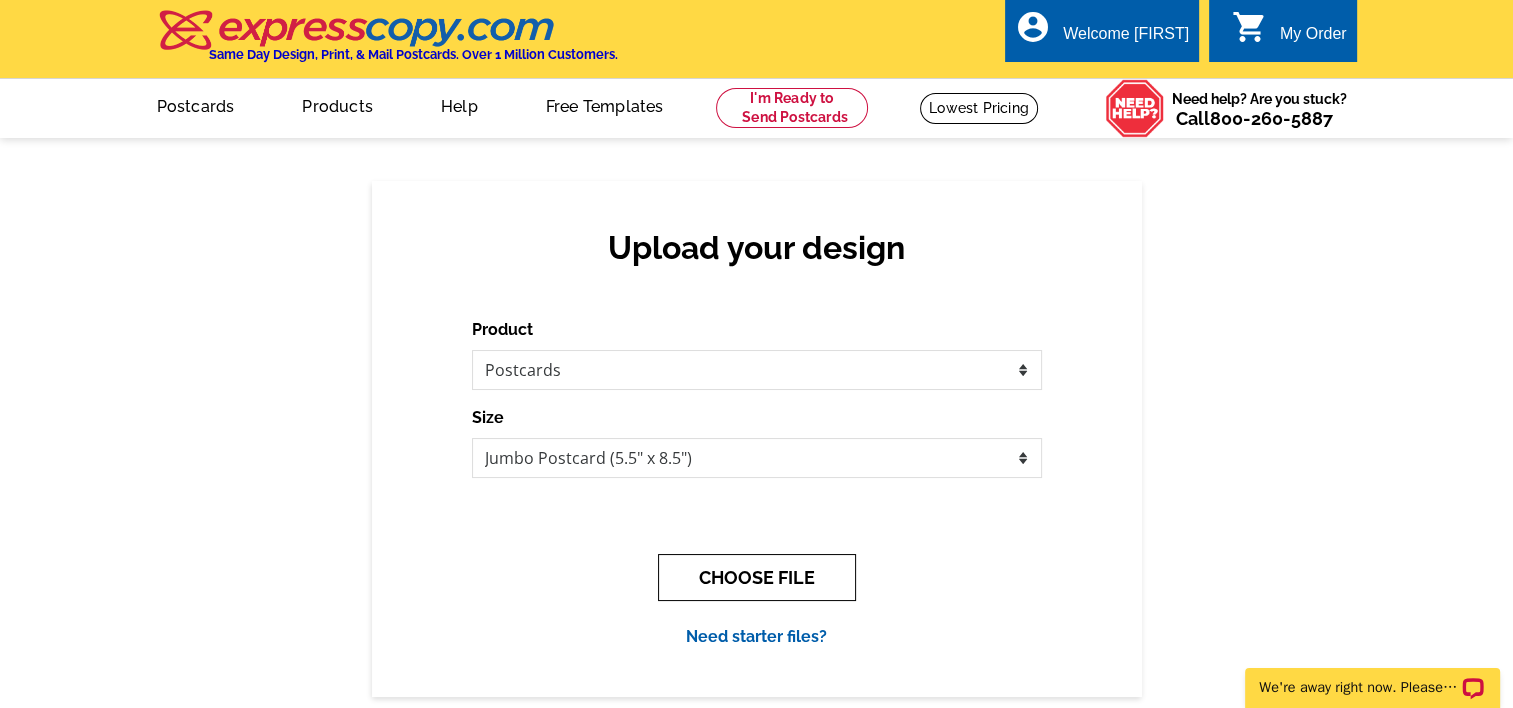 click on "CHOOSE FILE" at bounding box center (757, 577) 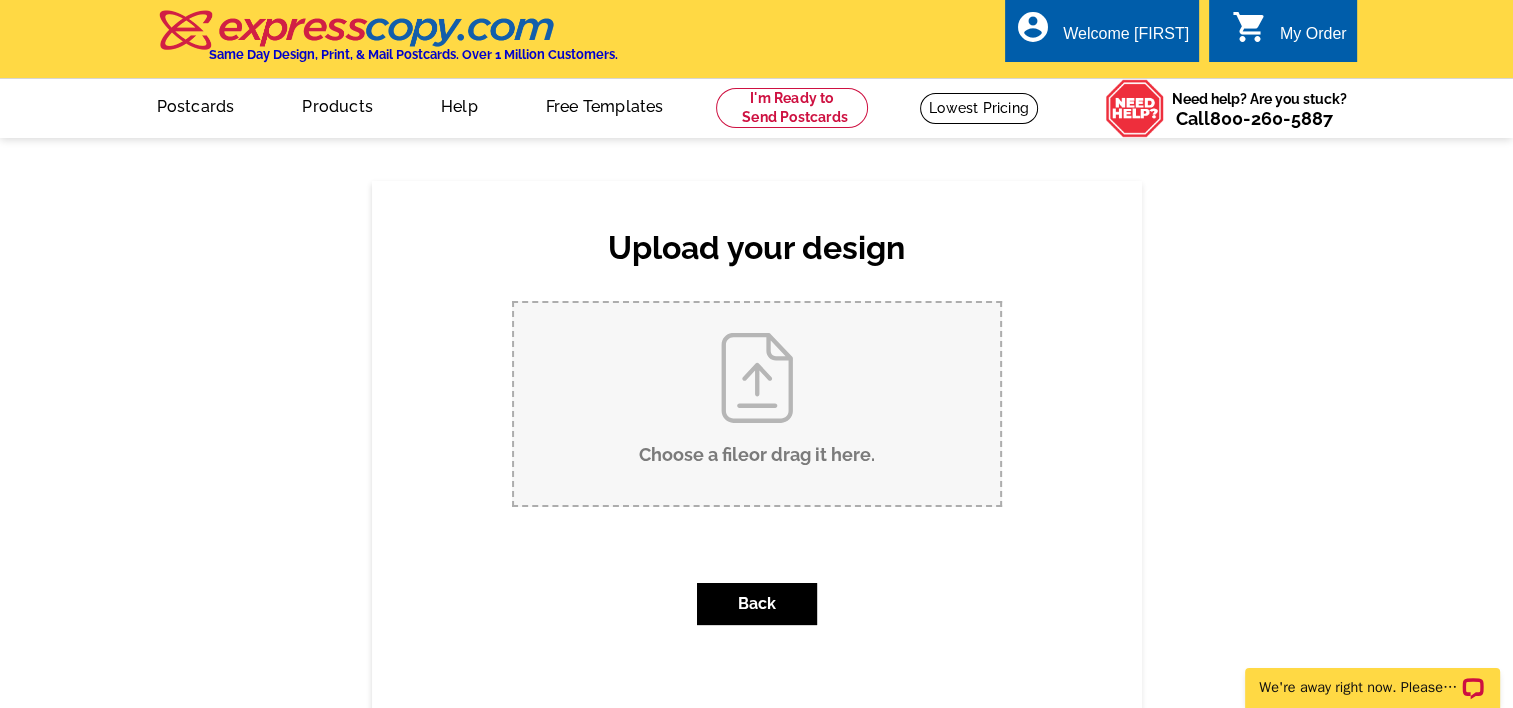 click on "Choose a file  or drag it here ." at bounding box center (757, 404) 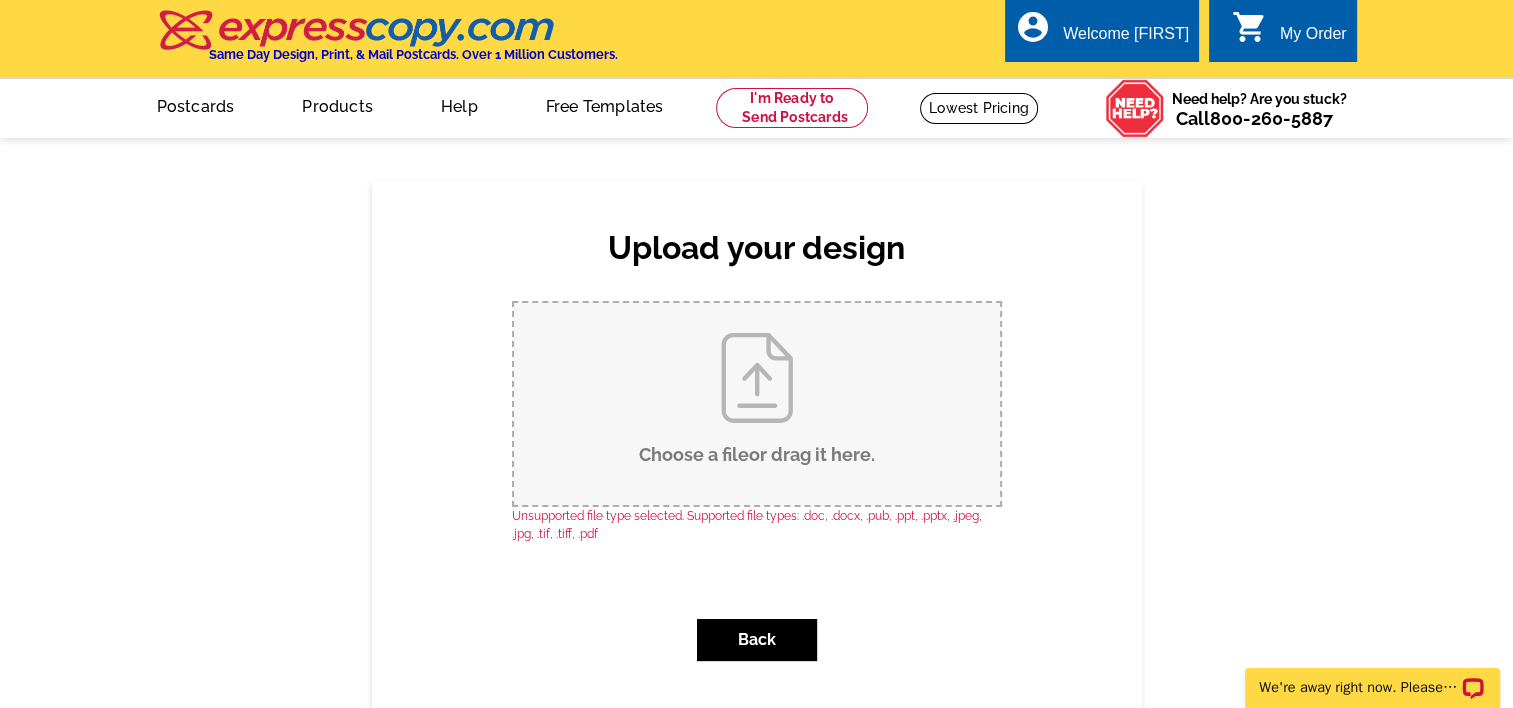 scroll, scrollTop: 0, scrollLeft: 0, axis: both 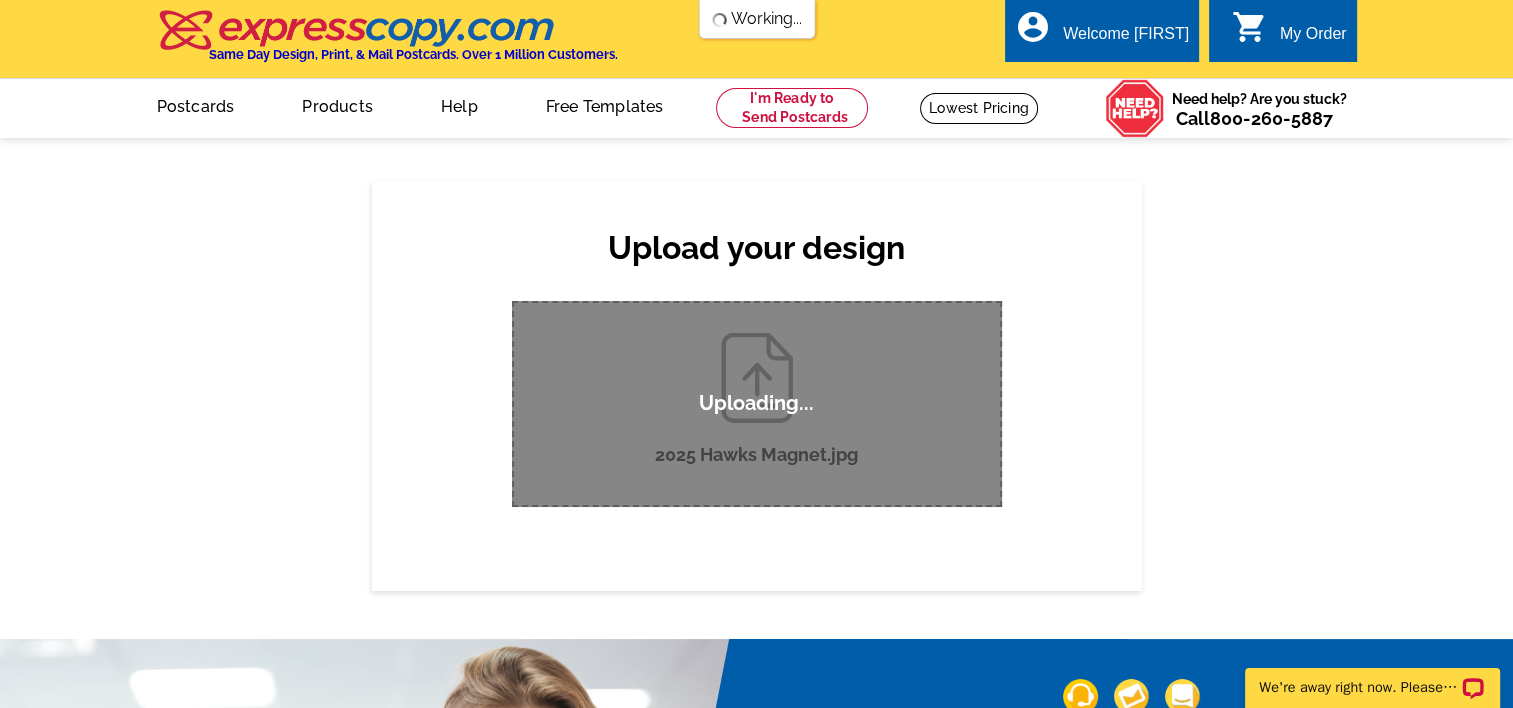 type 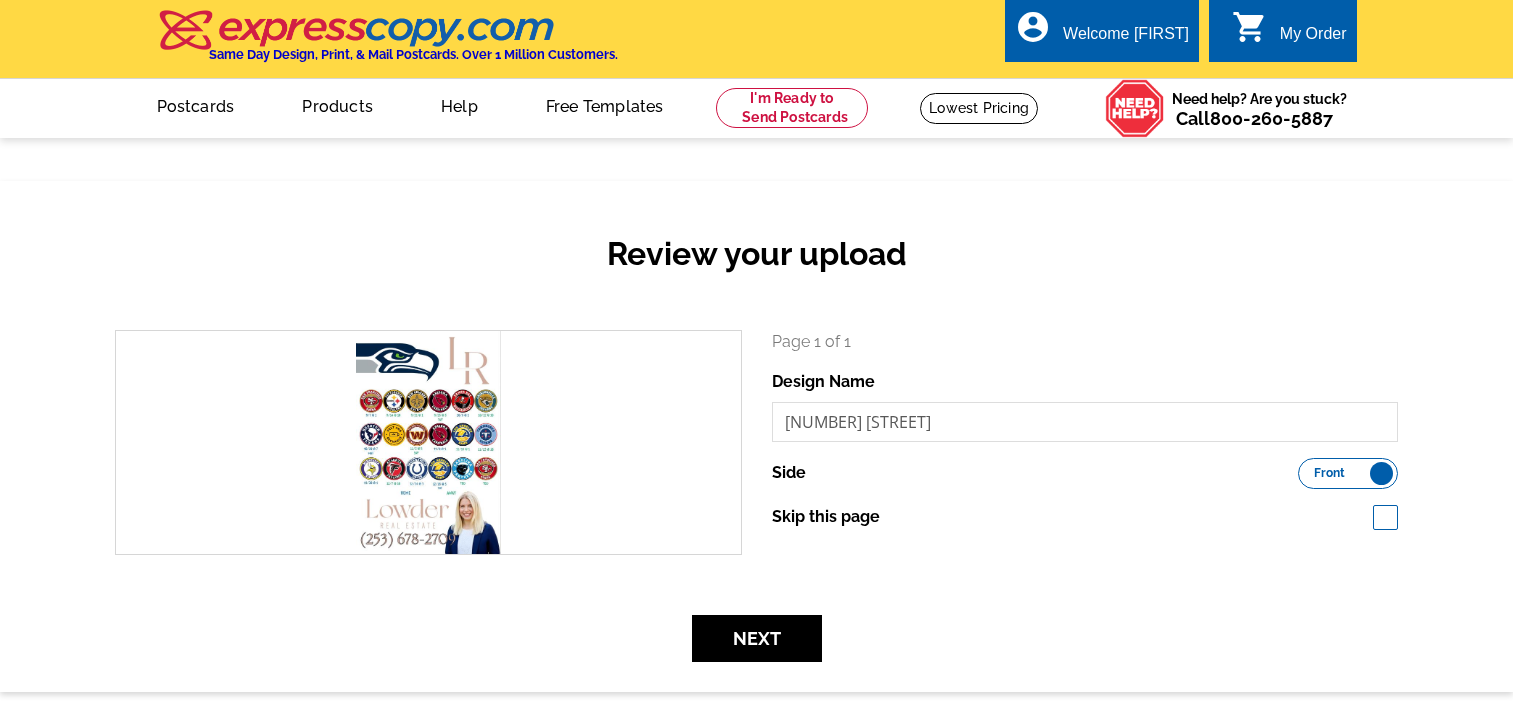 scroll, scrollTop: 0, scrollLeft: 0, axis: both 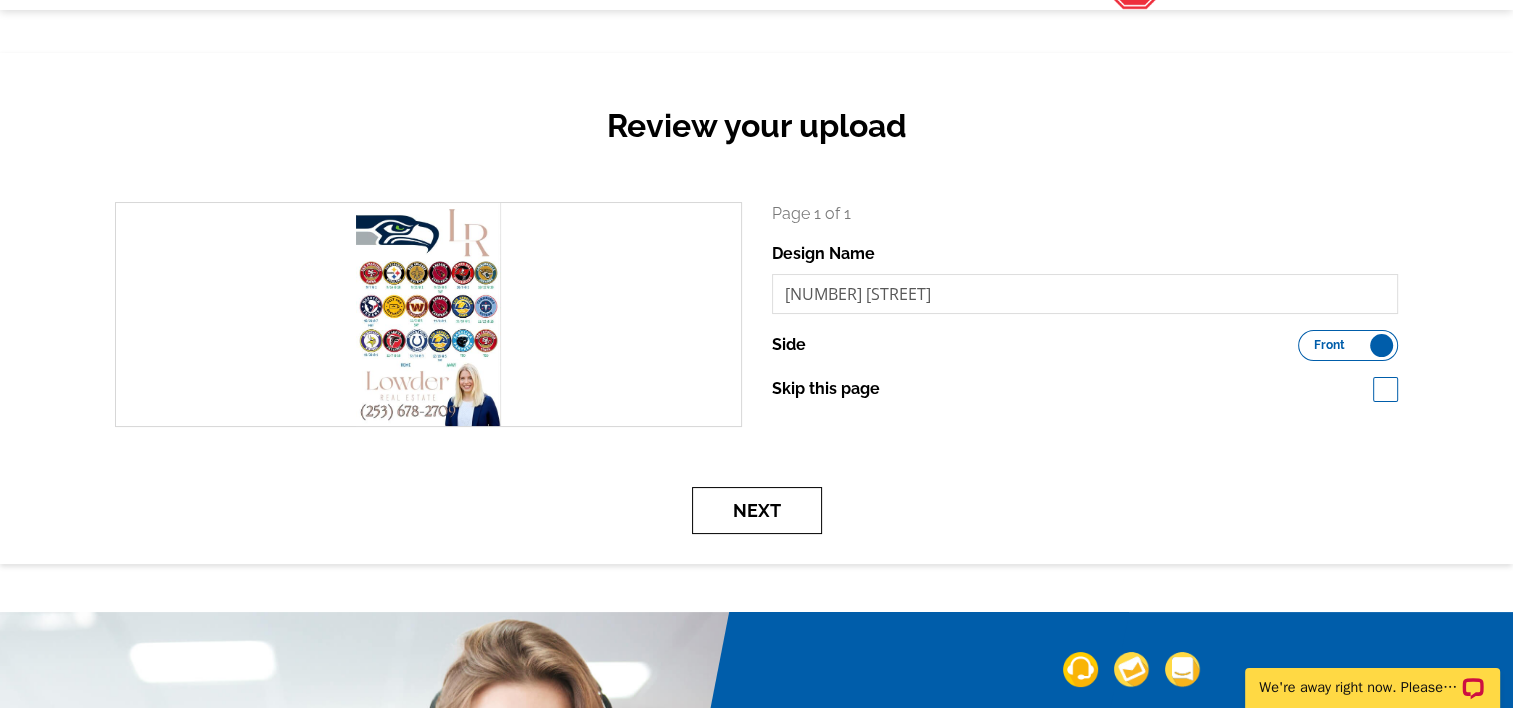 click on "Next" at bounding box center (757, 510) 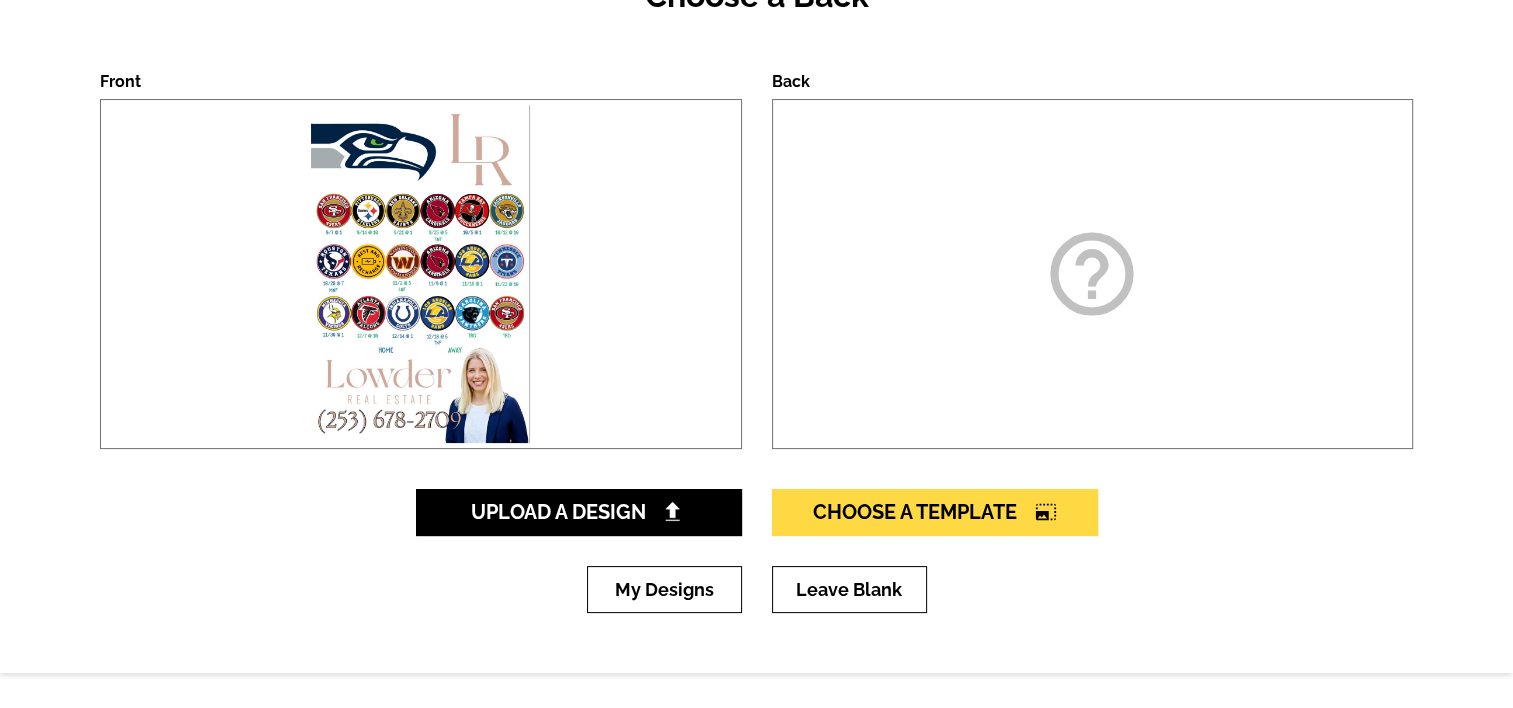 scroll, scrollTop: 259, scrollLeft: 0, axis: vertical 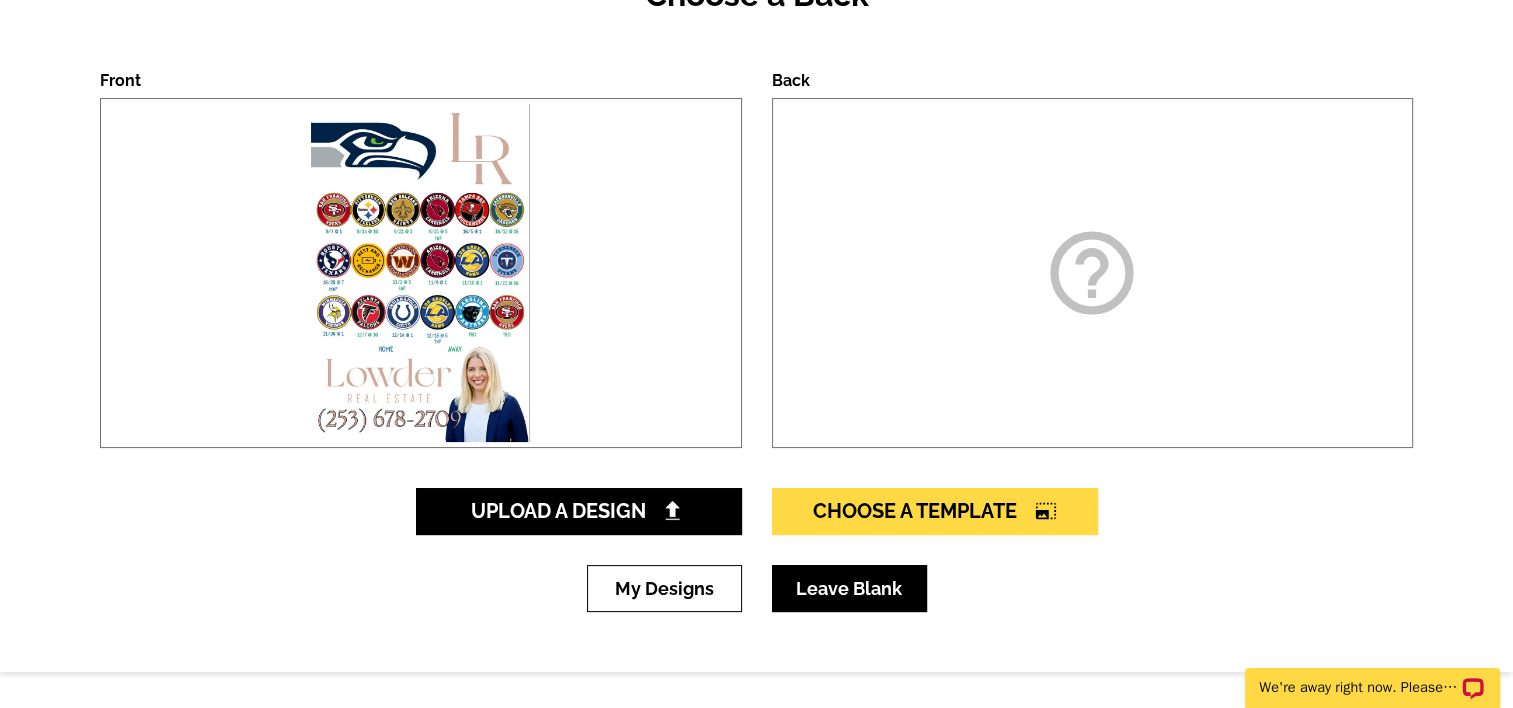 click on "Leave Blank" at bounding box center (849, 588) 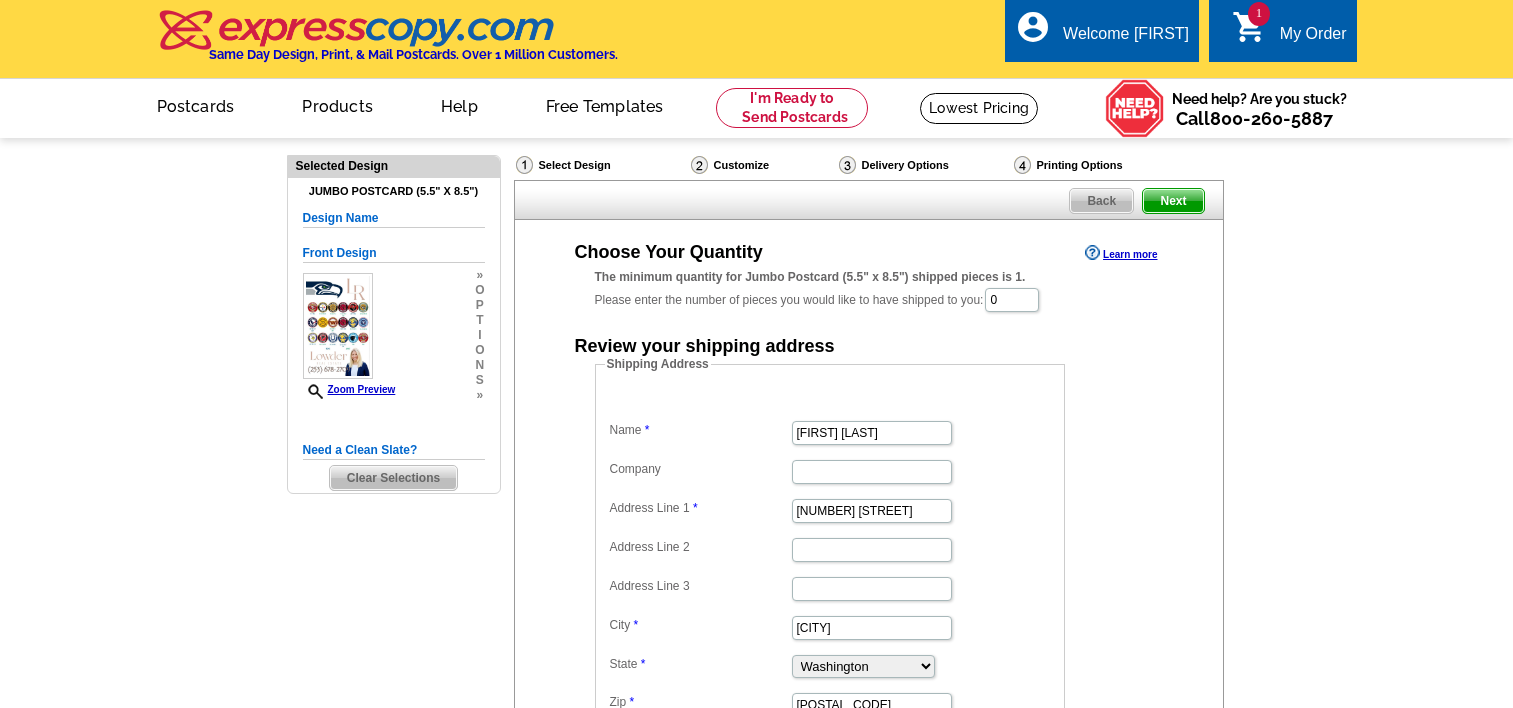 scroll, scrollTop: 0, scrollLeft: 0, axis: both 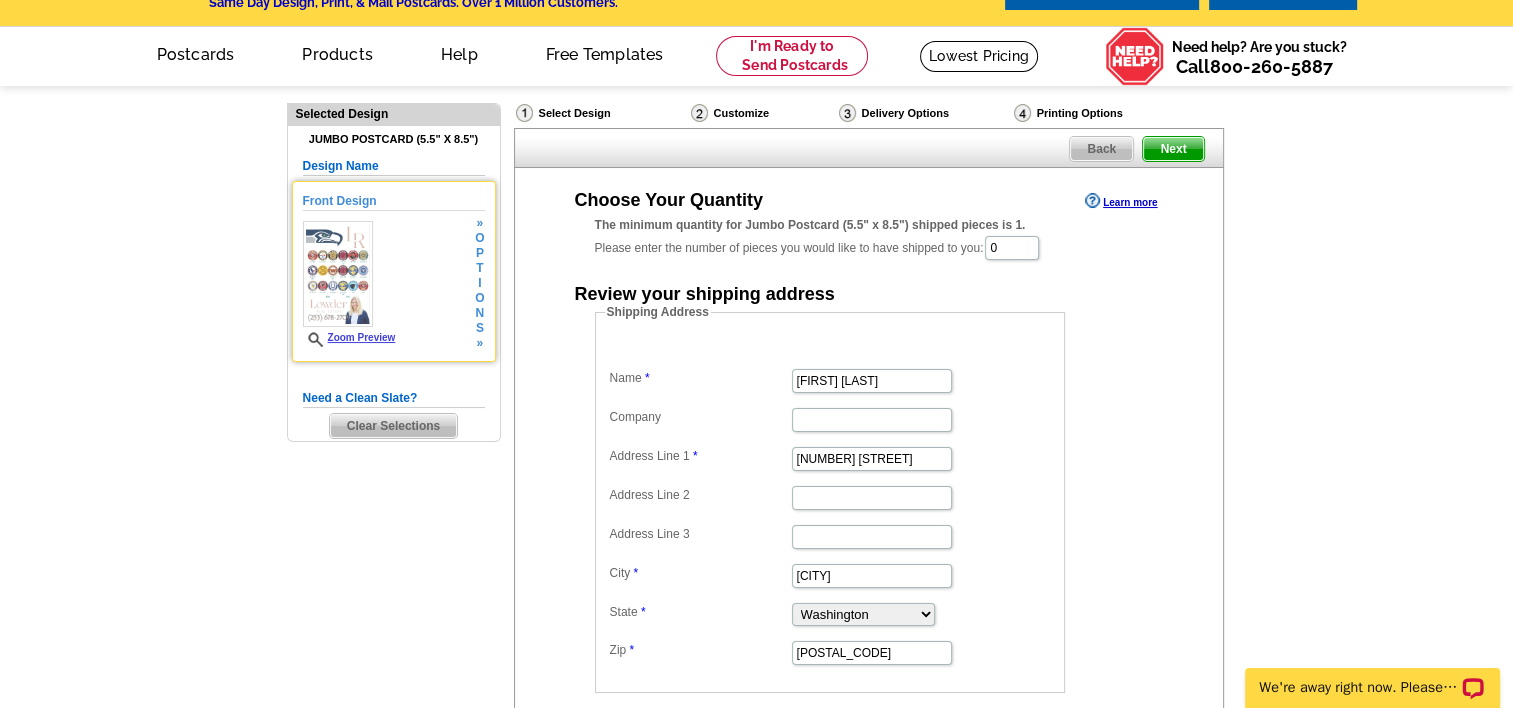 click on "o" at bounding box center (479, 298) 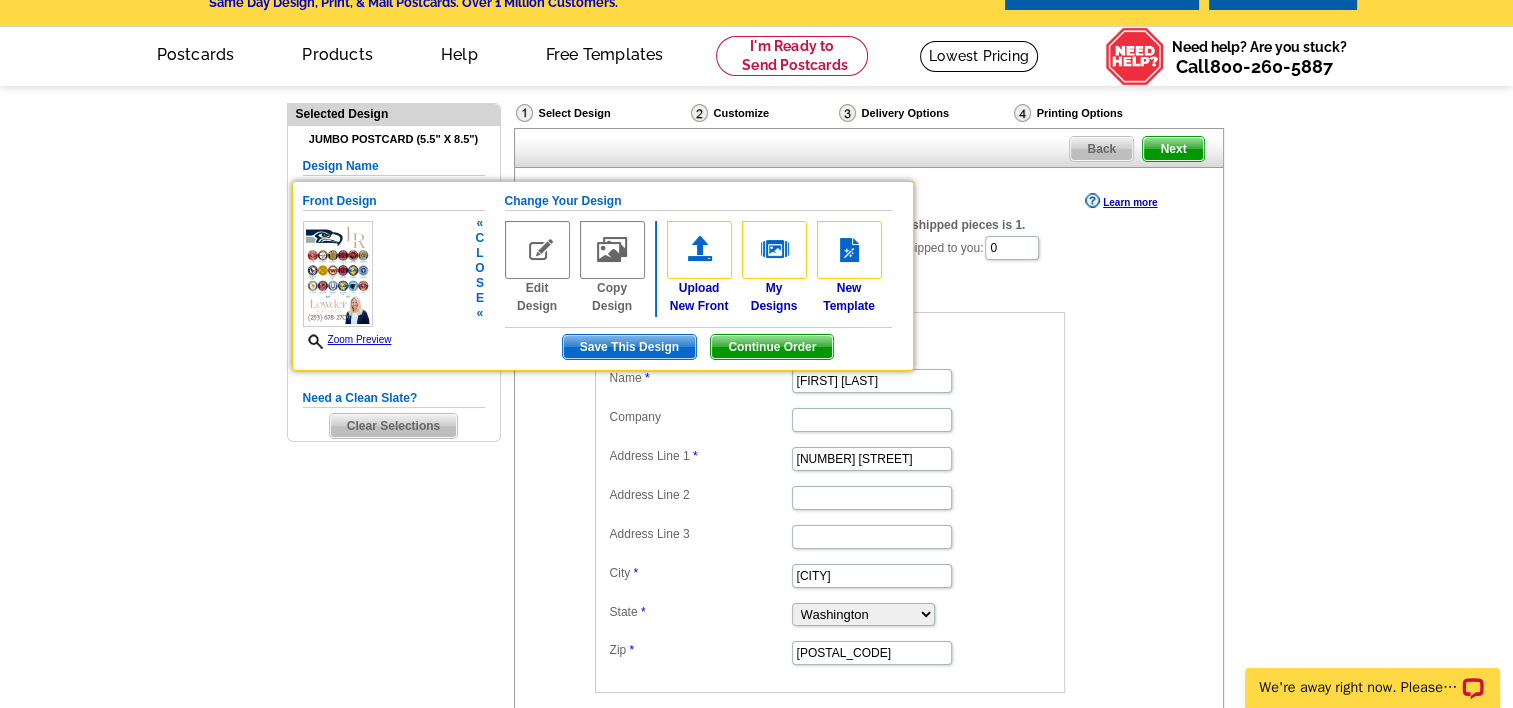 click on "Choose Your Quantity
Learn more
The minimum quantity for Jumbo Postcard (5.5" x 8.5") shipped pieces is 1.
Please enter the number of pieces you would like to have shipped to you:
0
Review your shipping address
Shipping Address
Name
Katie Lowder
Company
Address Line 1
6616 81st Street Ct E
Address Line 2
Address Line 3
City
Puyallup
State
Alabama
Alaska
Arizona
Arkansas
California
Colorado
Connecticut
District of Columbia
Delaware
Florida
Georgia
Hawaii
Idaho
Iowa" at bounding box center [869, 440] 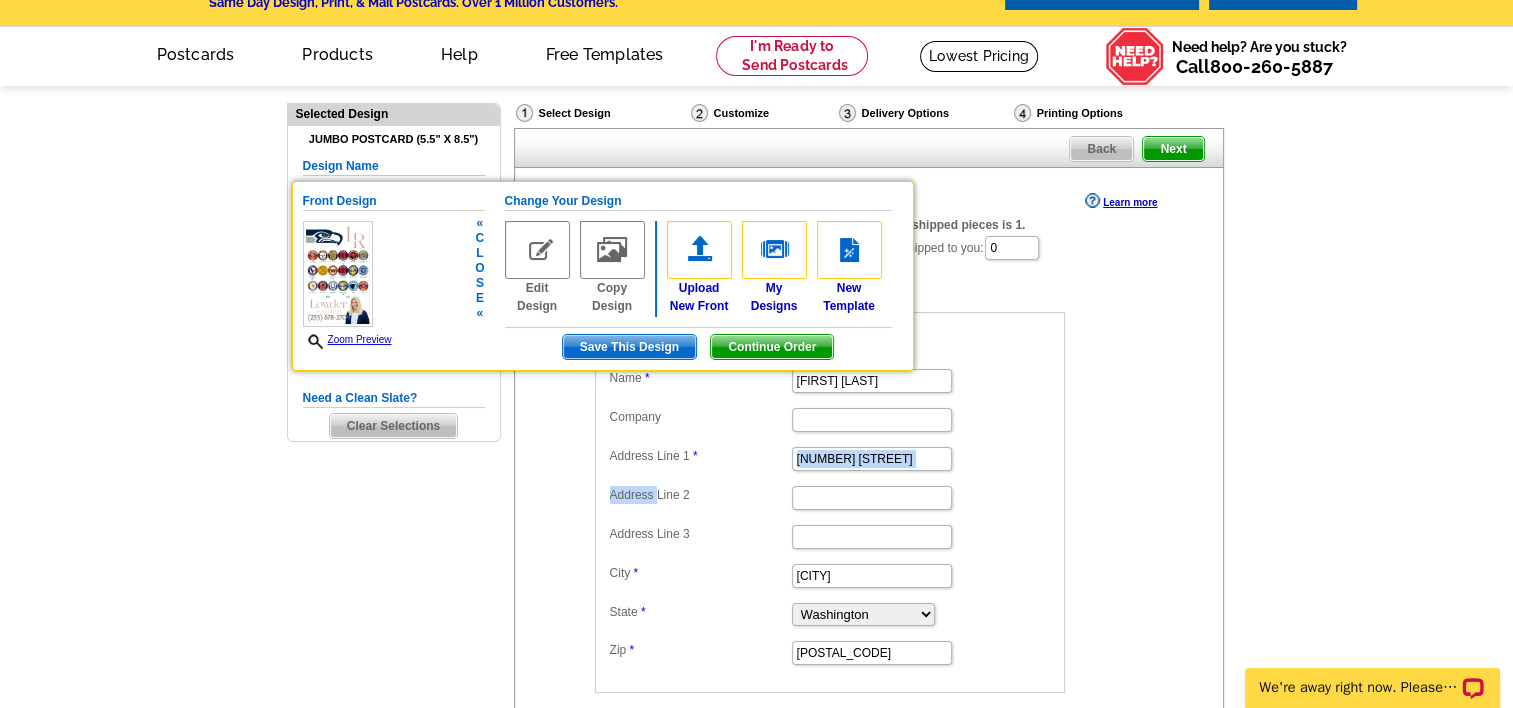 click on "Choose Your Quantity
Learn more
The minimum quantity for Jumbo Postcard (5.5" x 8.5") shipped pieces is 1.
Please enter the number of pieces you would like to have shipped to you:
0
Review your shipping address
Shipping Address
Name
Katie Lowder
Company
Address Line 1
6616 81st Street Ct E
Address Line 2
Address Line 3
City
Puyallup
State
Alabama
Alaska
Arizona
Arkansas
California
Colorado
Connecticut
District of Columbia
Delaware
Florida
Georgia
Hawaii
Idaho
Iowa" at bounding box center (869, 440) 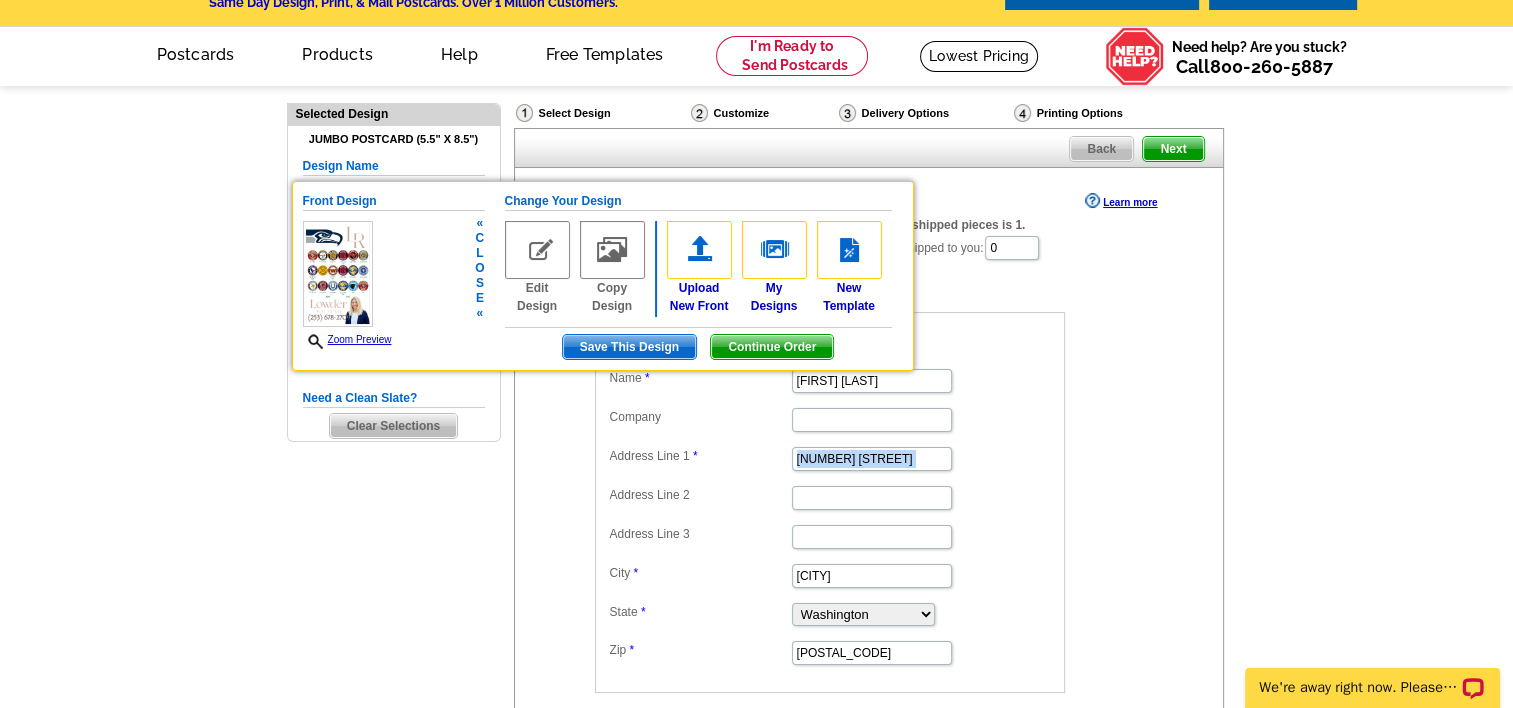 click on "Choose Your Quantity
Learn more
The minimum quantity for Jumbo Postcard (5.5" x 8.5") shipped pieces is 1.
Please enter the number of pieces you would like to have shipped to you:
0
Review your shipping address
Shipping Address
Name
Katie Lowder
Company
Address Line 1
6616 81st Street Ct E
Address Line 2
Address Line 3
City
Puyallup
State
Alabama
Alaska
Arizona
Arkansas
California
Colorado
Connecticut
District of Columbia
Delaware
Florida
Georgia
Hawaii
Idaho
Iowa" at bounding box center [869, 440] 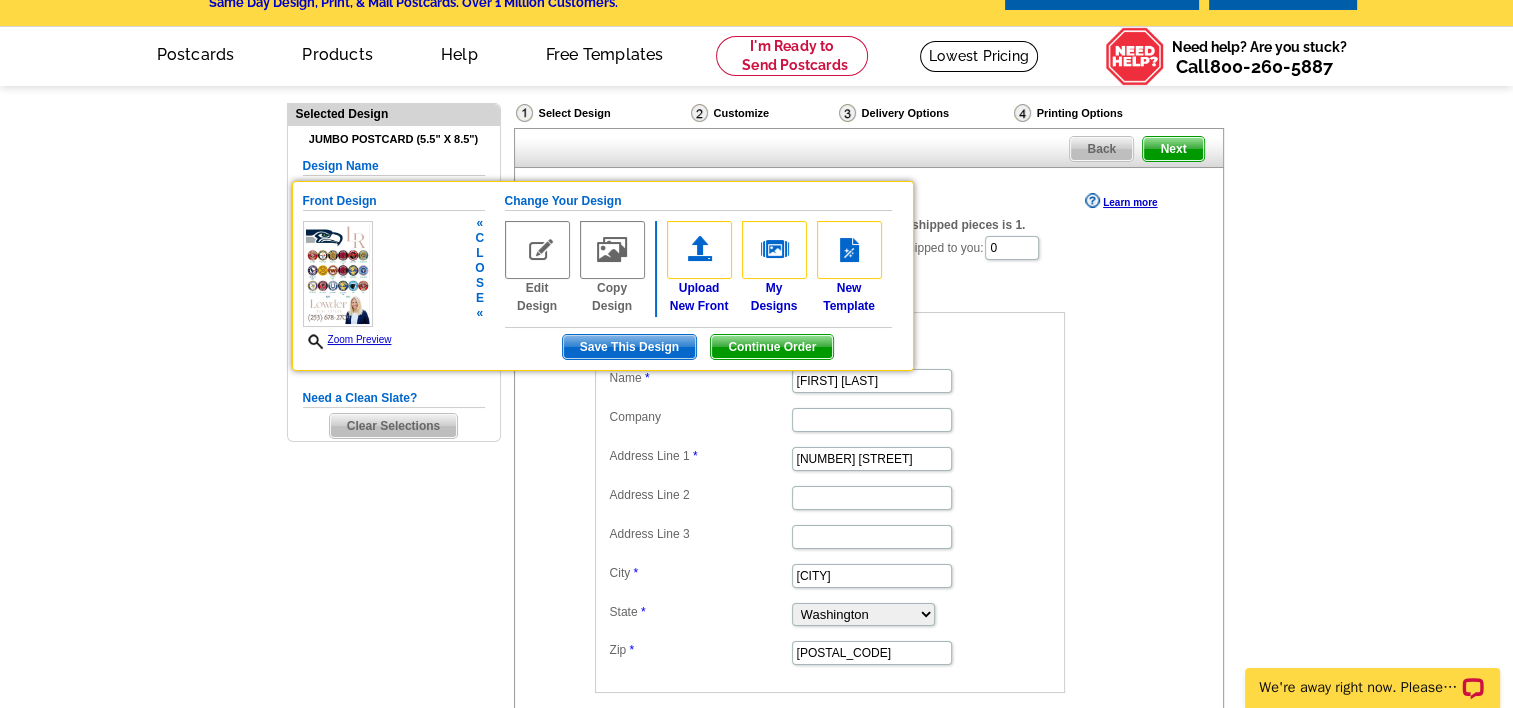 drag, startPoint x: 526, startPoint y: 453, endPoint x: 536, endPoint y: 524, distance: 71.70077 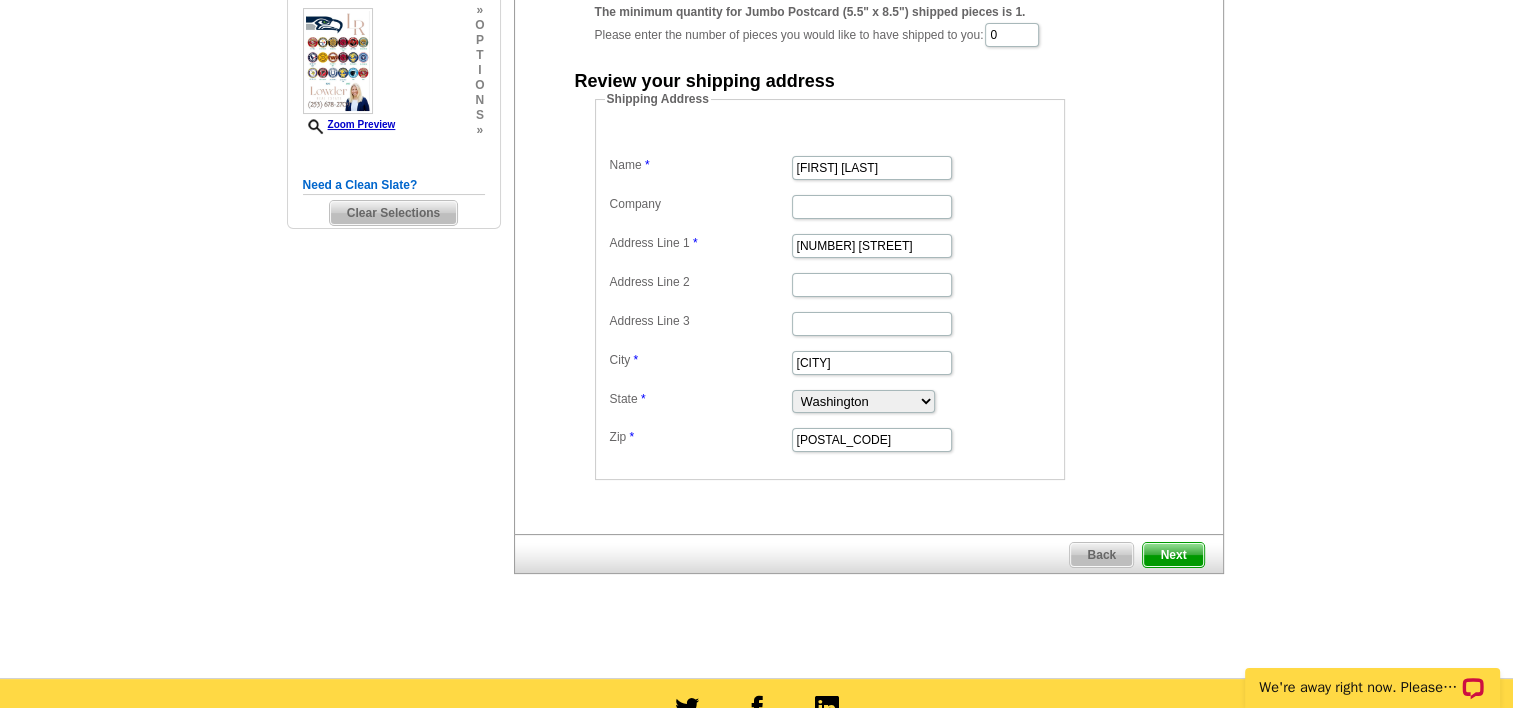 scroll, scrollTop: 264, scrollLeft: 0, axis: vertical 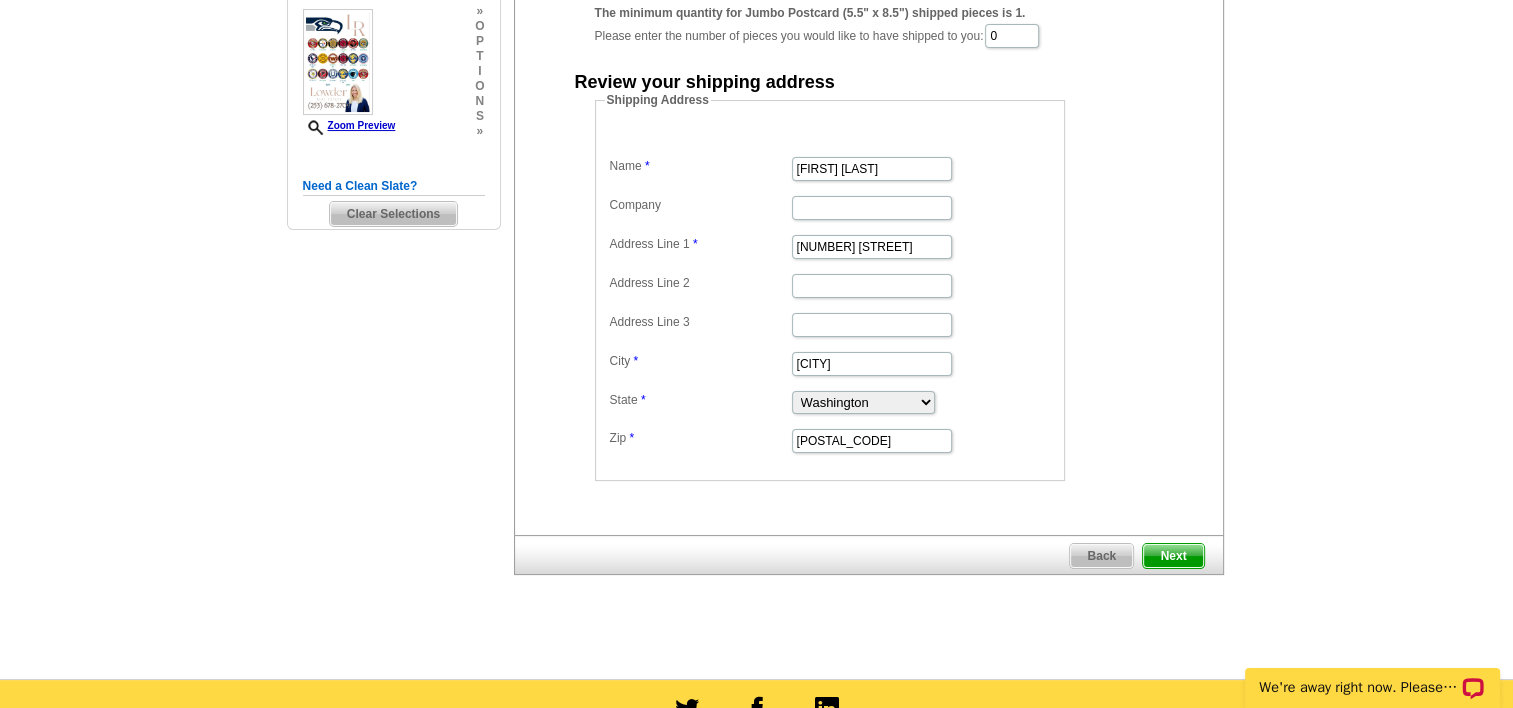 click on "Next" at bounding box center [1173, 556] 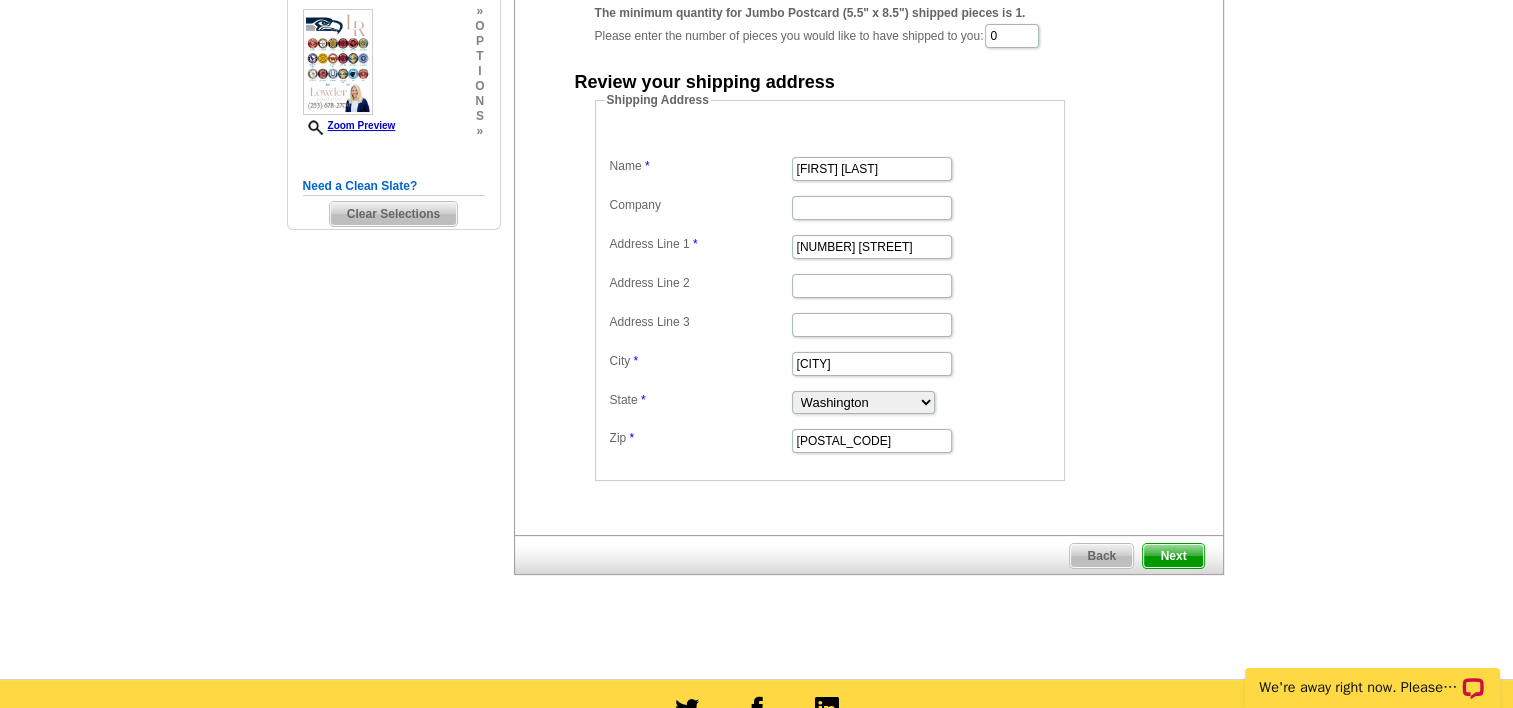 scroll, scrollTop: 0, scrollLeft: 0, axis: both 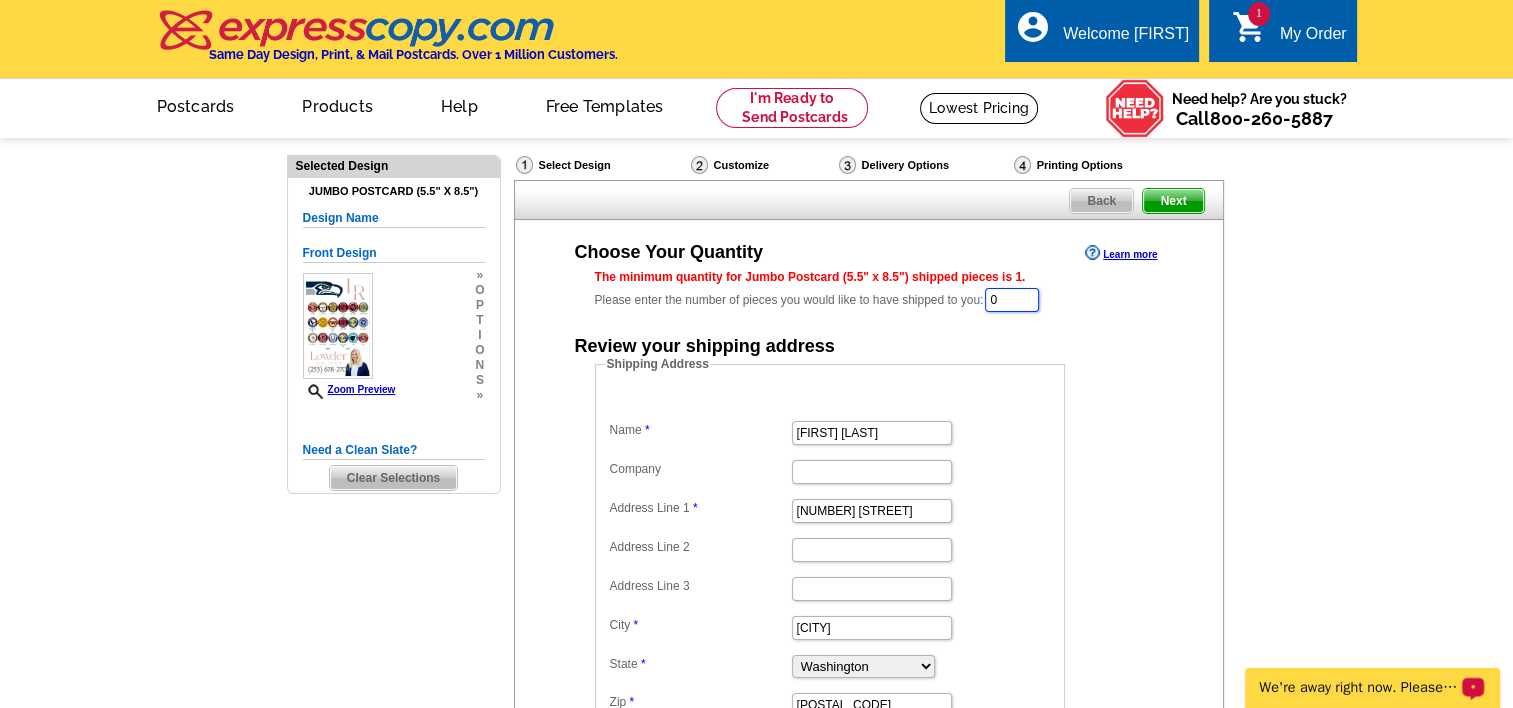 click on "0" at bounding box center [1012, 300] 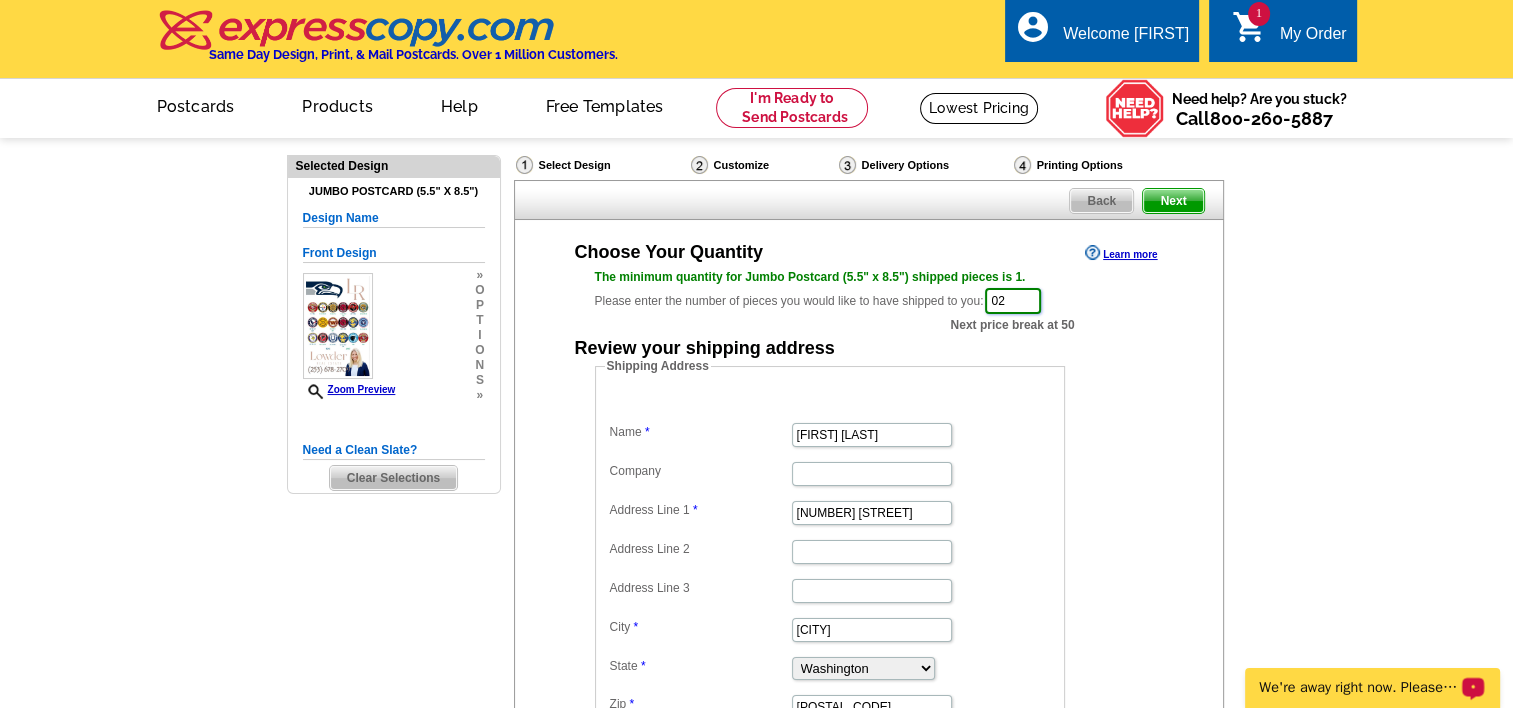 type on "0" 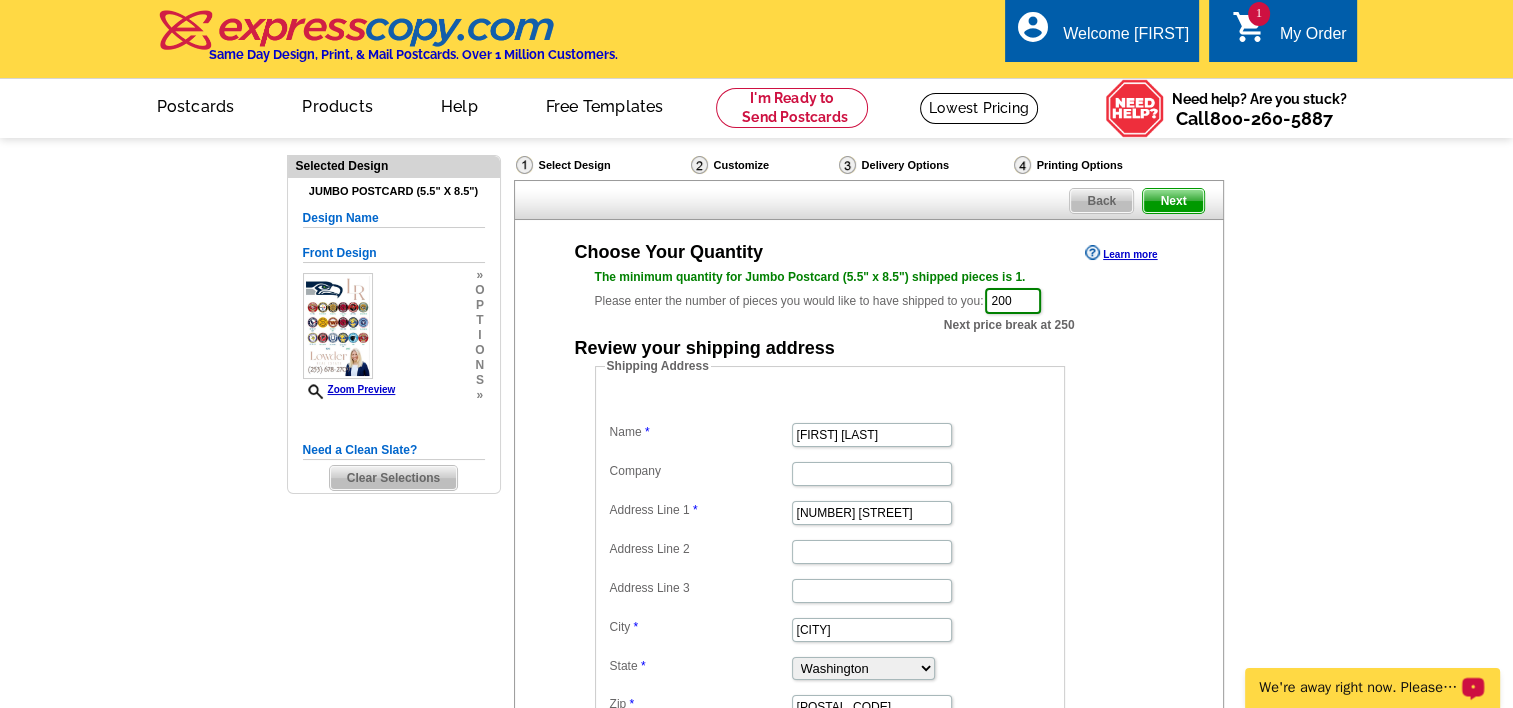 click on "Shipping Address
Name
Katie Lowder
Company
Address Line 1
6616 81st Street Ct E
Address Line 2
Address Line 3
City
Puyallup
State
Alabama
Alaska
Arizona
Arkansas
California
Colorado
Connecticut
District of Columbia
Delaware
Florida
Georgia
Hawaii
Idaho
Illinois
Indiana
Iowa
Kansas
Kentucky
Louisiana
Maine
Maryland
Massachusetts
Michigan
Minnesota
Mississippi
Missouri
Montana
Nebraska
Nevada
New Hampshire
New Jersey
New Mexico
New York
North Carolina
North Dakota
Ohio
Oklahoma
Oregon
Pennsylvania
Rhode Island
South Carolina
South Dakota
Tennessee
Texas
Utah
Vermont
Virginia
Washington
West Virginia
Wisconsin
Wyoming
Zip
98371" at bounding box center (861, 552) 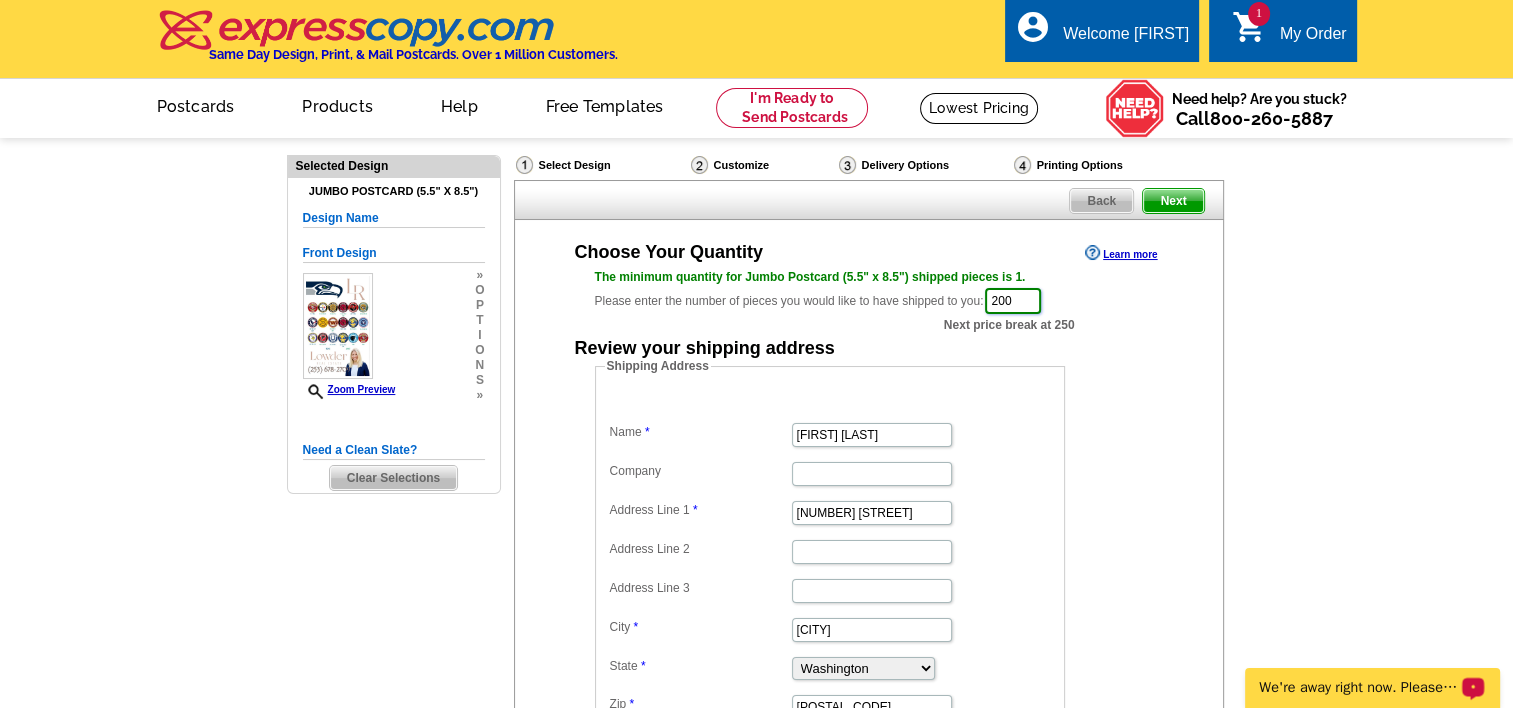 click on "200" at bounding box center (1013, 301) 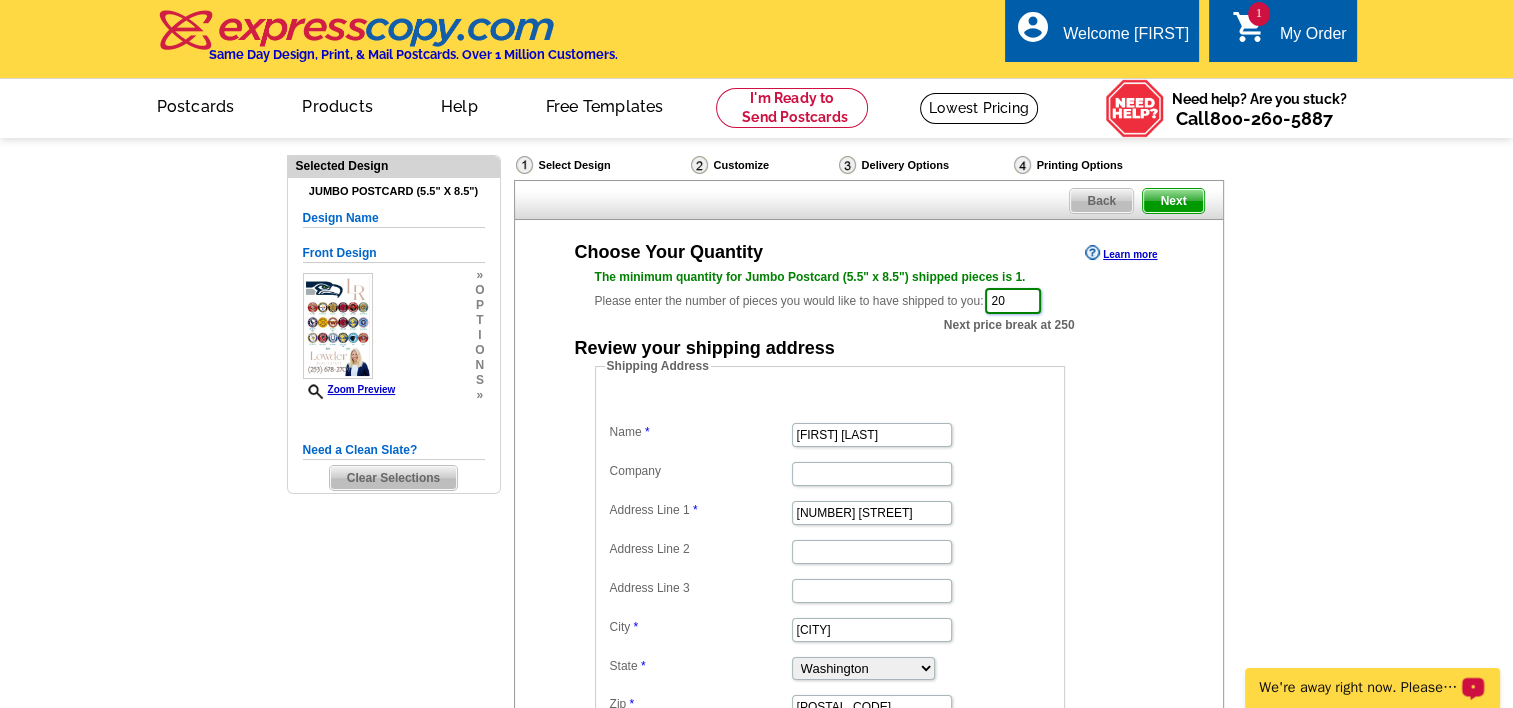 type on "2" 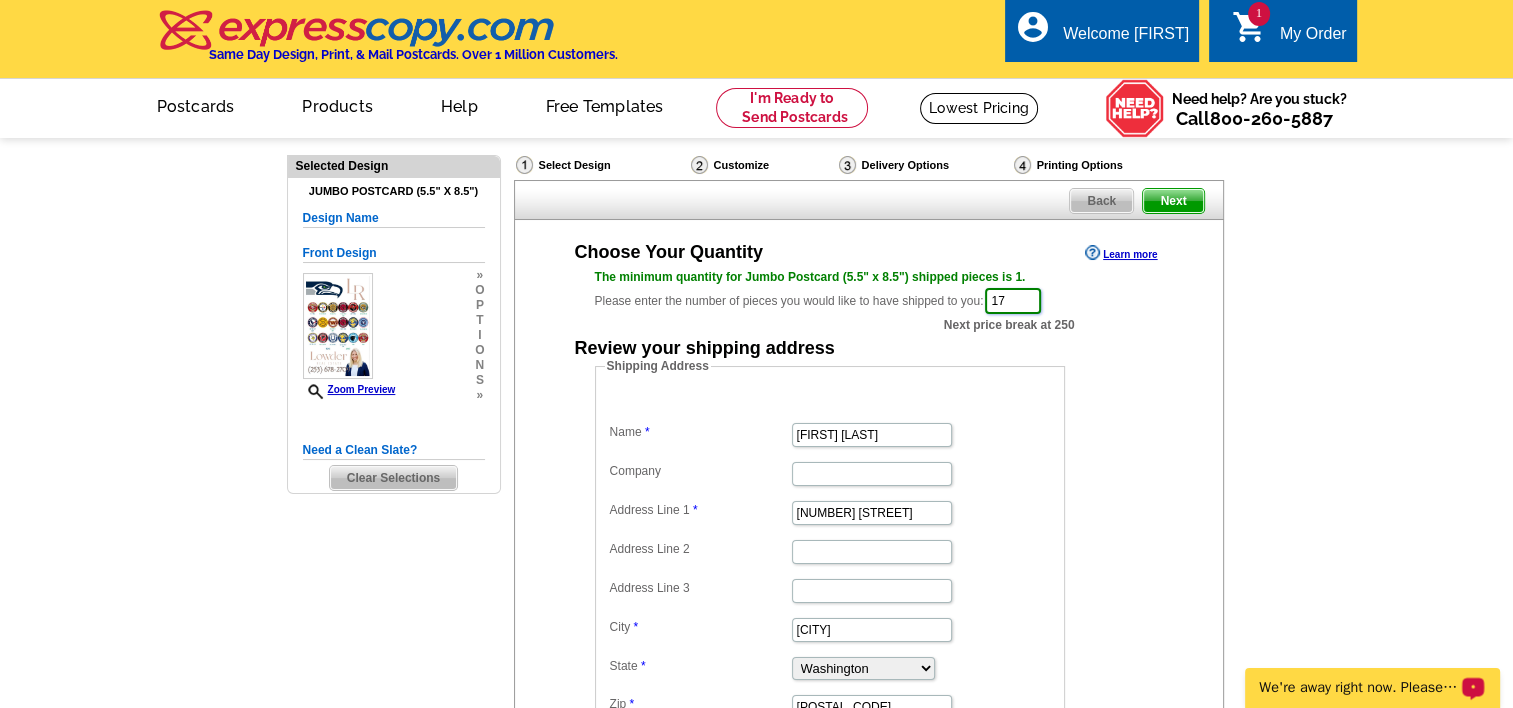 type on "1" 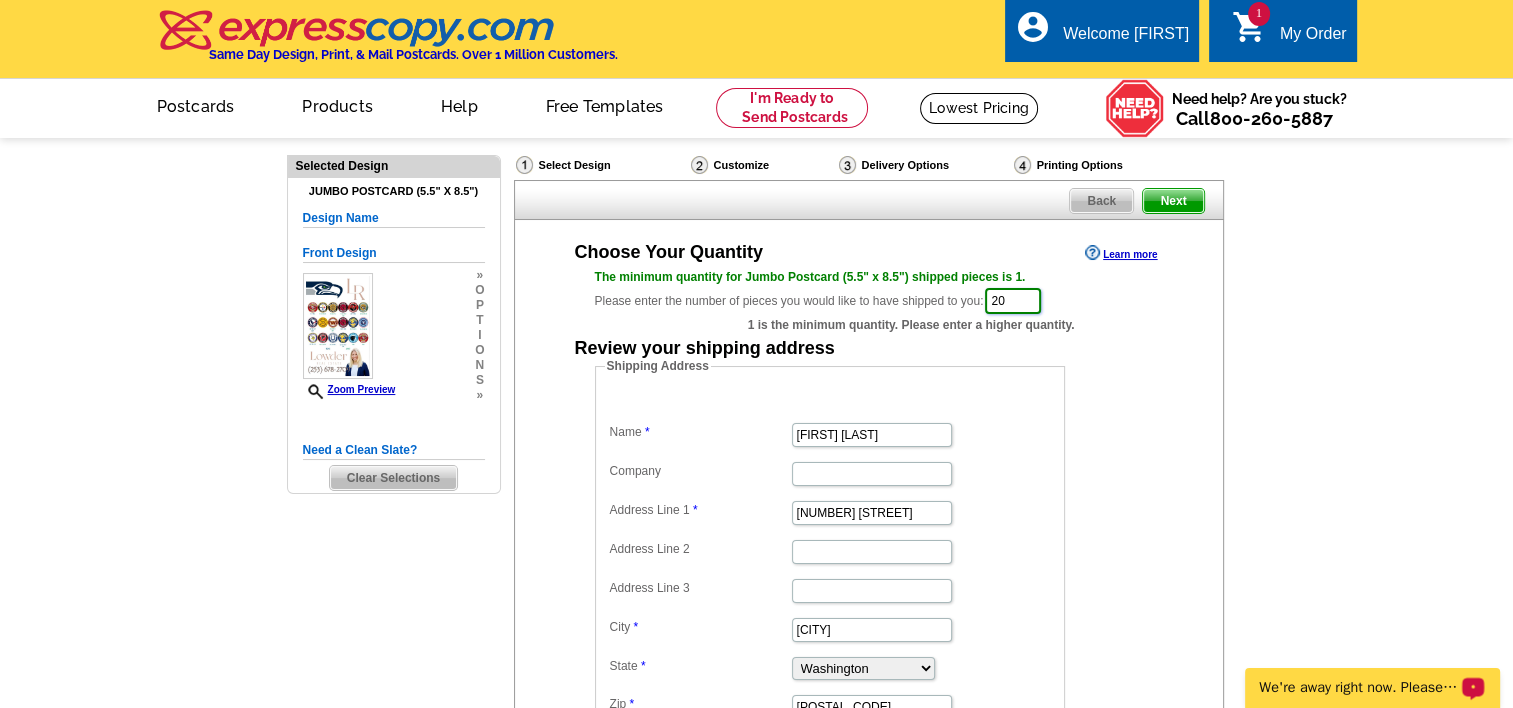 type on "200" 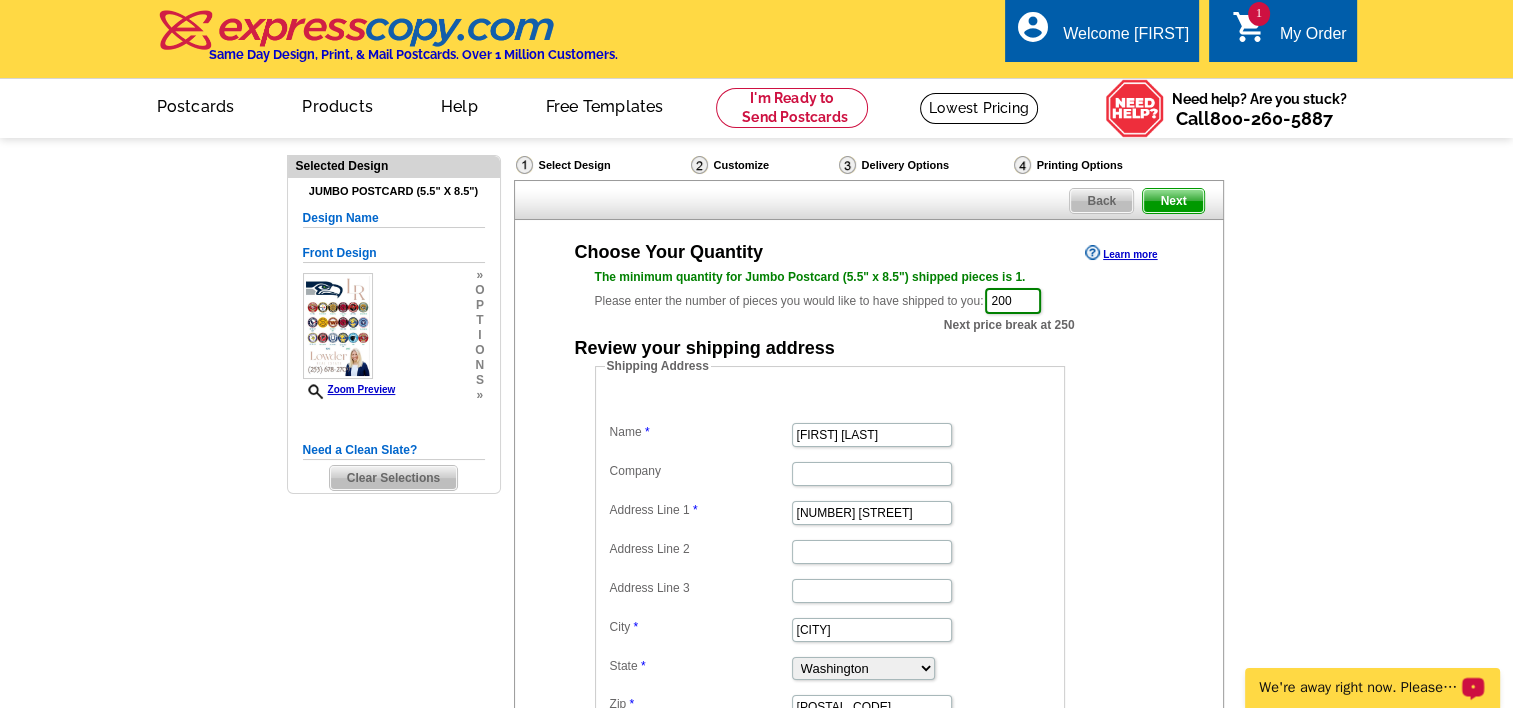 click on "Shipping Address
Name
Katie Lowder
Company
Address Line 1
6616 81st Street Ct E
Address Line 2
Address Line 3
City
Puyallup
State
Alabama
Alaska
Arizona
Arkansas
California
Colorado
Connecticut
District of Columbia
Delaware
Florida
Georgia
Hawaii
Idaho
Illinois
Indiana
Iowa
Kansas
Kentucky
Louisiana
Maine
Maryland
Massachusetts
Michigan
Minnesota
Mississippi
Missouri
Montana
Nebraska
Nevada
New Hampshire
New Jersey
New Mexico
New York
North Carolina
North Dakota
Ohio
Oklahoma
Oregon
Pennsylvania
Rhode Island
South Carolina
South Dakota
Tennessee
Texas
Utah
Vermont
Virginia
Washington
West Virginia
Wisconsin
Wyoming
Zip
98371" at bounding box center (869, 552) 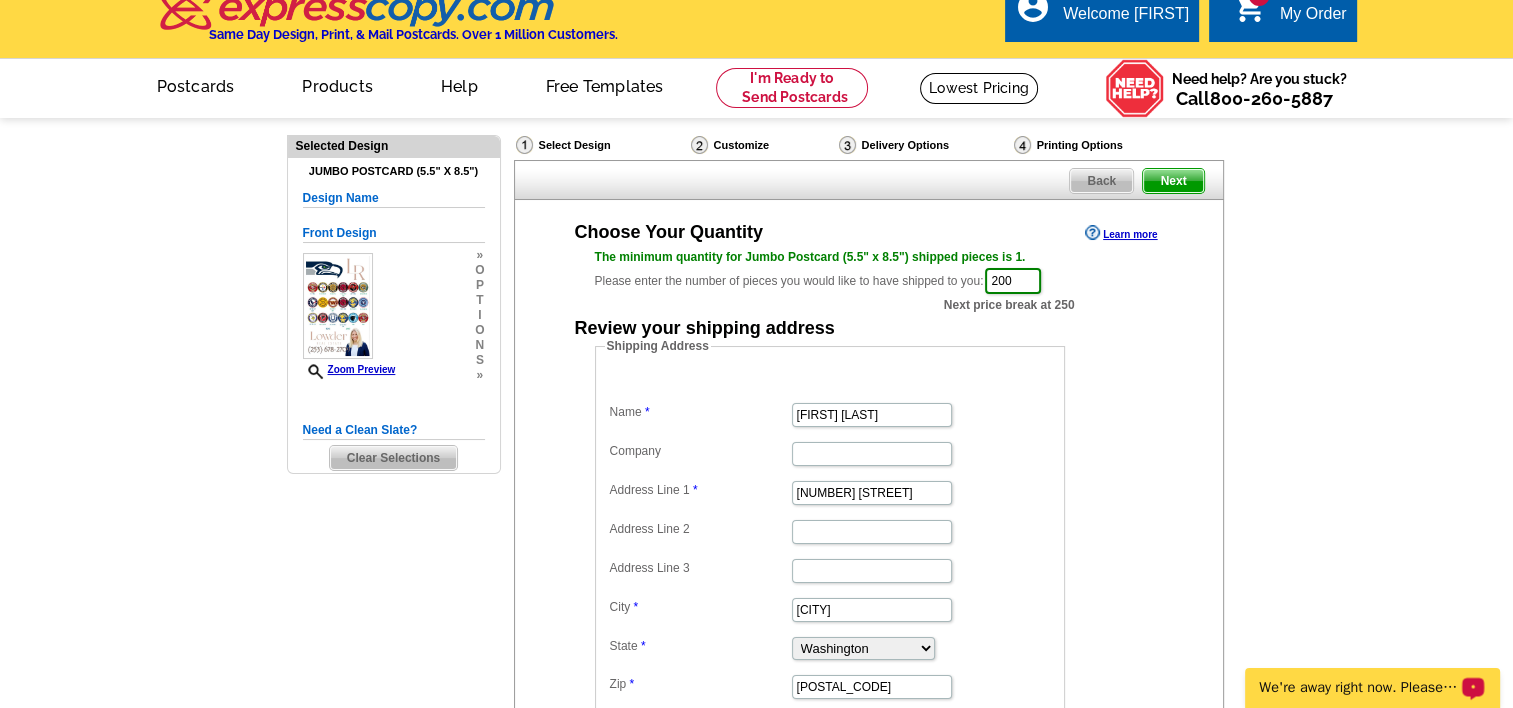 scroll, scrollTop: 24, scrollLeft: 0, axis: vertical 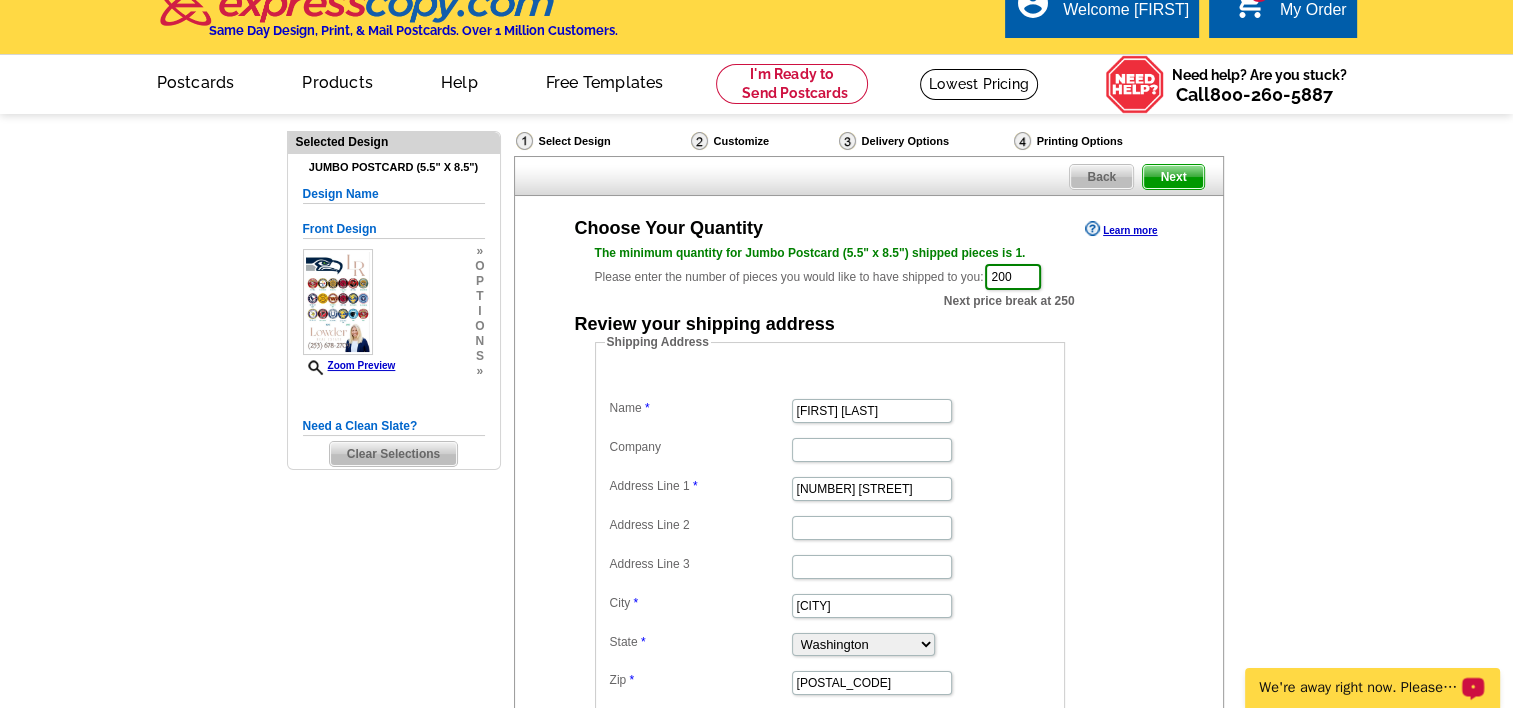 click on "Next" at bounding box center [1173, 177] 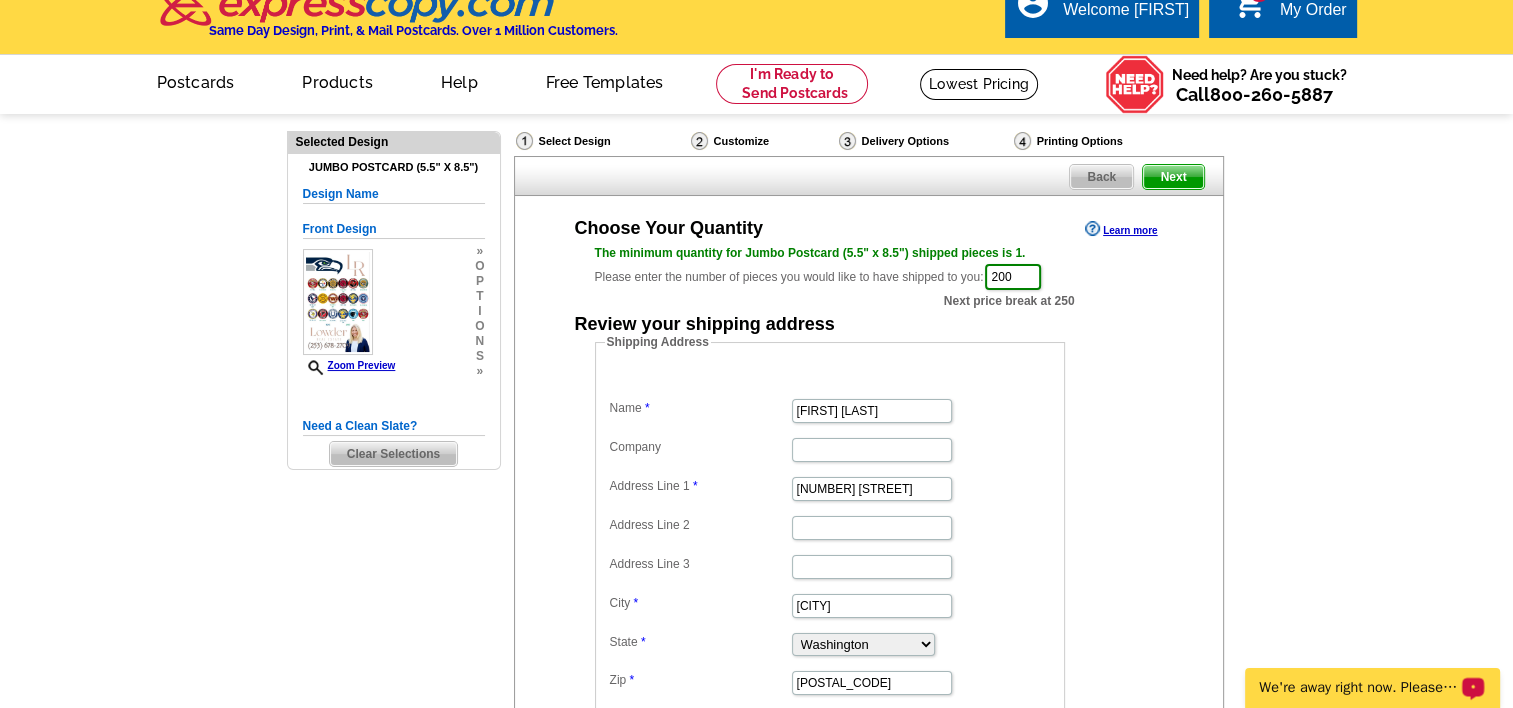 scroll, scrollTop: 0, scrollLeft: 0, axis: both 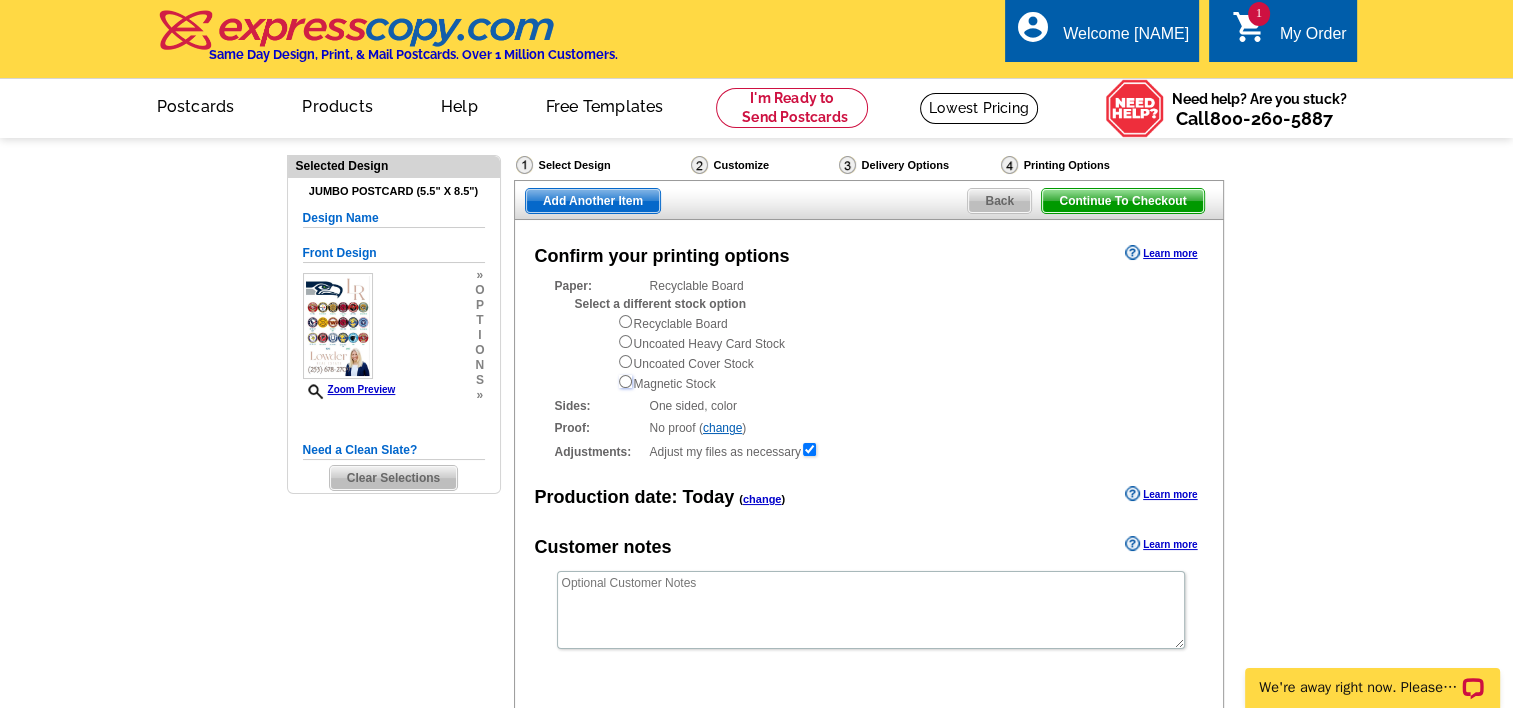 click at bounding box center (625, 381) 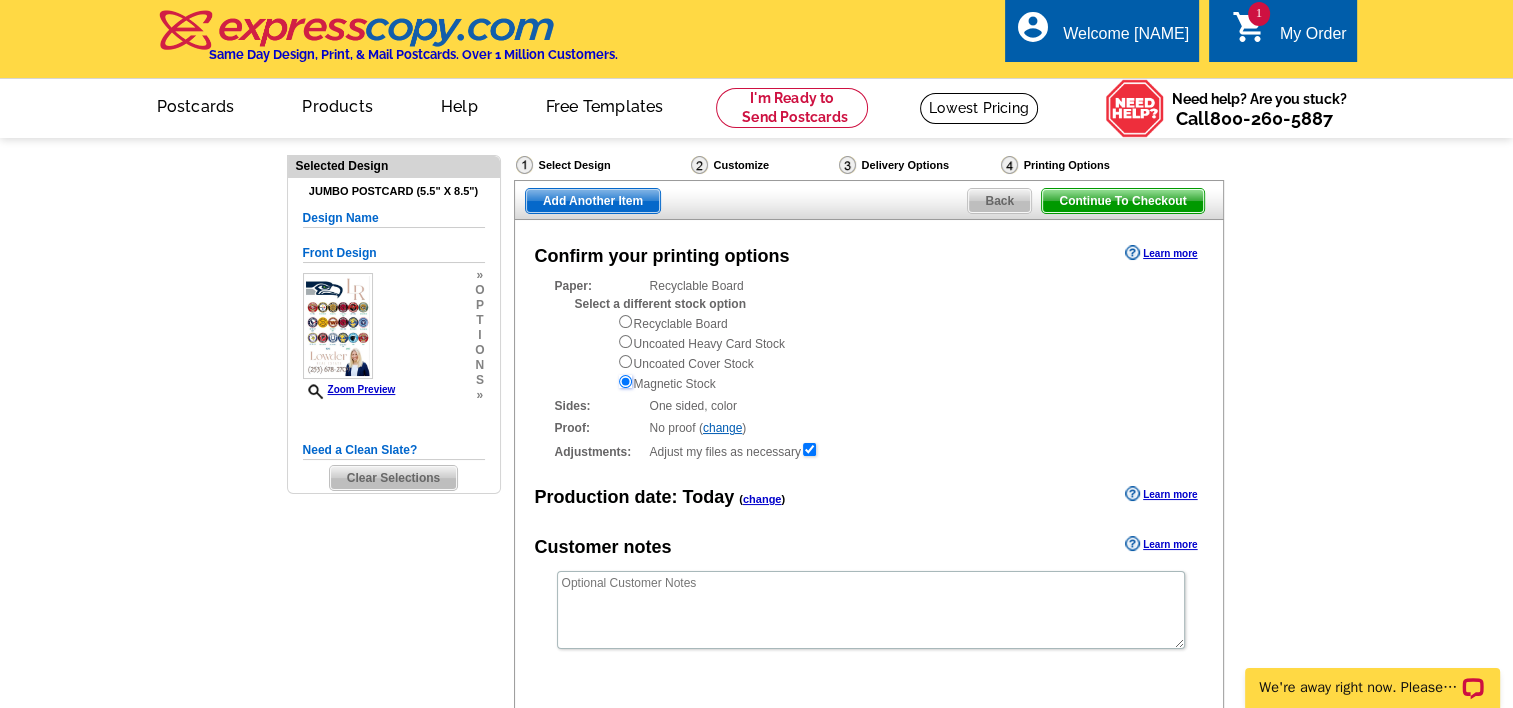 scroll, scrollTop: 0, scrollLeft: 0, axis: both 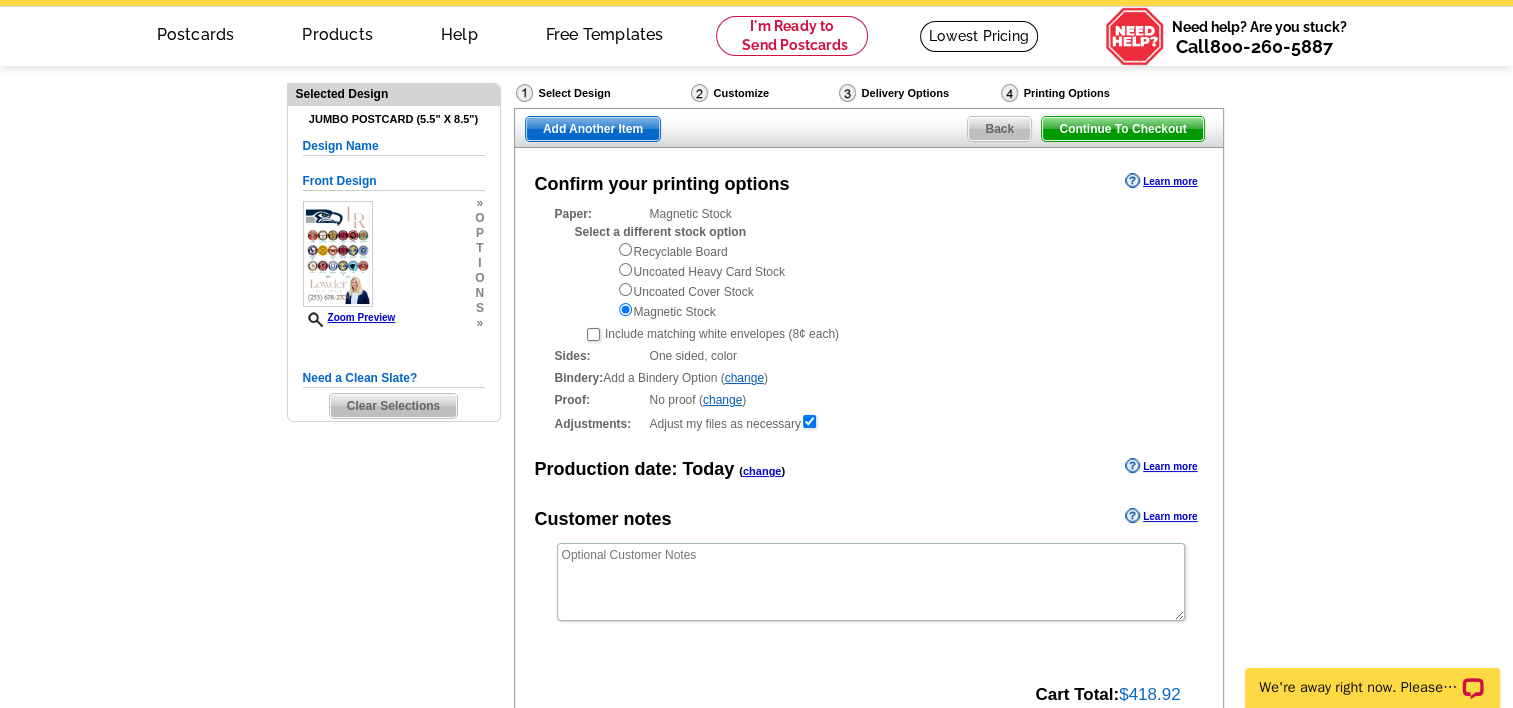 click on "Back" at bounding box center [999, 129] 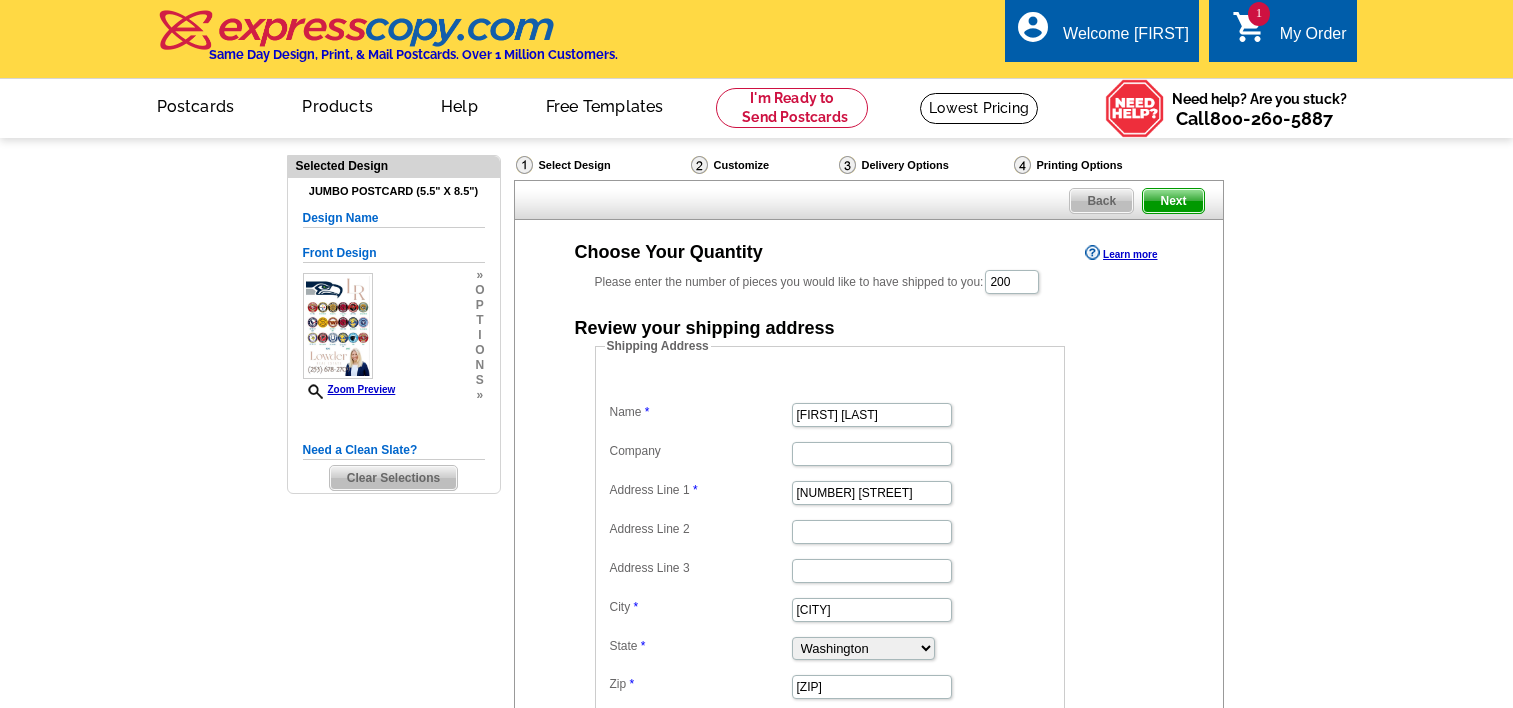 scroll, scrollTop: 0, scrollLeft: 0, axis: both 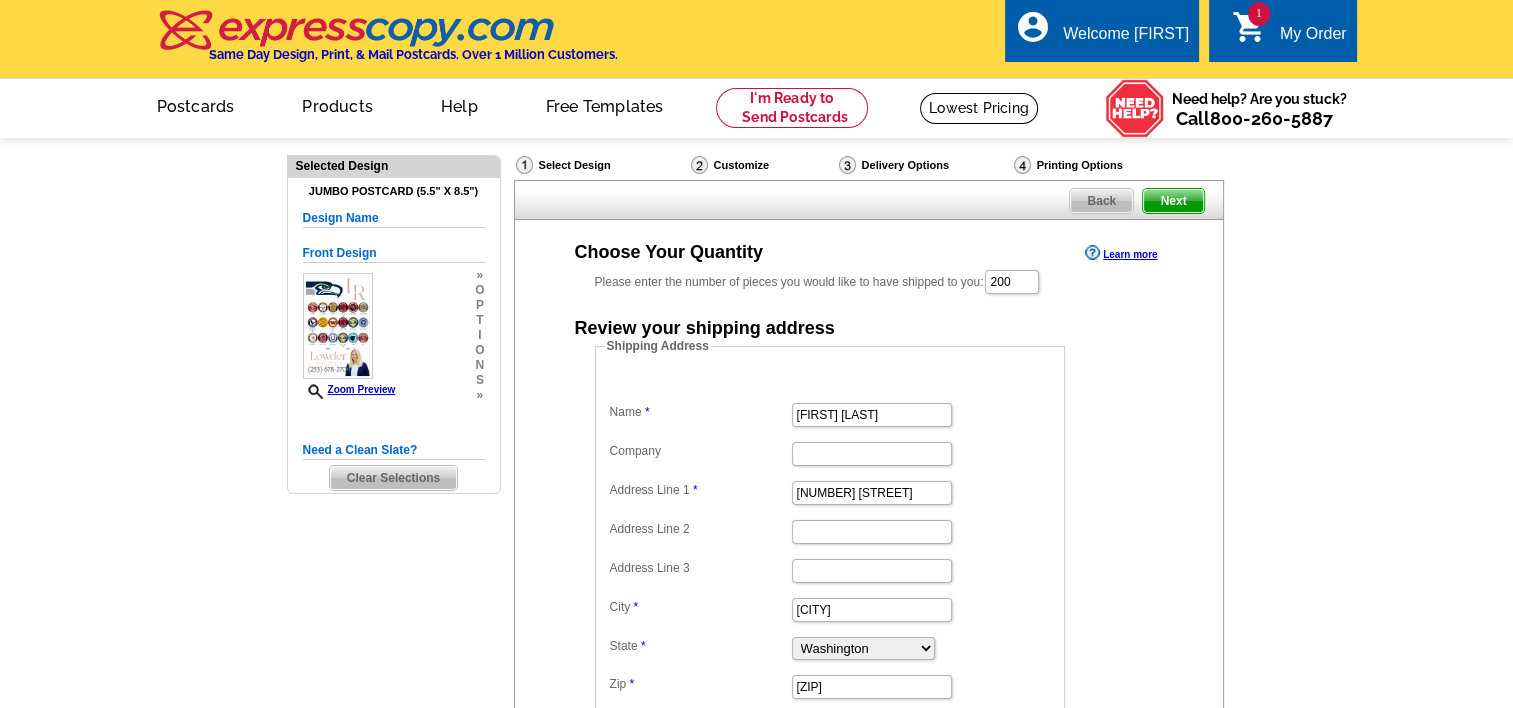 click on "Please enter the number of pieces you would like to have shipped to you:
200" at bounding box center (869, 282) 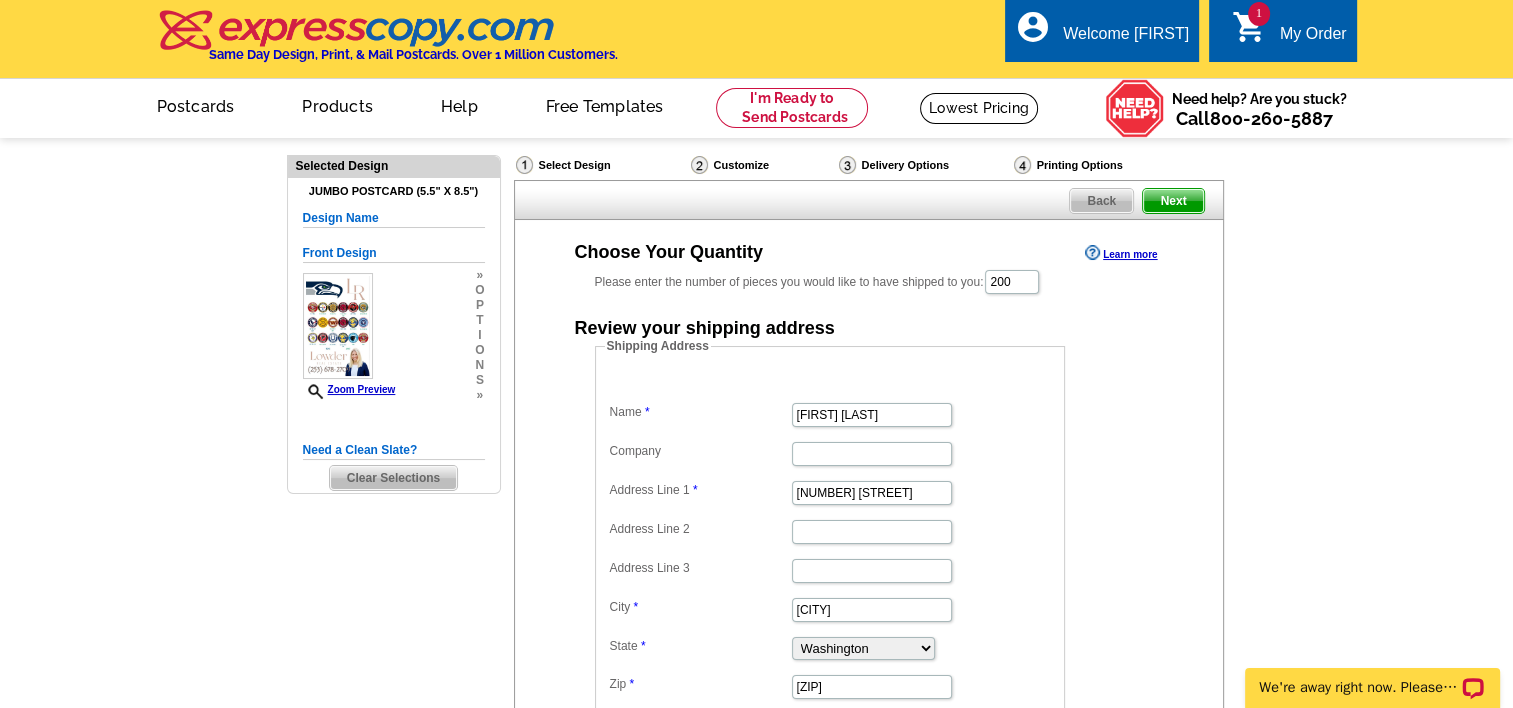 scroll, scrollTop: 0, scrollLeft: 0, axis: both 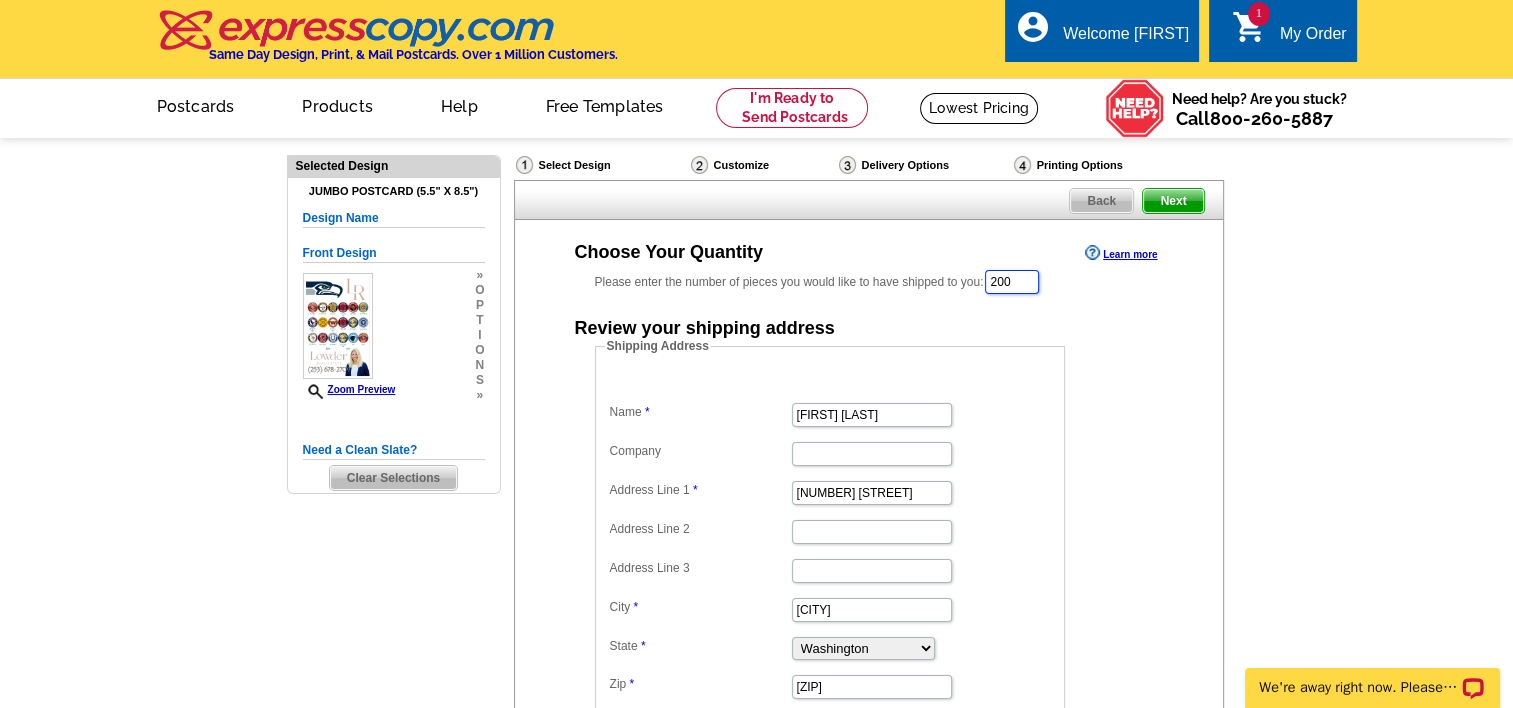 click on "200" at bounding box center (1012, 282) 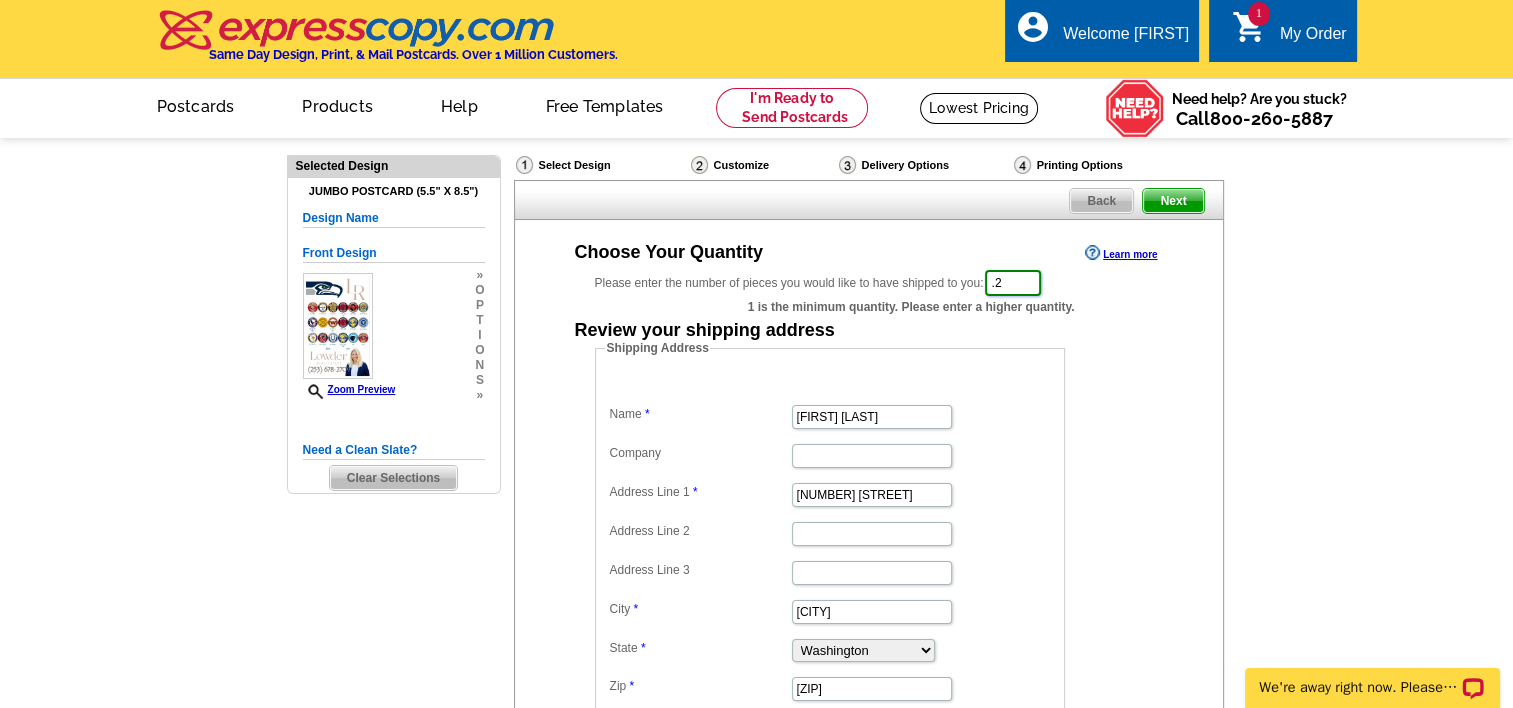 type on "." 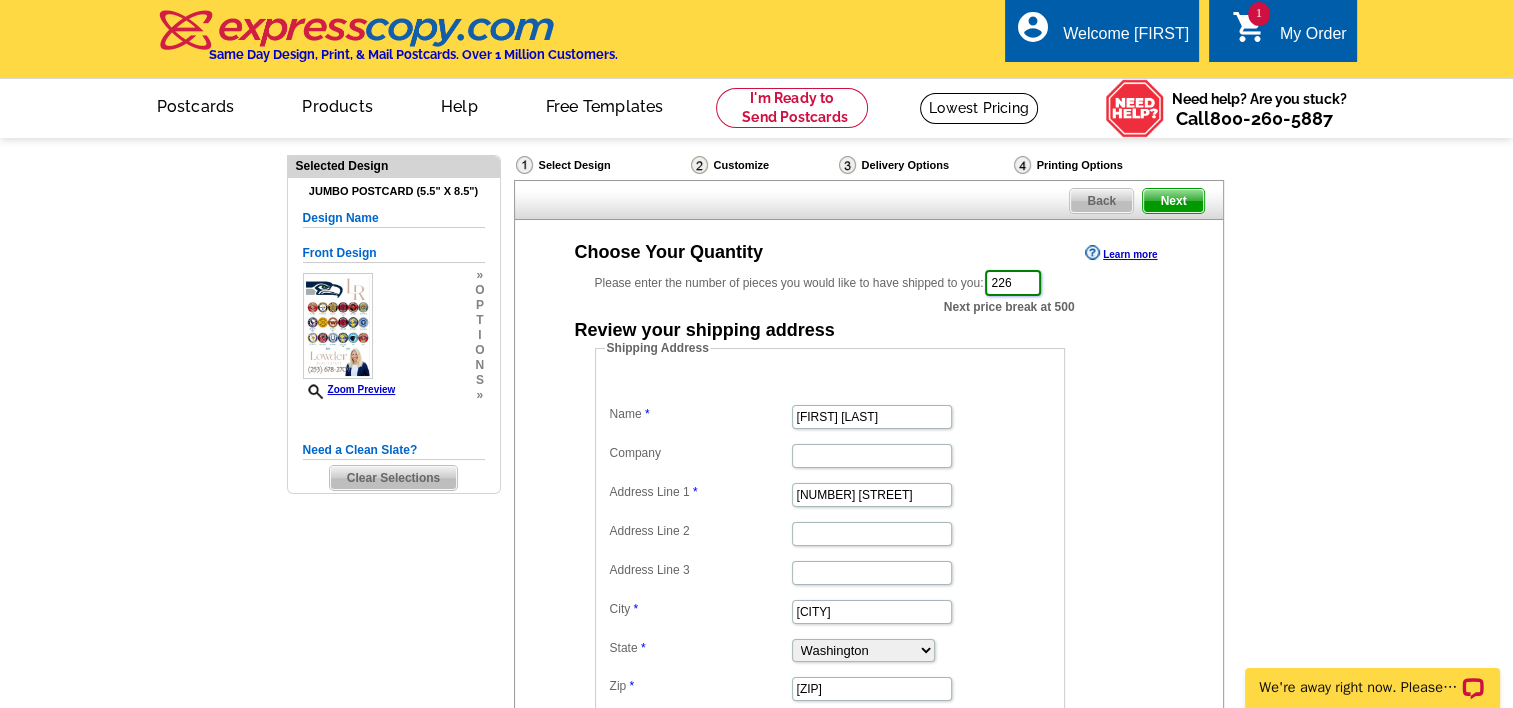 type on "226" 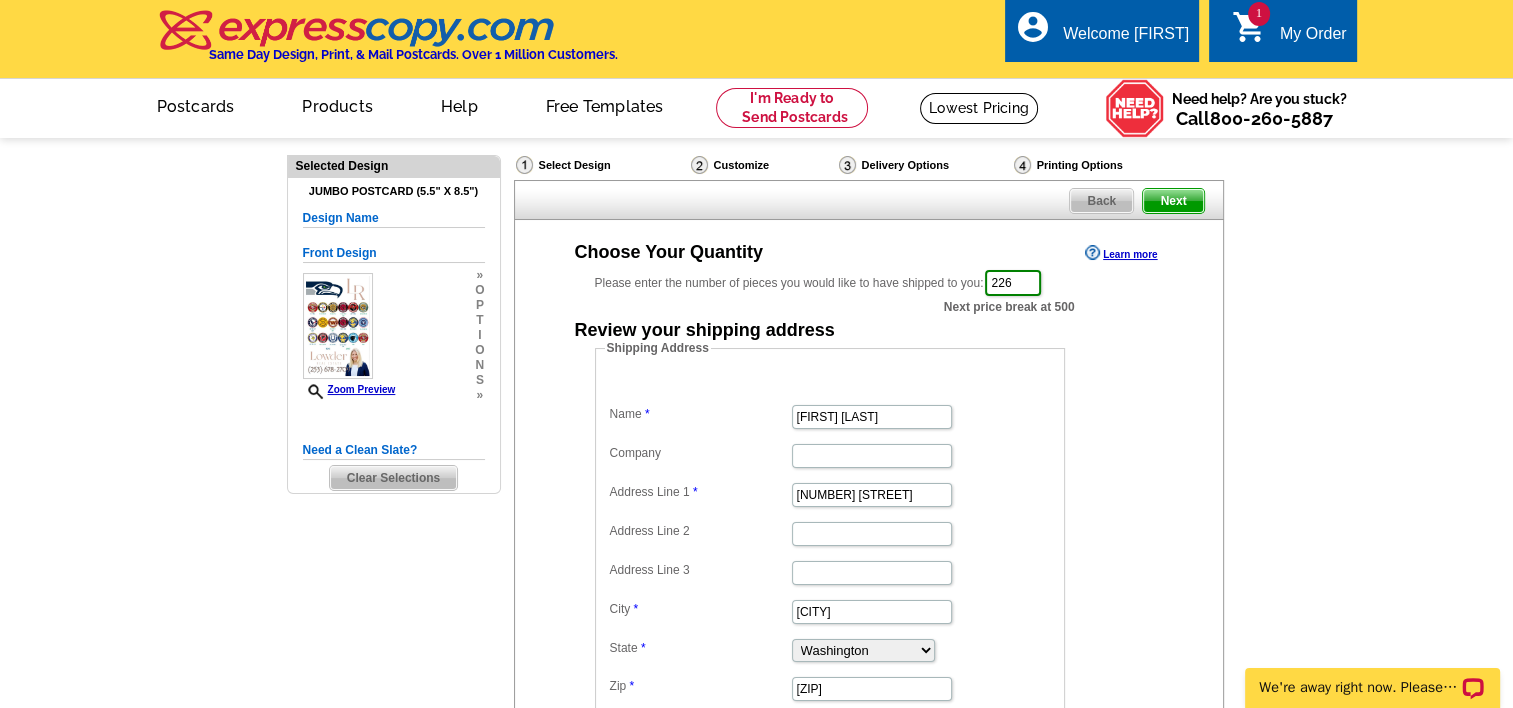 click on "Shipping Address
Name
Katie Lowder
Company
Address Line 1
6616 81st Street Ct E
Address Line 2
Address Line 3
City
Puyallup
State
Alabama
Alaska
Arizona
Arkansas
California
Colorado
Connecticut
District of Columbia
Delaware
Florida
Georgia
Hawaii
Idaho
Illinois
Indiana
Iowa
Kansas
Kentucky
Louisiana
Maine
Maryland
Massachusetts
Michigan
Minnesota
Mississippi
Missouri
Montana
Nebraska
Nevada
New Hampshire
New Jersey
New Mexico
New York
North Carolina
North Dakota
Ohio
Oklahoma
Oregon
Pennsylvania
Rhode Island
South Carolina
South Dakota
Tennessee
Texas
Utah
Vermont
Virginia
Washington
West Virginia
Wisconsin
Wyoming
Zip
98371" at bounding box center (869, 534) 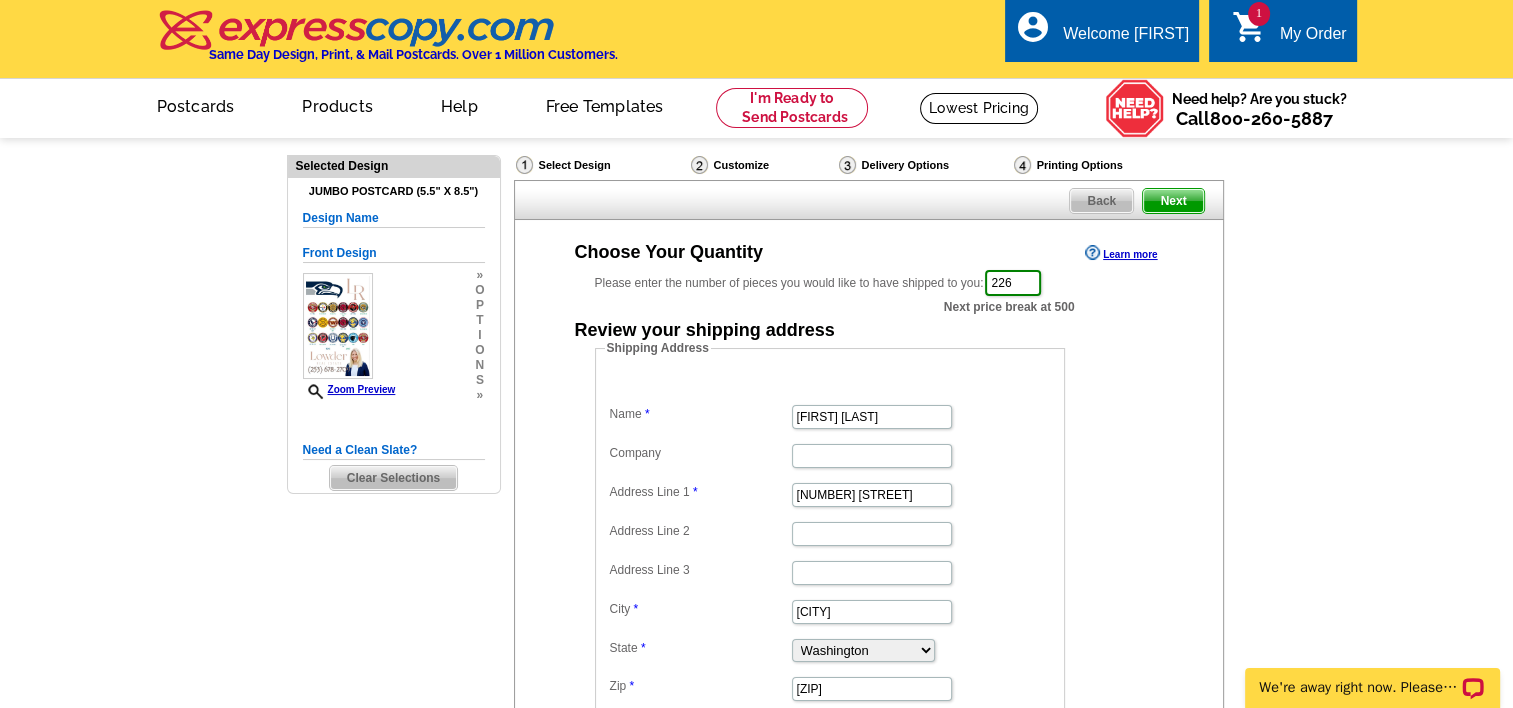 click on "Next" at bounding box center (1173, 201) 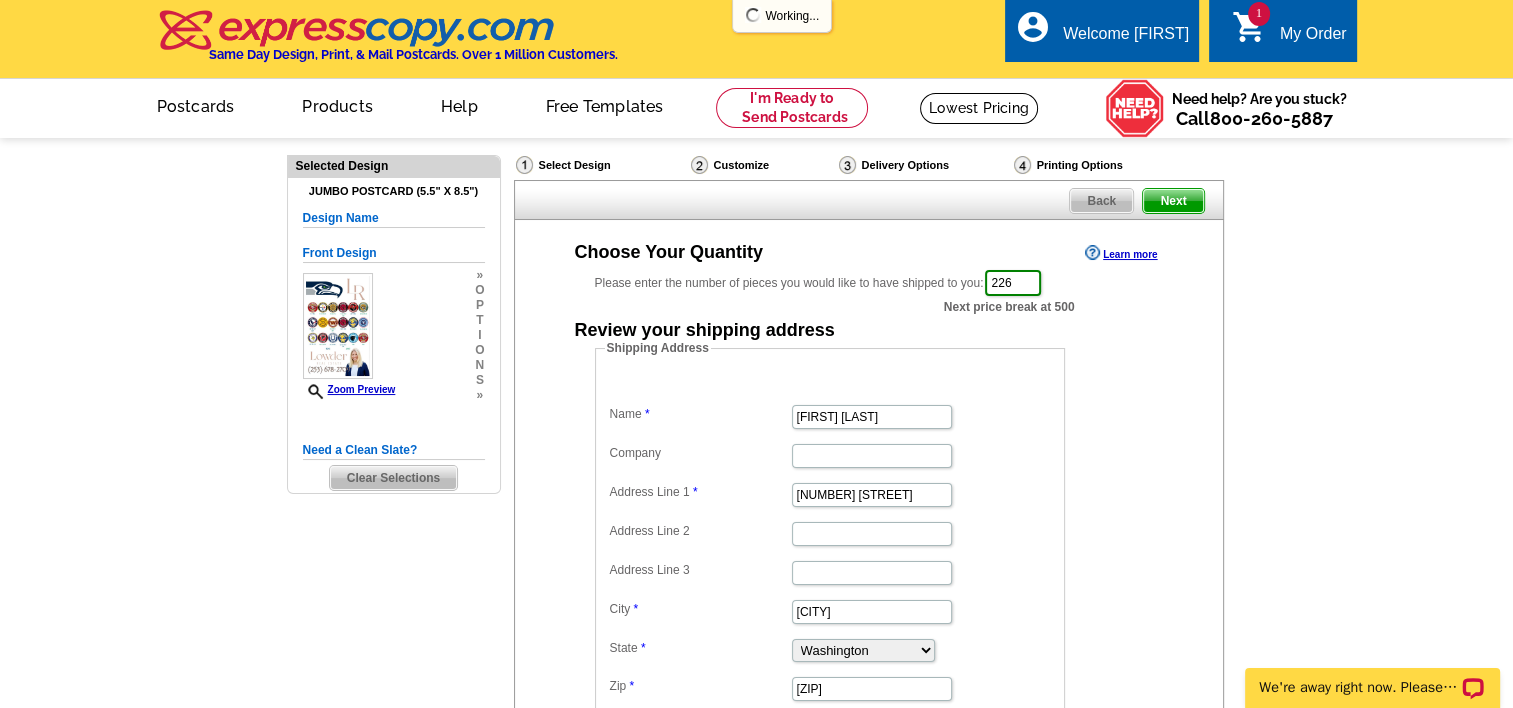 scroll, scrollTop: 0, scrollLeft: 0, axis: both 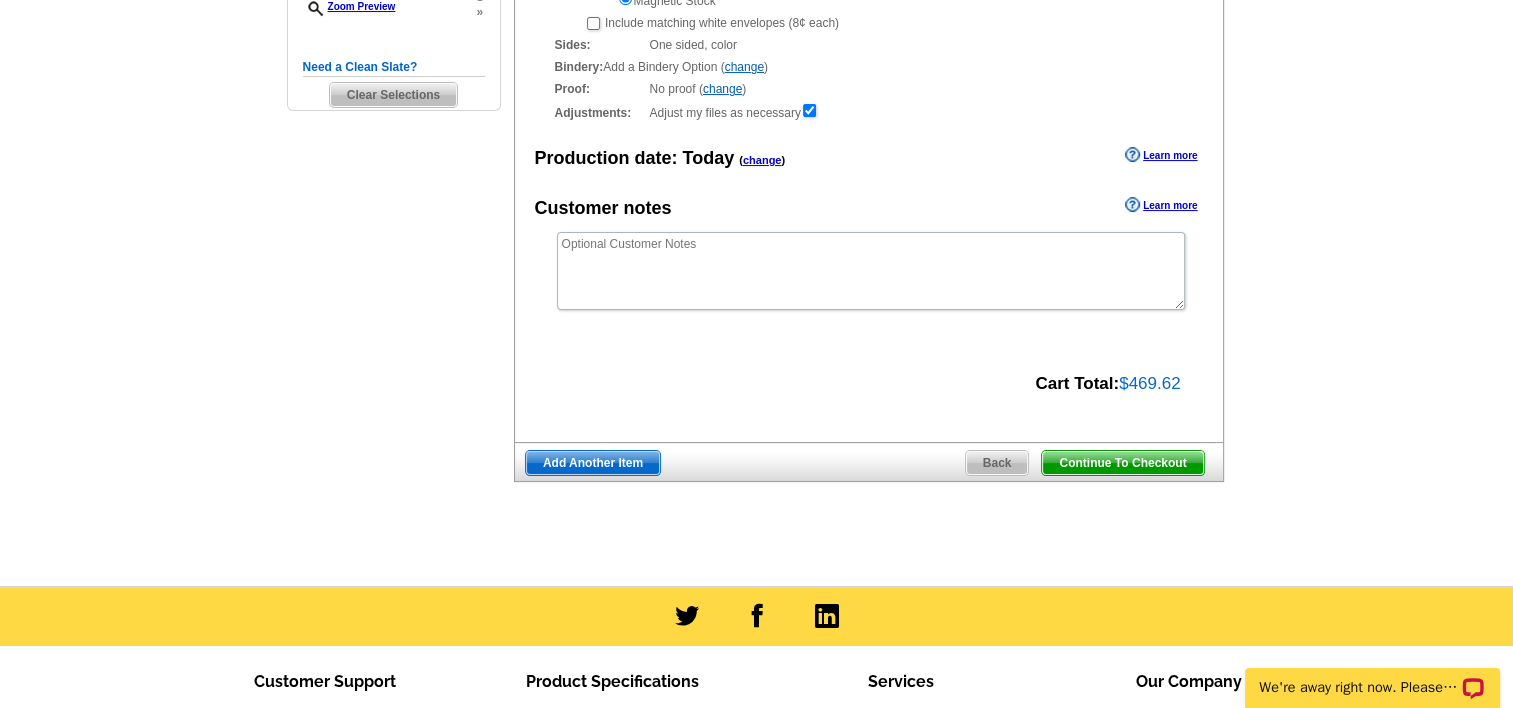 click on "Continue To Checkout" at bounding box center (1122, 463) 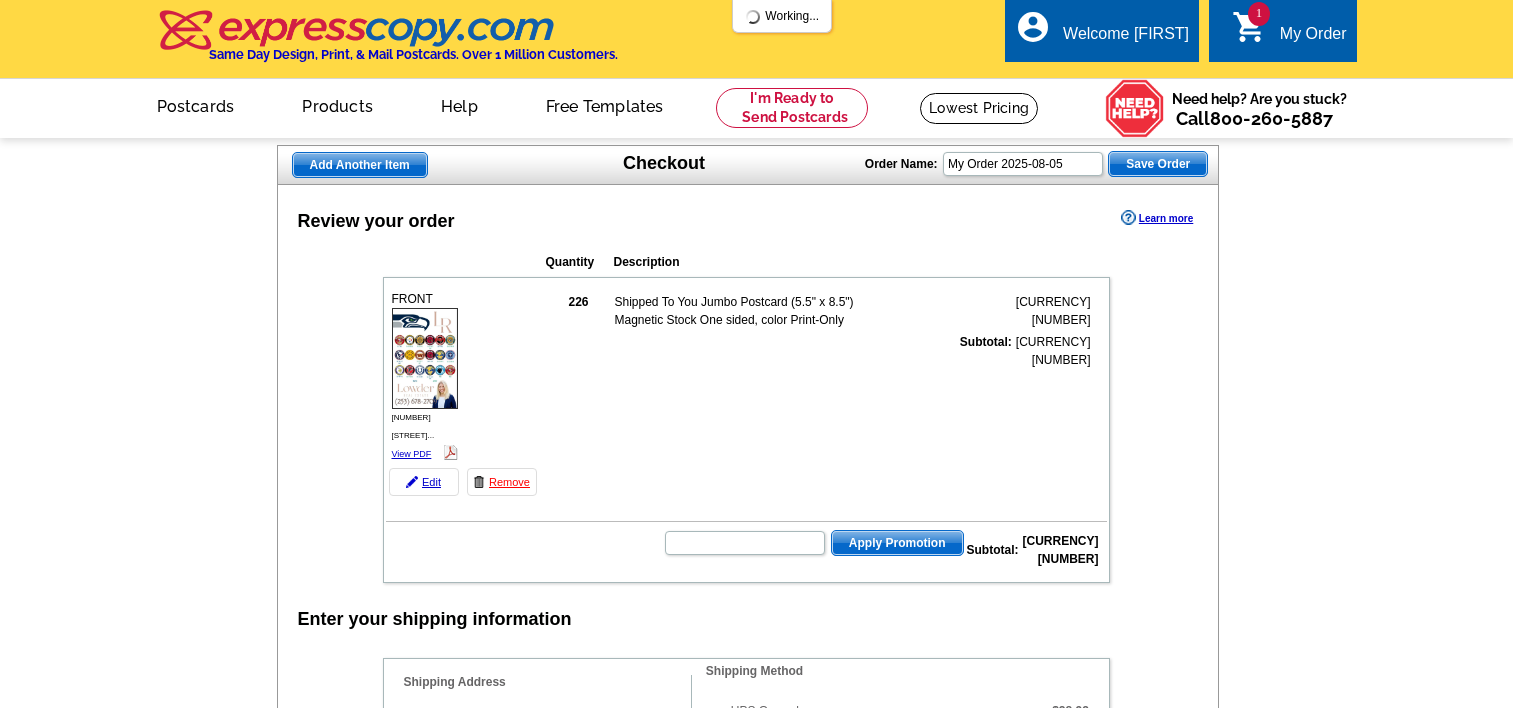 scroll, scrollTop: 0, scrollLeft: 0, axis: both 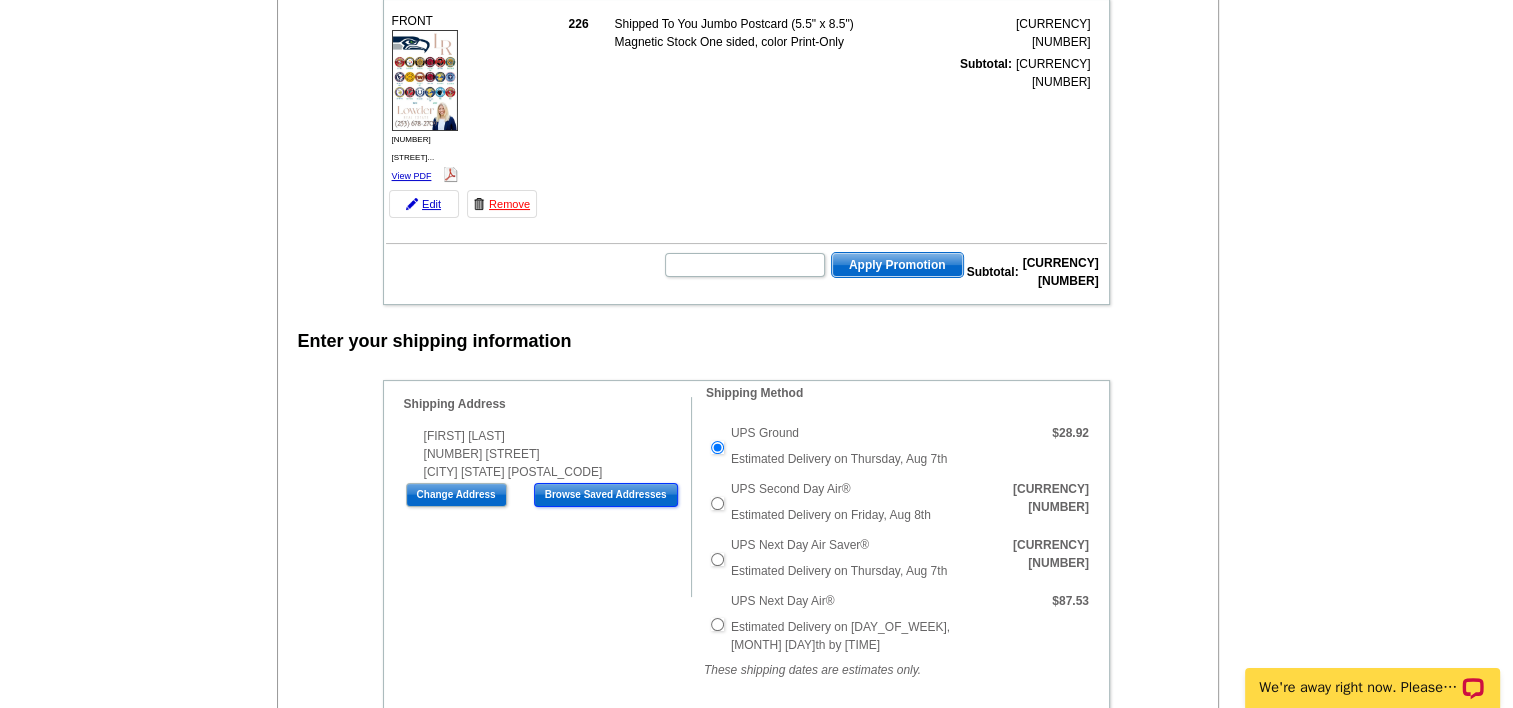 click on "Browse Saved Addresses" at bounding box center (606, 495) 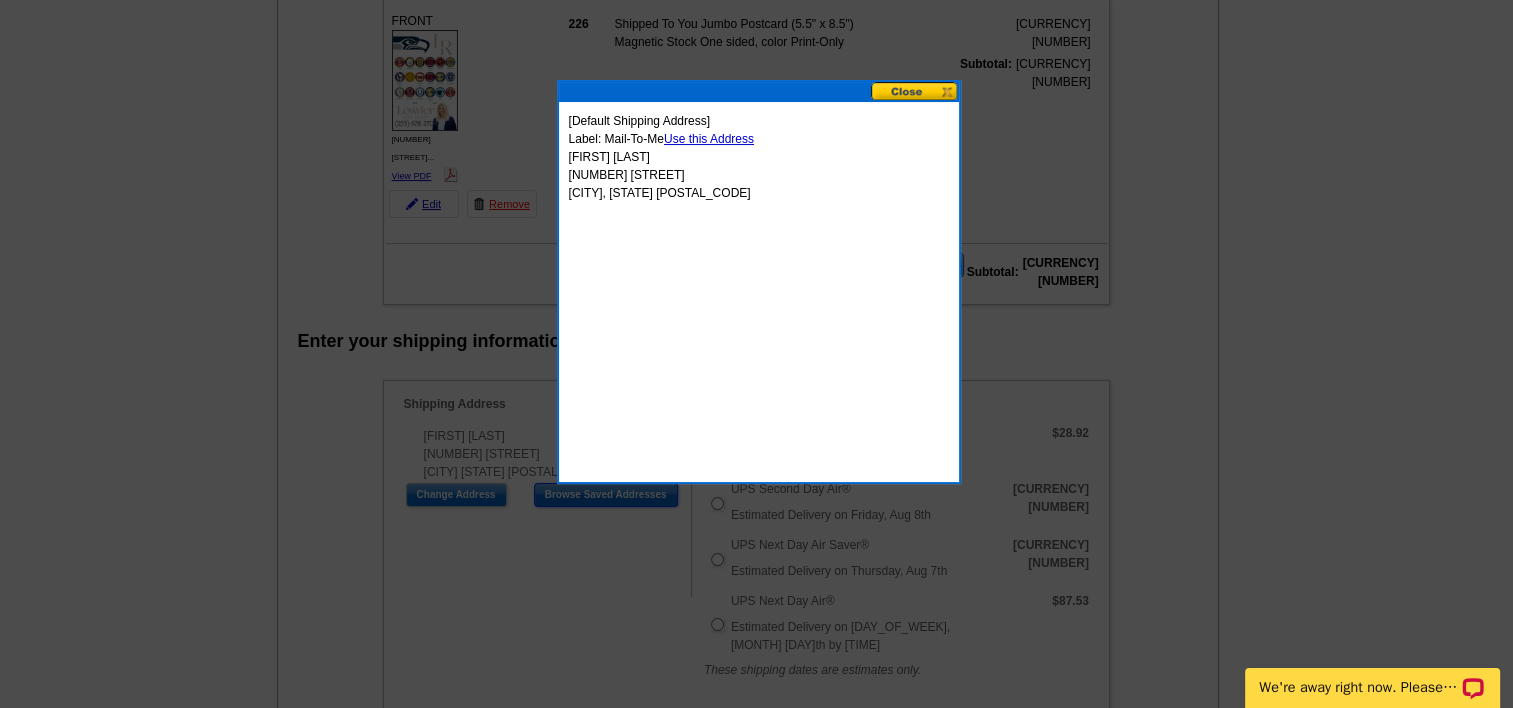 click at bounding box center (915, 91) 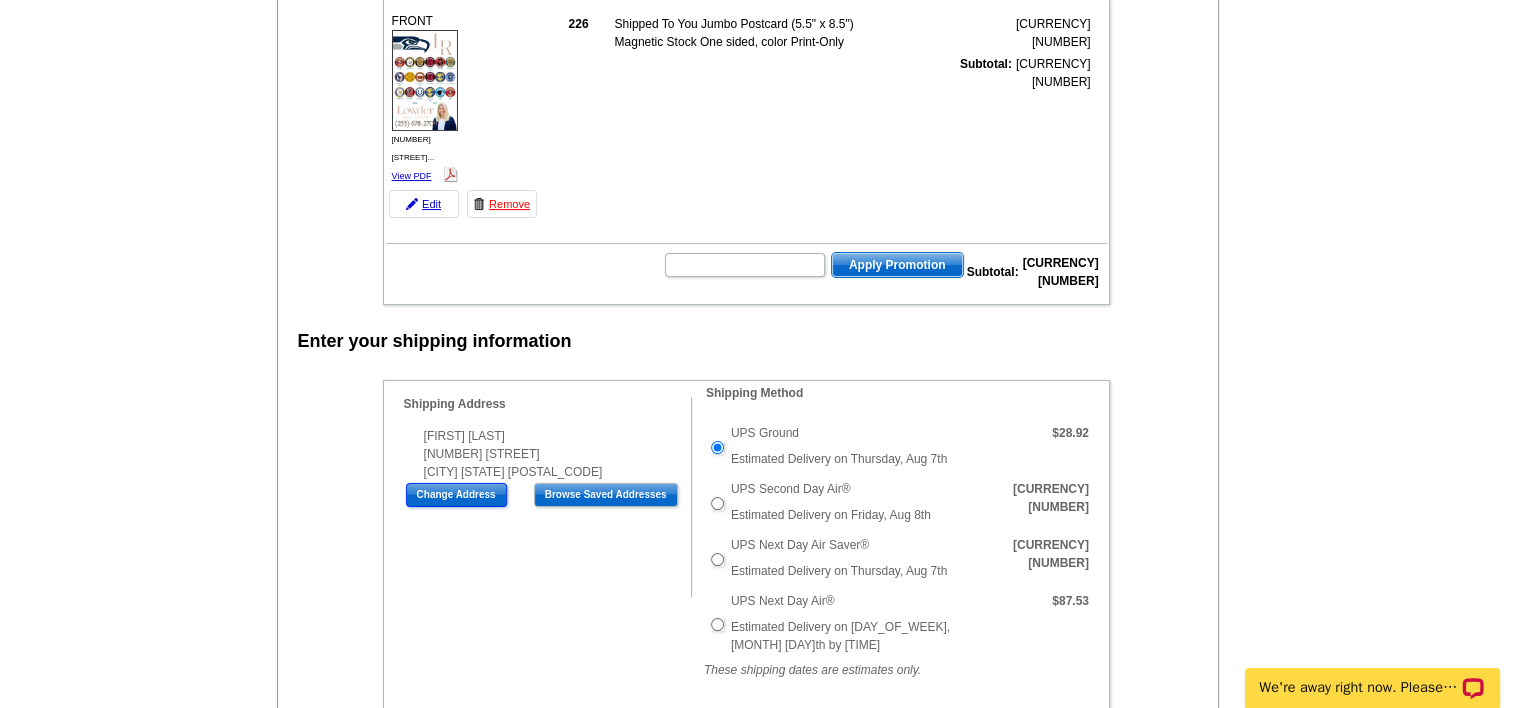 click on "Change Address" at bounding box center (456, 495) 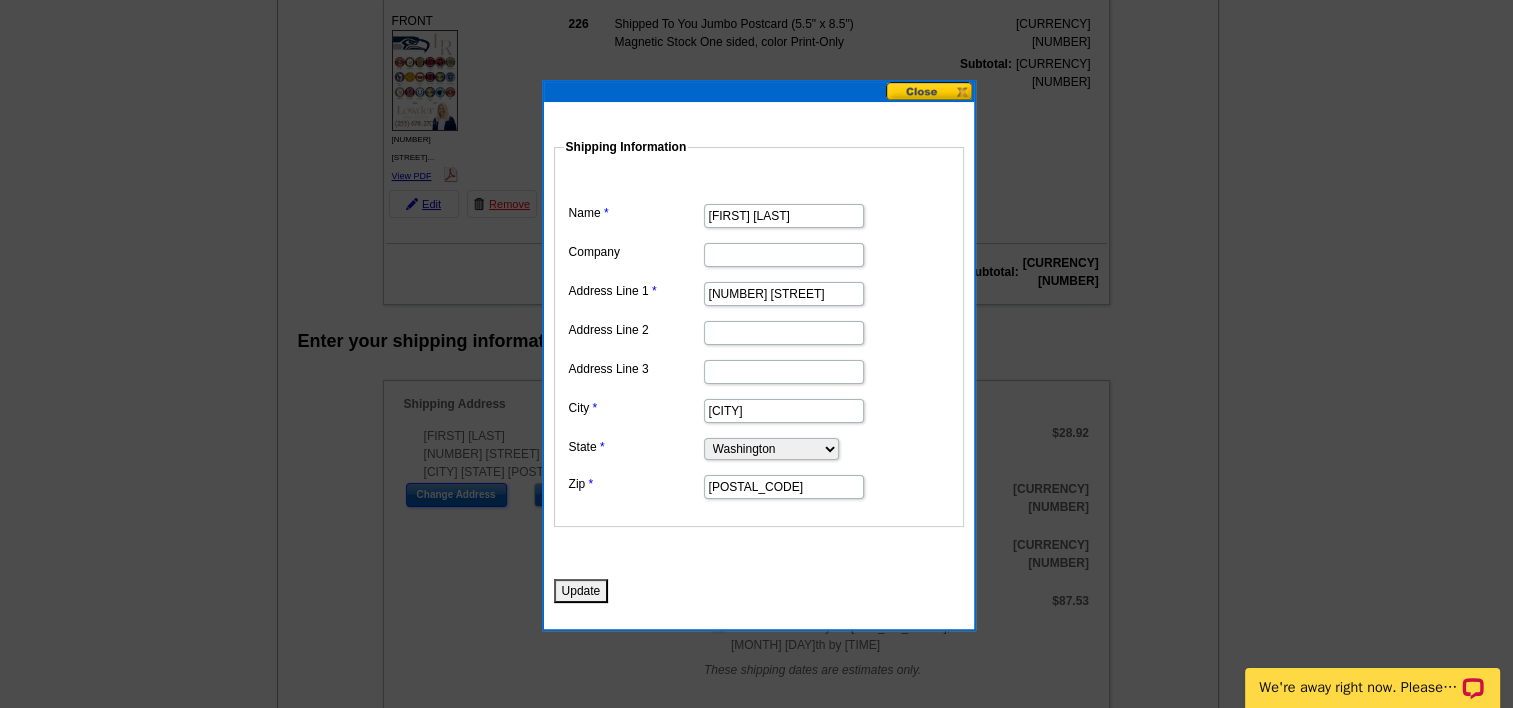 click at bounding box center [930, 91] 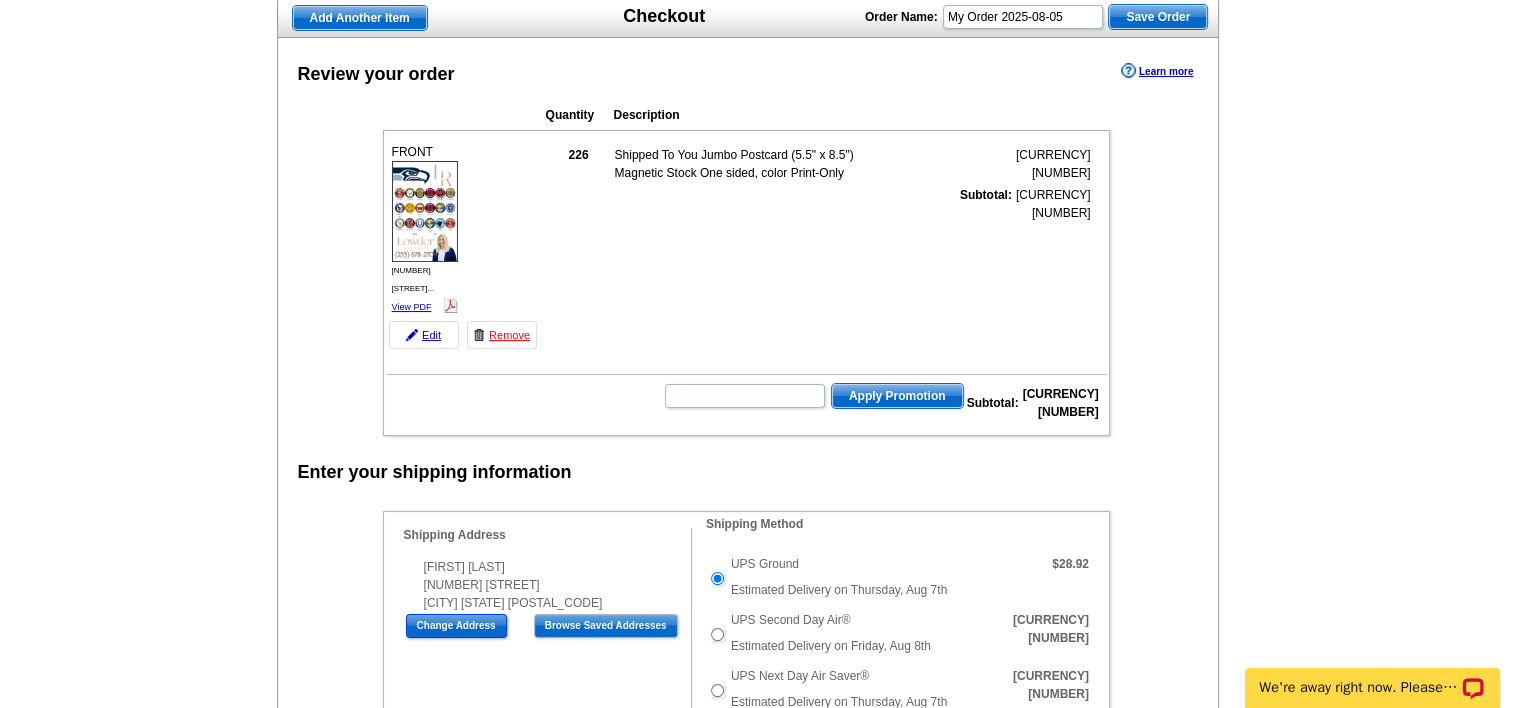 scroll, scrollTop: 136, scrollLeft: 0, axis: vertical 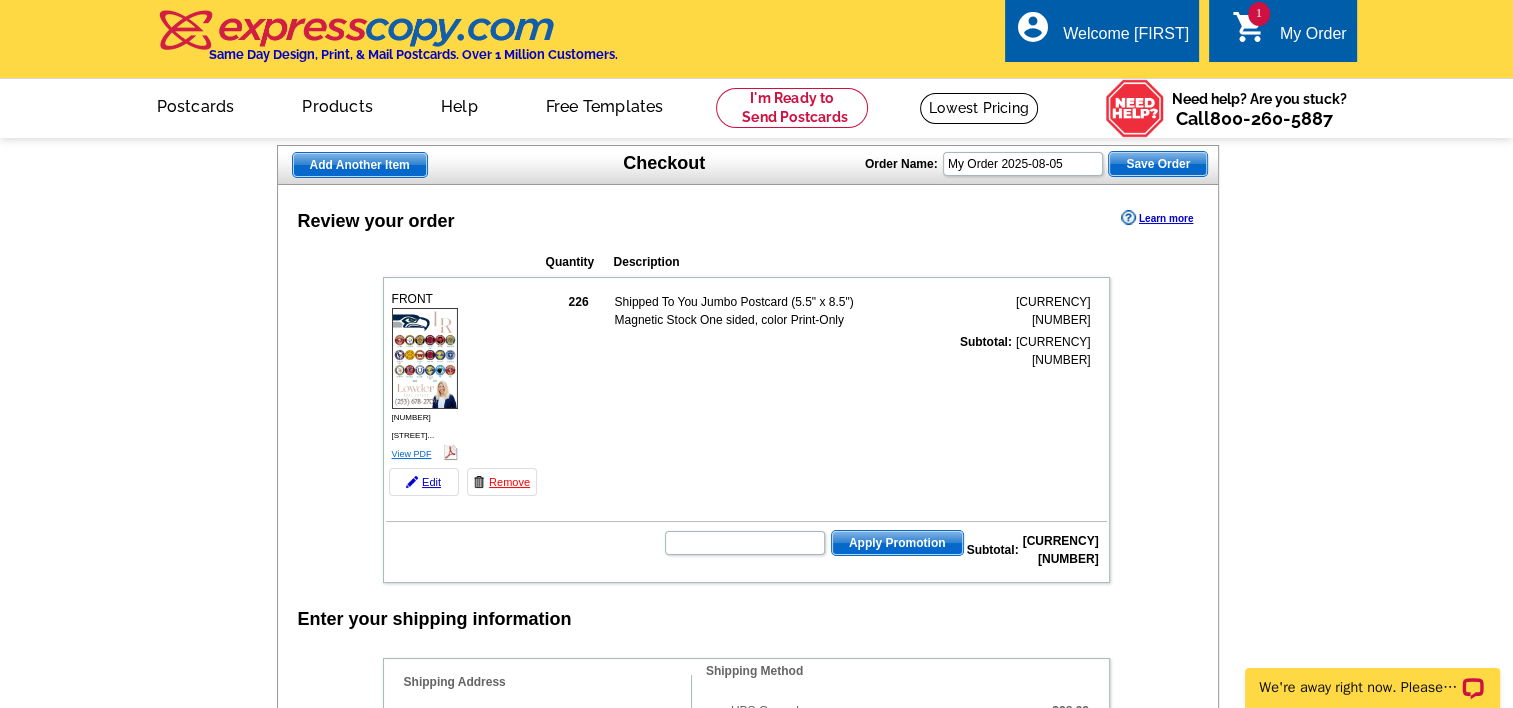 click on "View PDF" at bounding box center (412, 454) 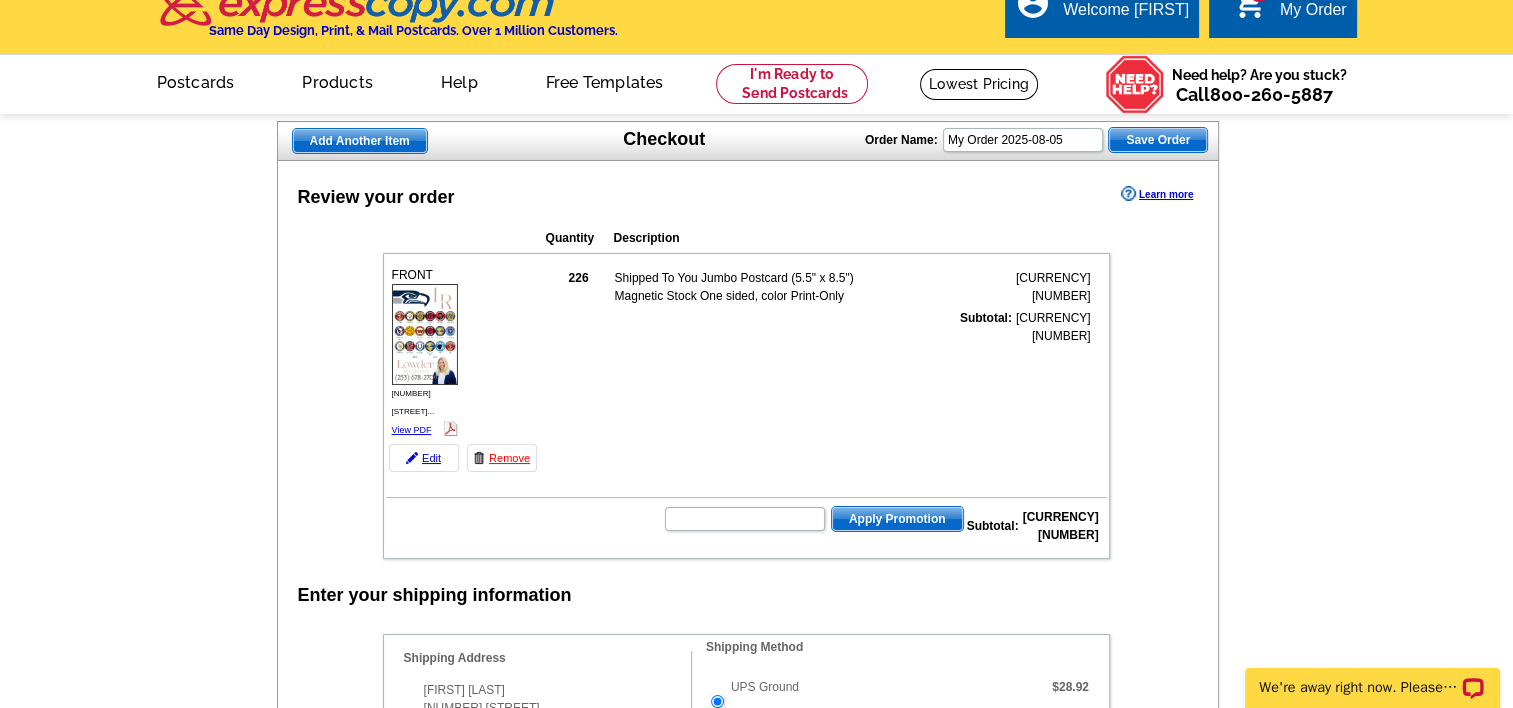 scroll, scrollTop: 0, scrollLeft: 0, axis: both 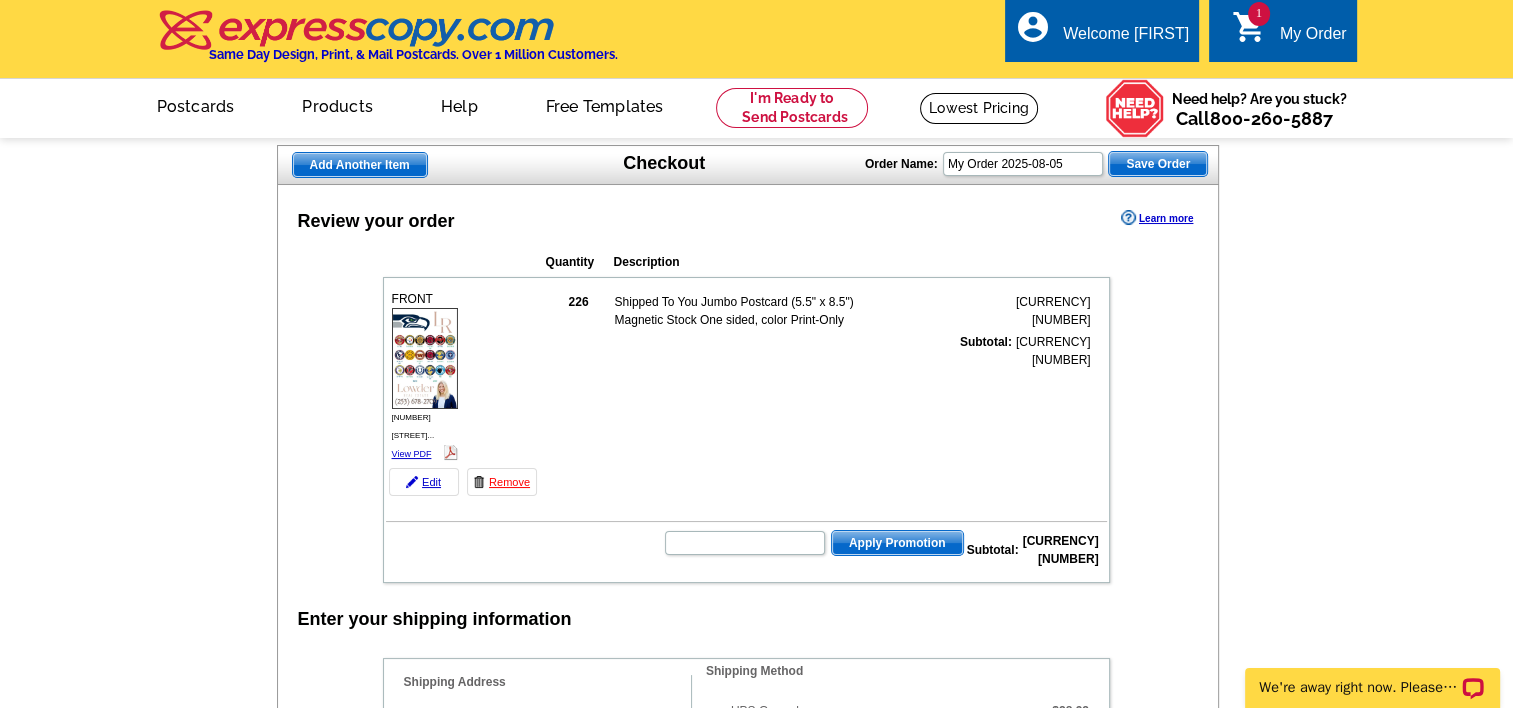 click on "Save Order" at bounding box center (1158, 164) 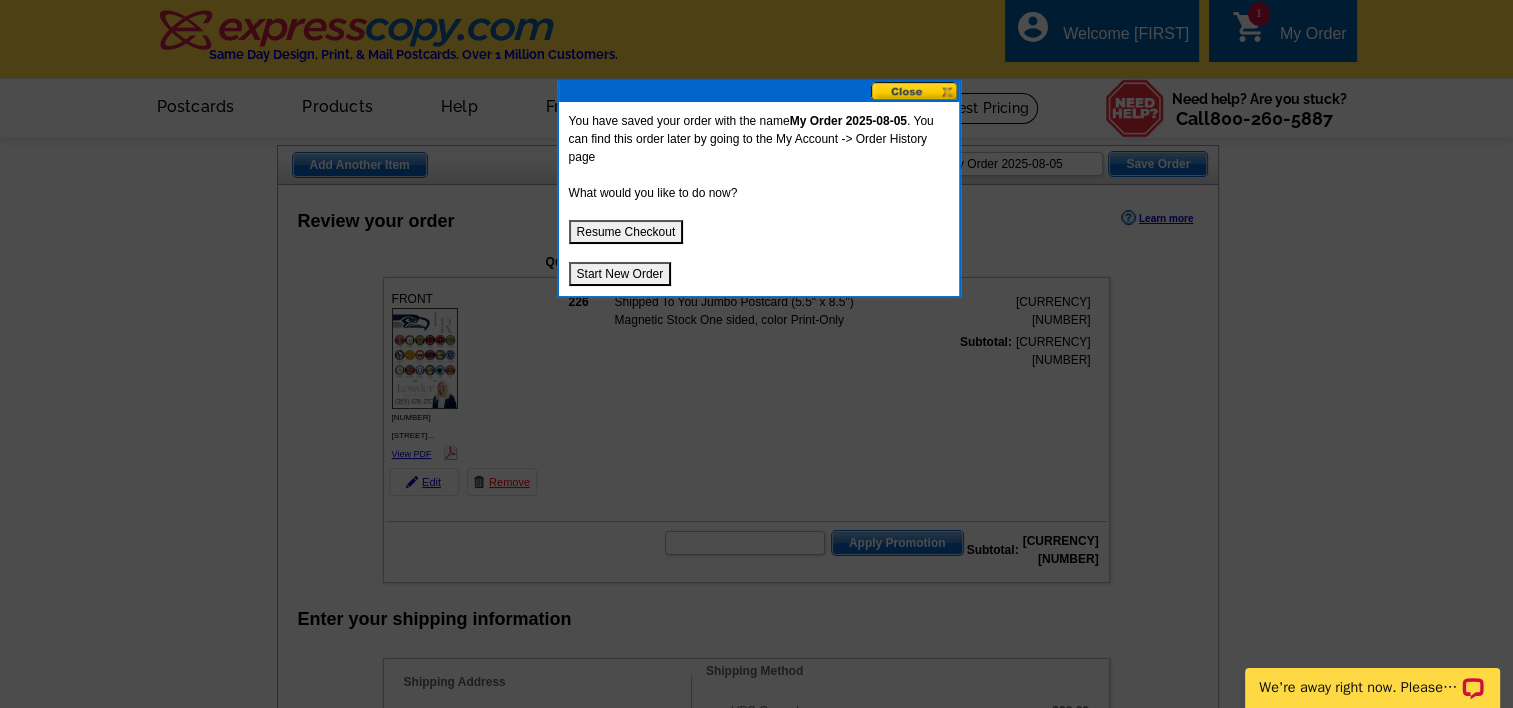 click at bounding box center [915, 91] 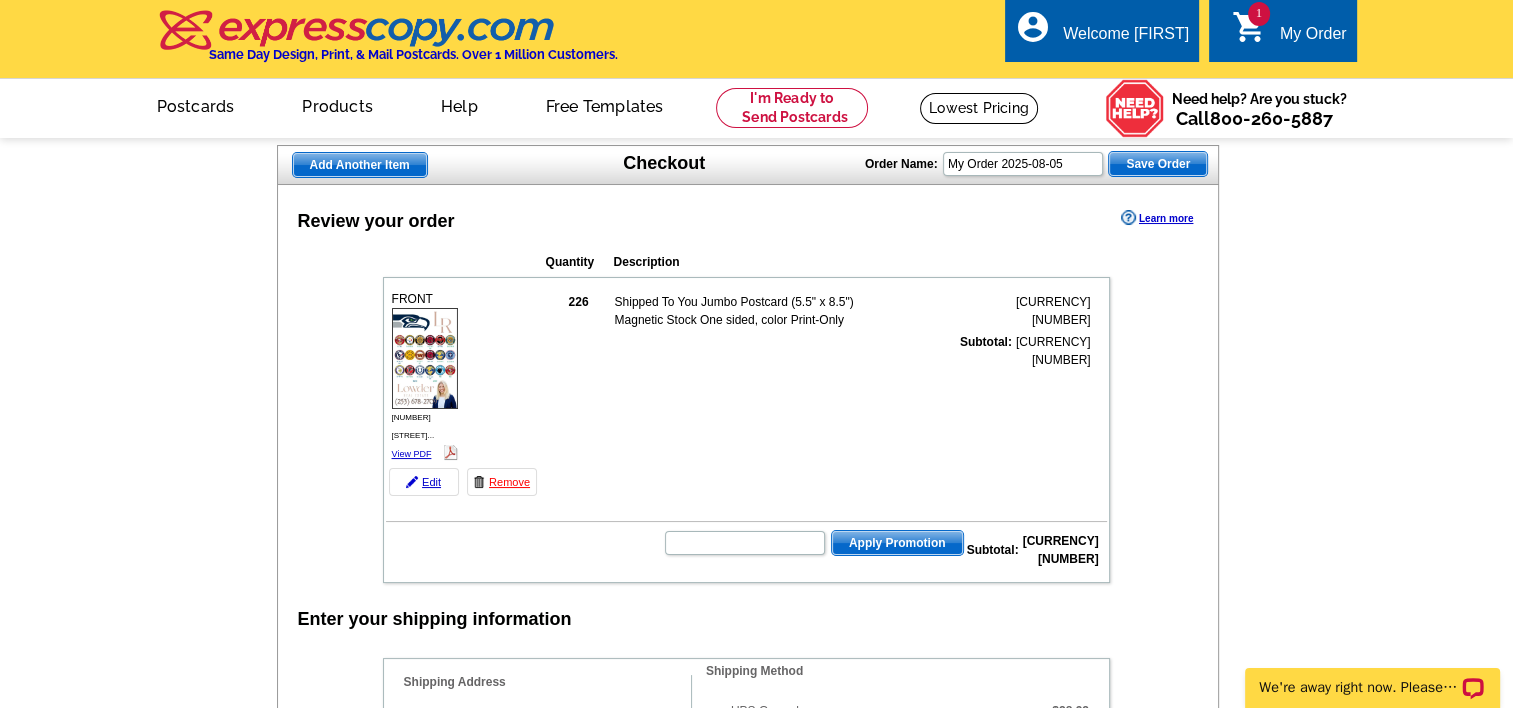 click on "Add Another Item
Checkout
Order Name:
My Order 2025-08-05
Save Order
Review your order
Learn more
Quantity
Description
226" at bounding box center (756, 1200) 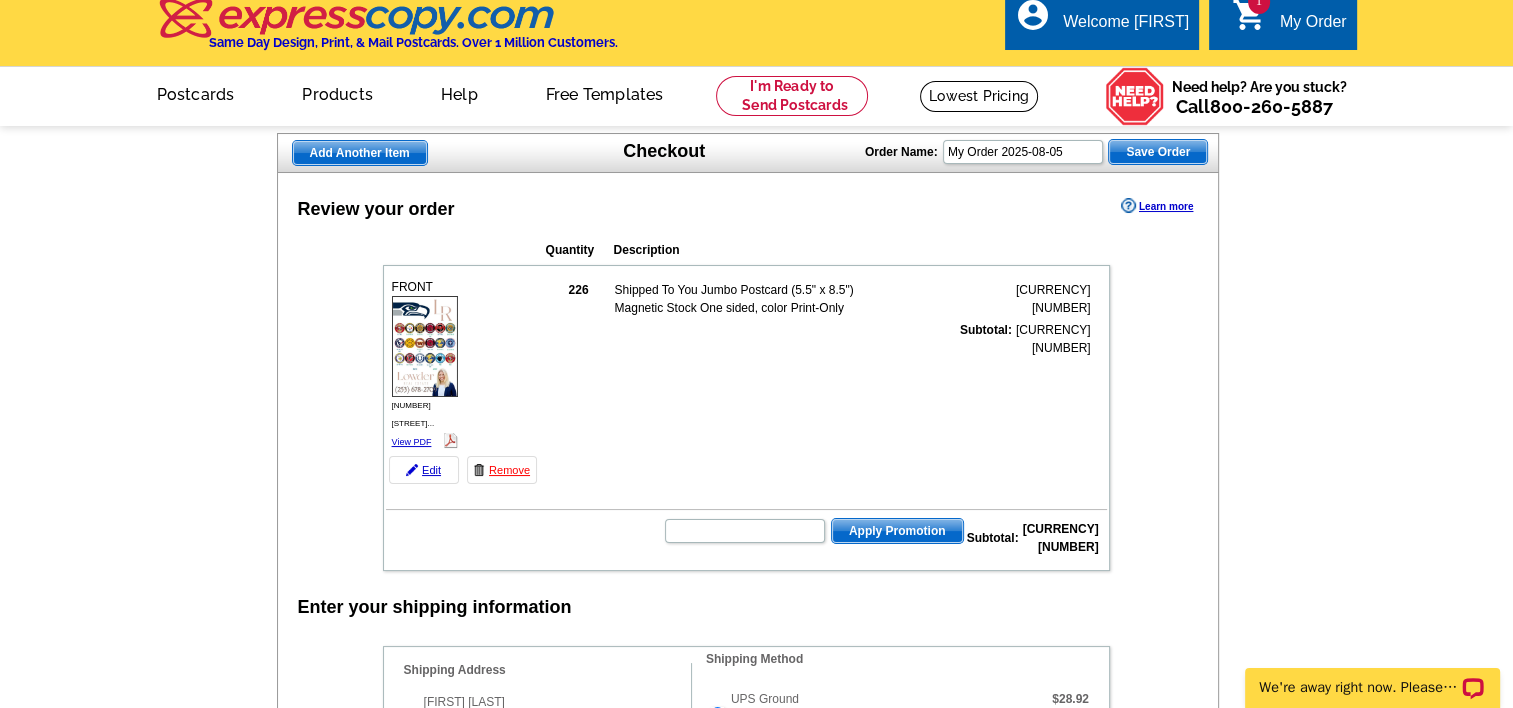 scroll, scrollTop: 0, scrollLeft: 0, axis: both 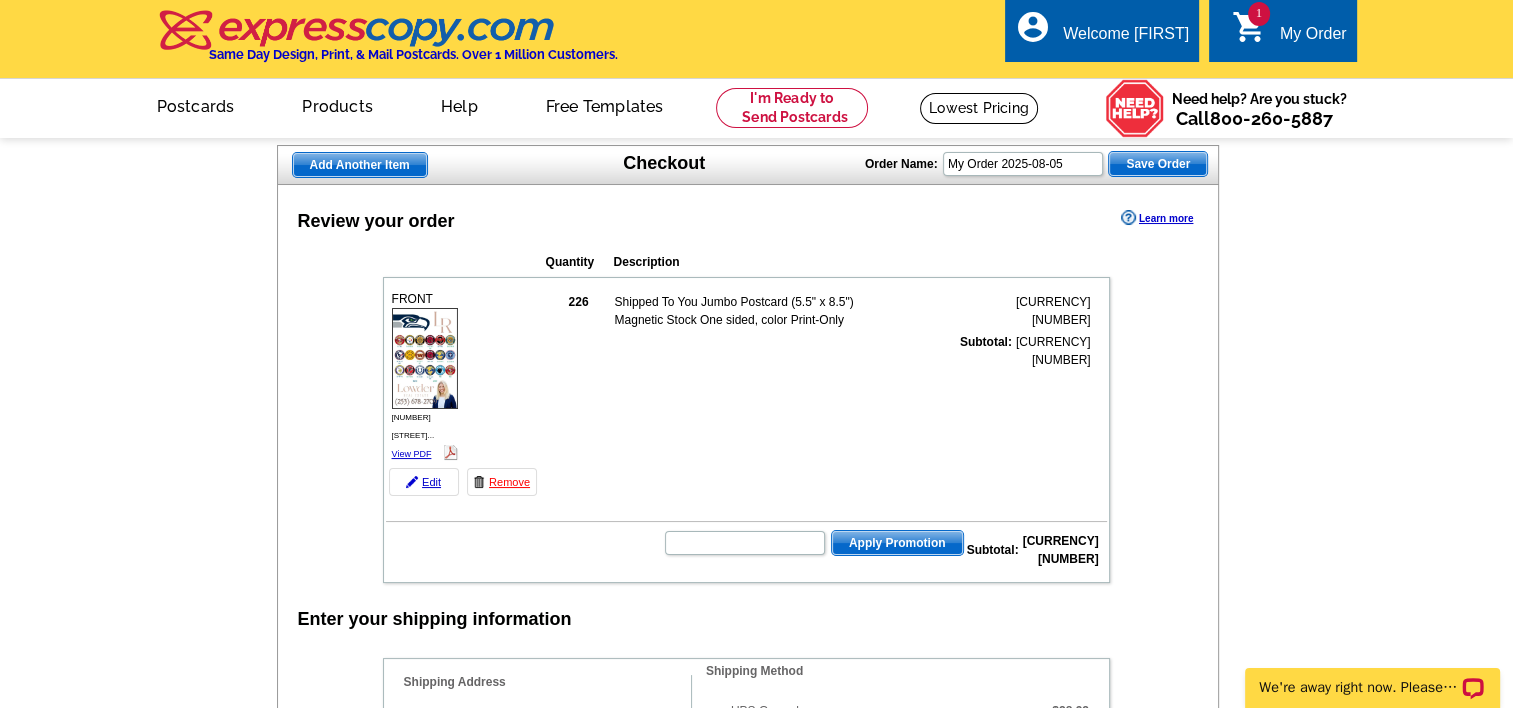click on "Add Another Item
Checkout
Order Name:
My Order 2025-08-05
Save Order
Review your order
Learn more
Quantity
Description
226" at bounding box center (756, 1200) 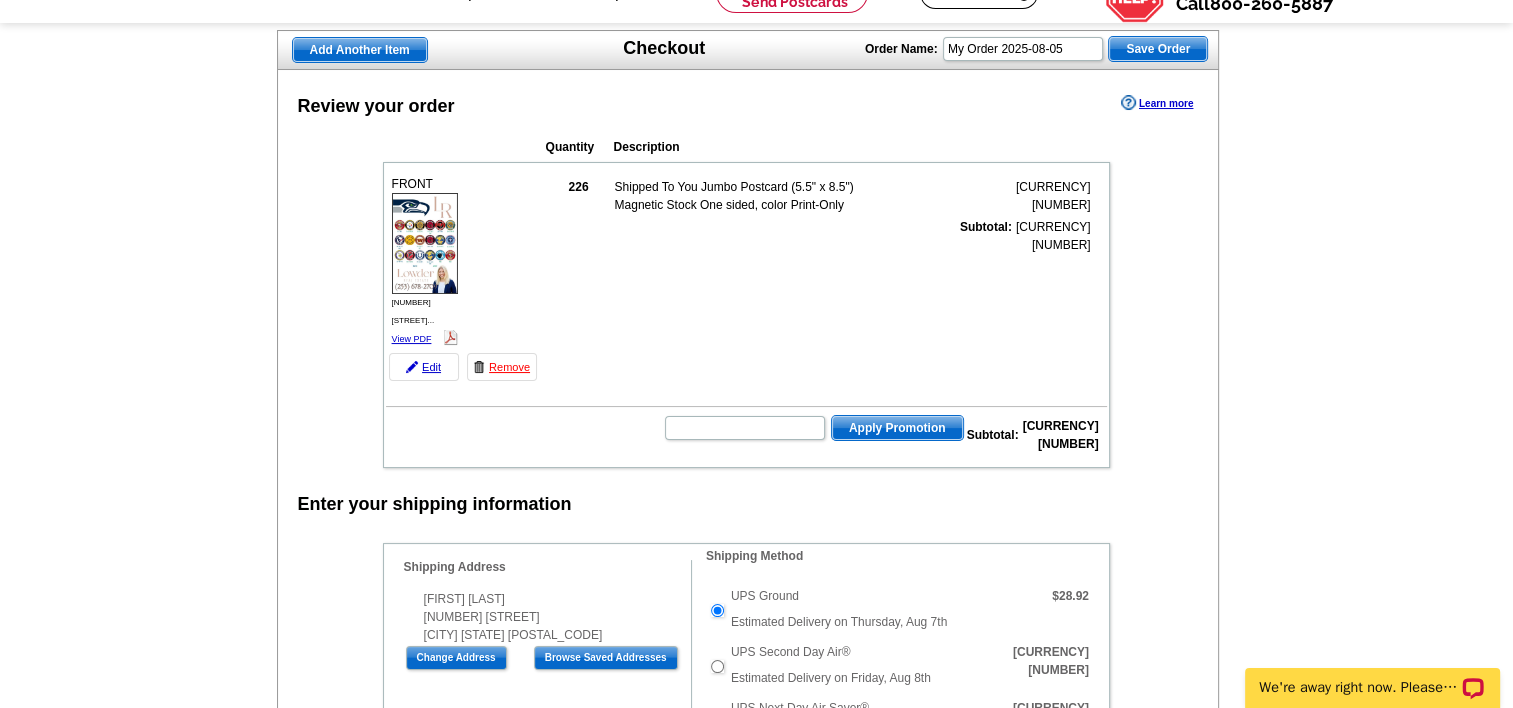 scroll, scrollTop: 114, scrollLeft: 0, axis: vertical 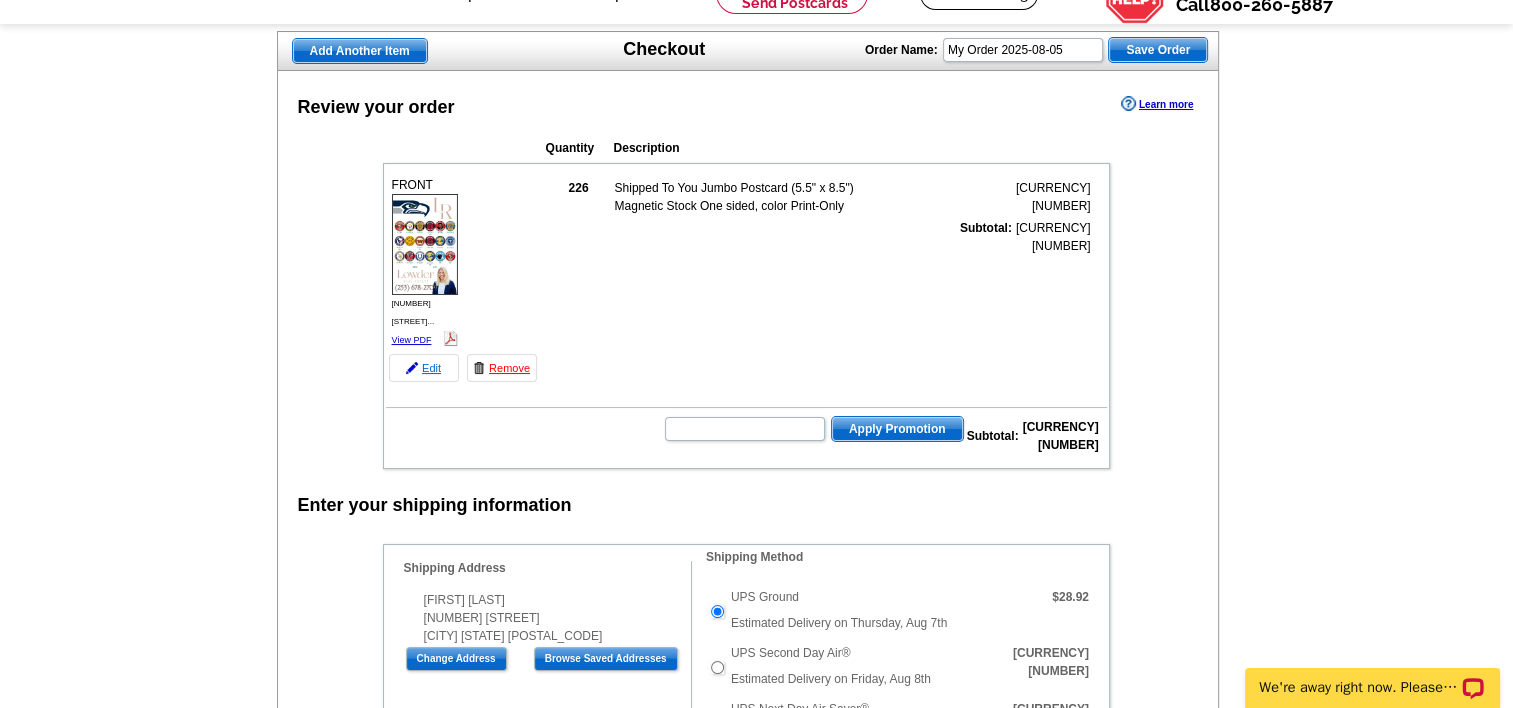 click on "Edit" at bounding box center [424, 368] 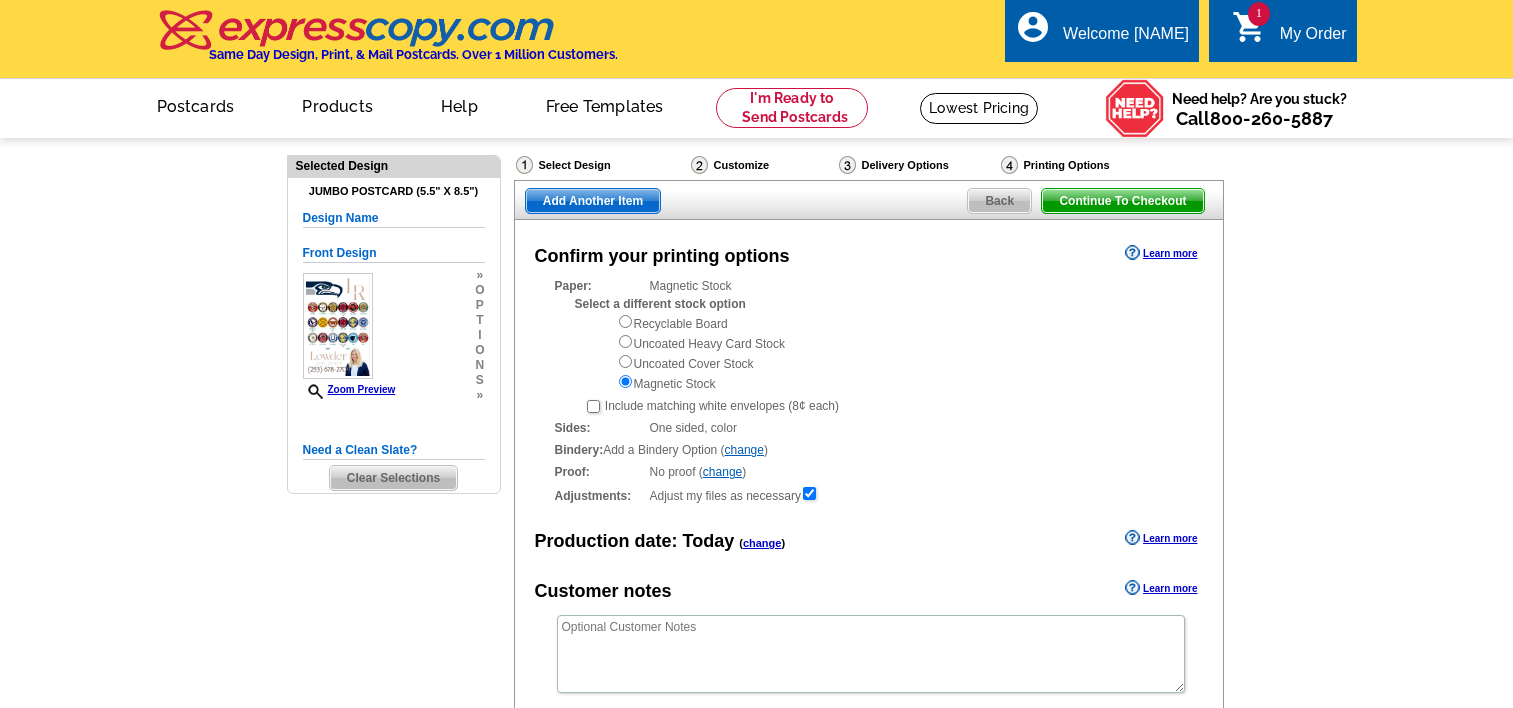 scroll, scrollTop: 0, scrollLeft: 0, axis: both 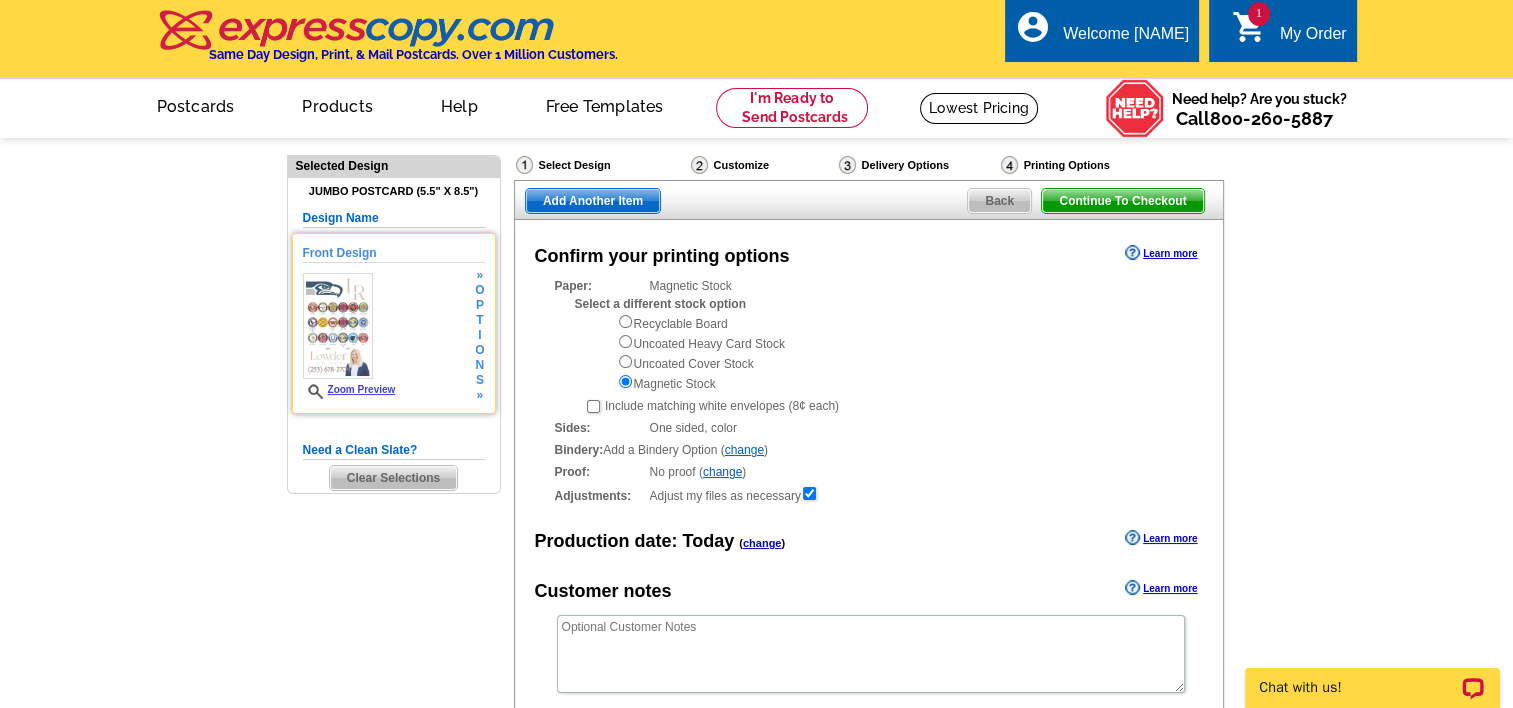 click on "t" at bounding box center [479, 320] 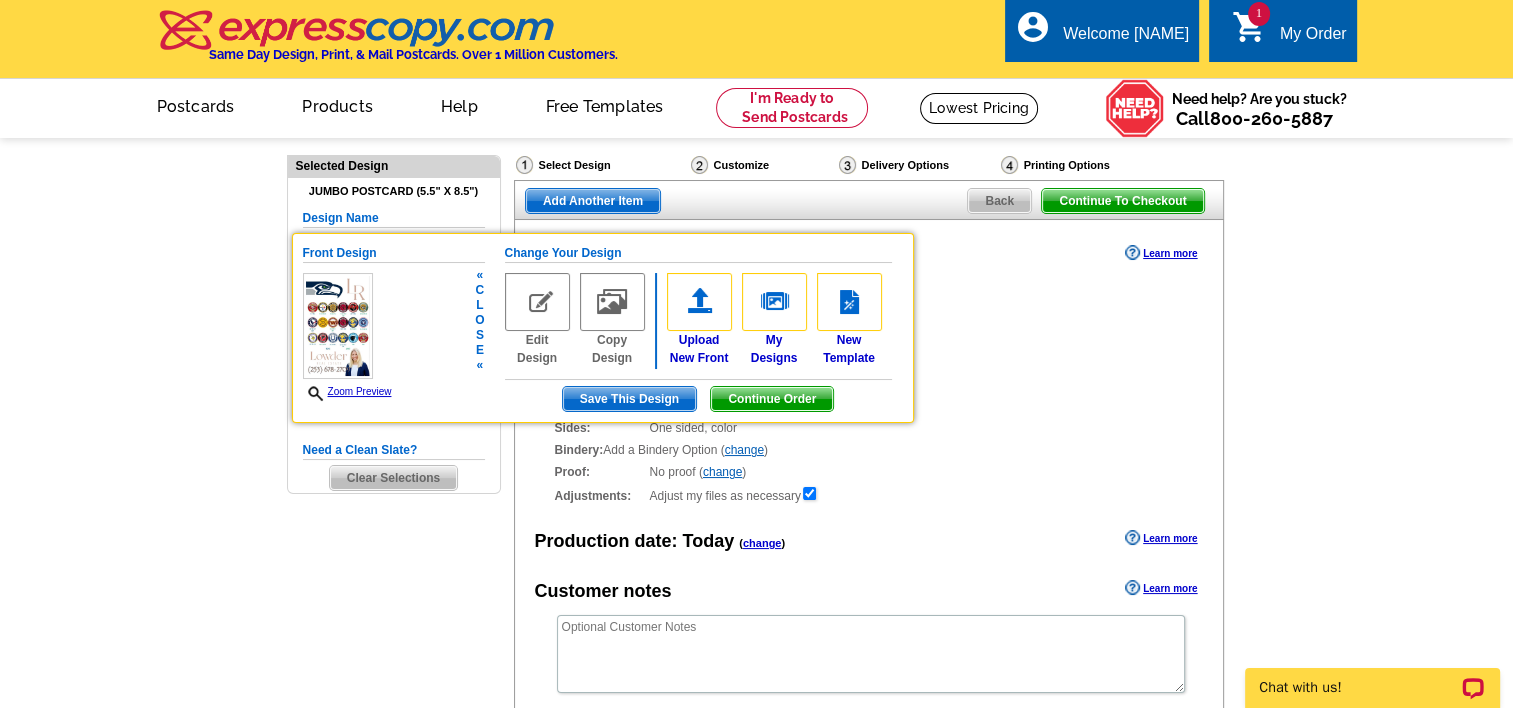click at bounding box center [537, 302] 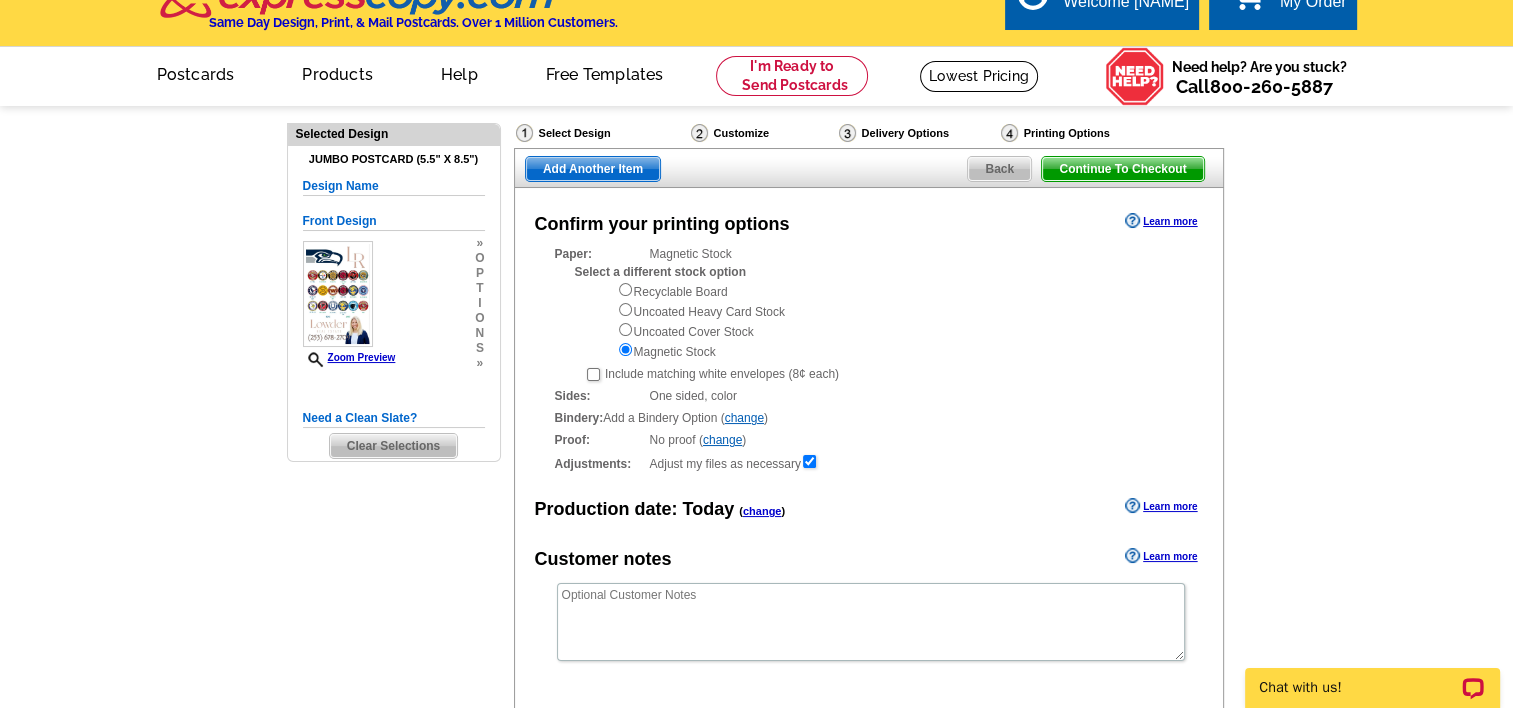 scroll, scrollTop: 32, scrollLeft: 0, axis: vertical 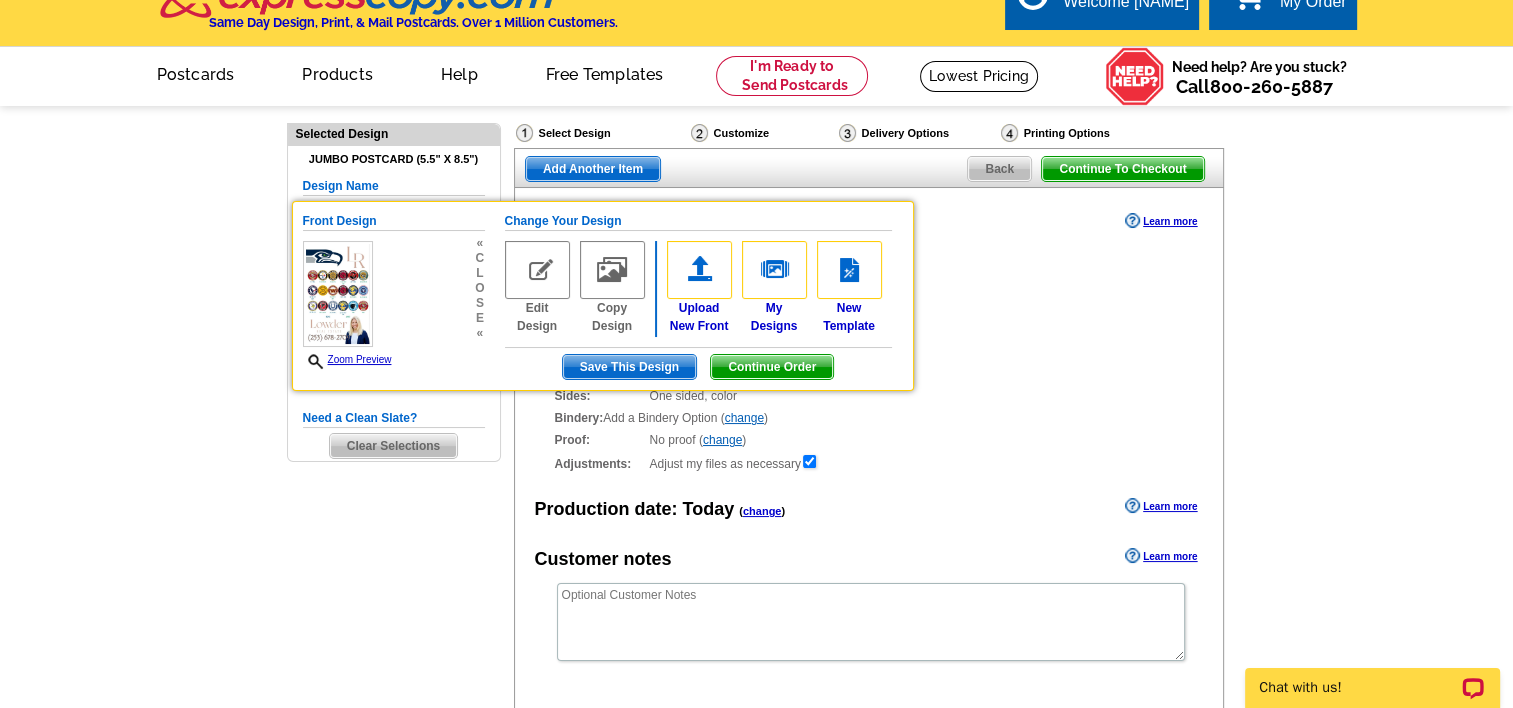 click on "Sides:  One sided, color
One sided, color" at bounding box center [869, 396] 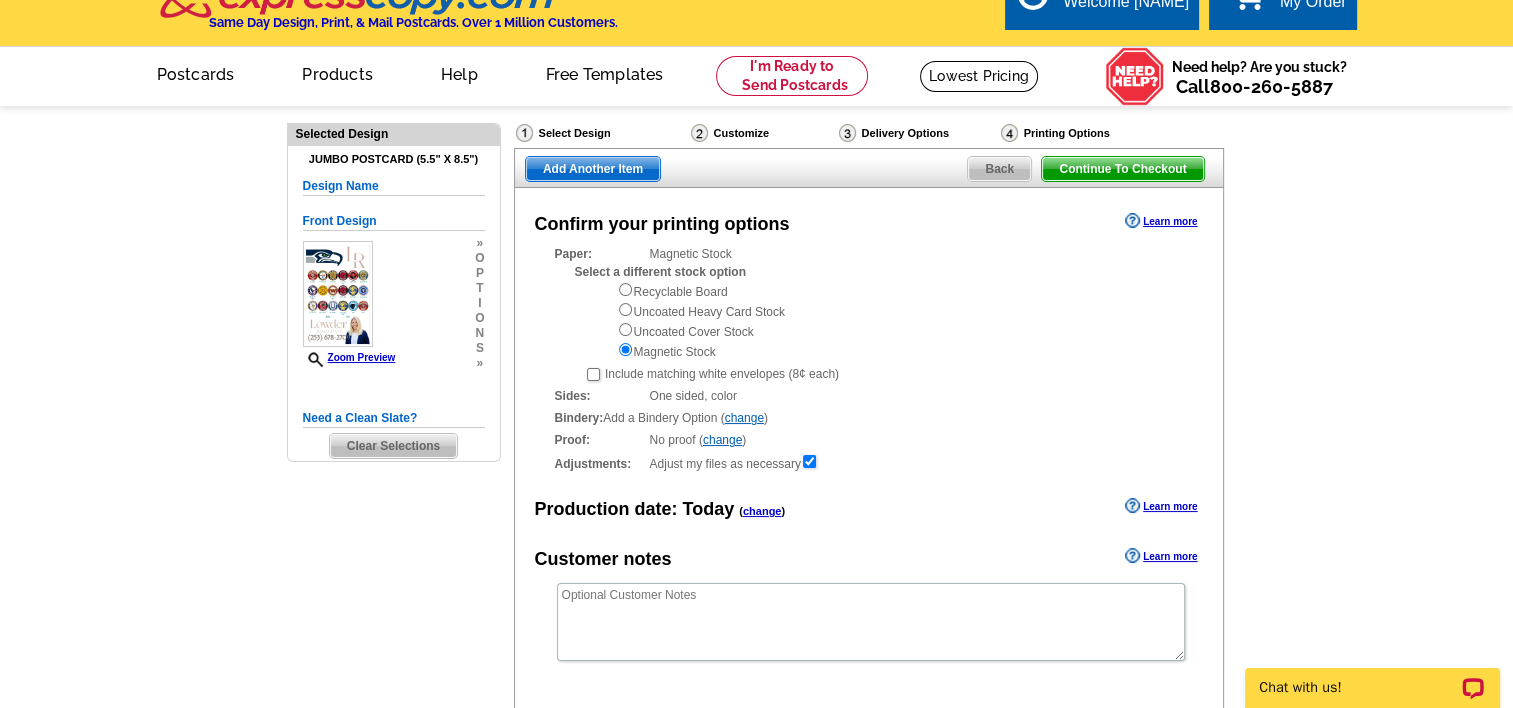 click on "t" at bounding box center [479, 288] 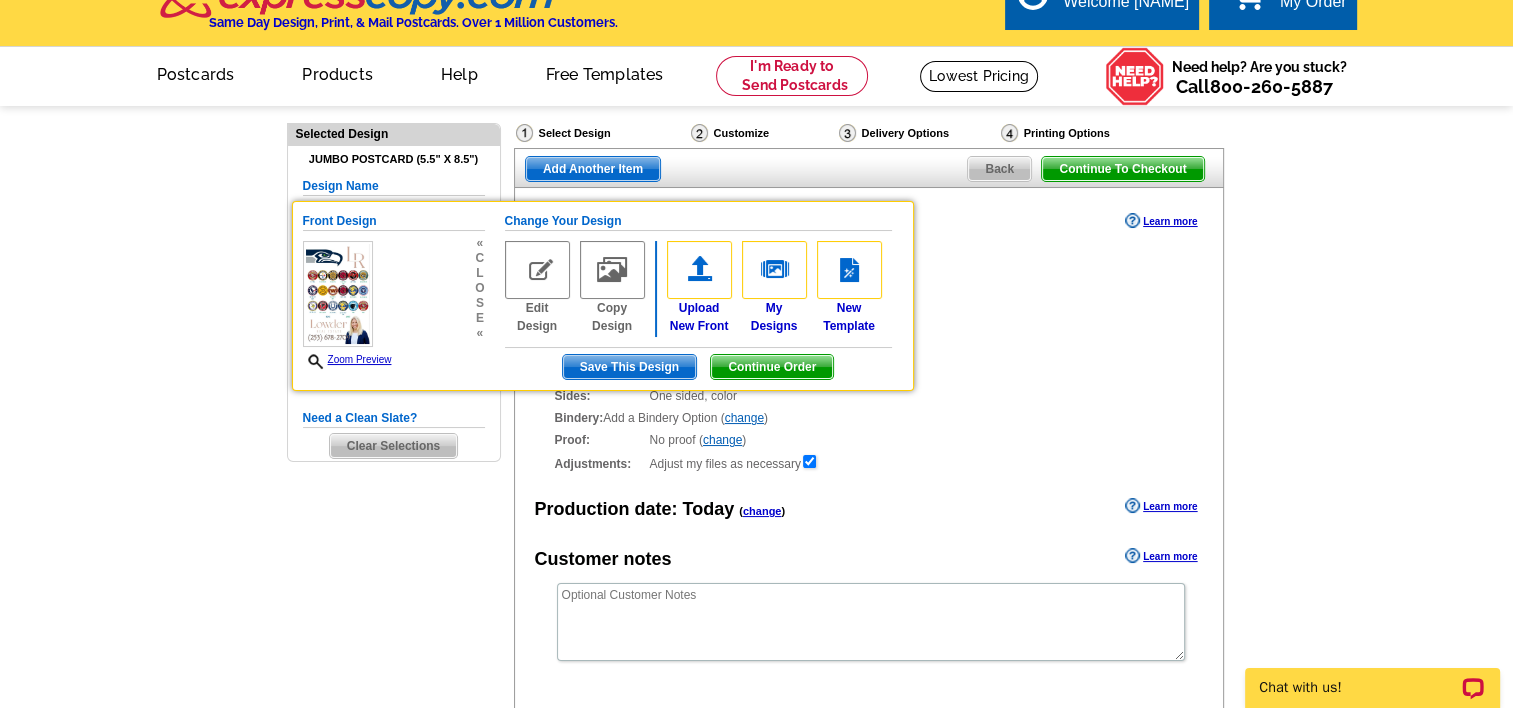 click on "Recyclable Board
Uncoated Heavy Card Stock
Uncoated Cover Stock
Magnetic Stock" at bounding box center (900, 321) 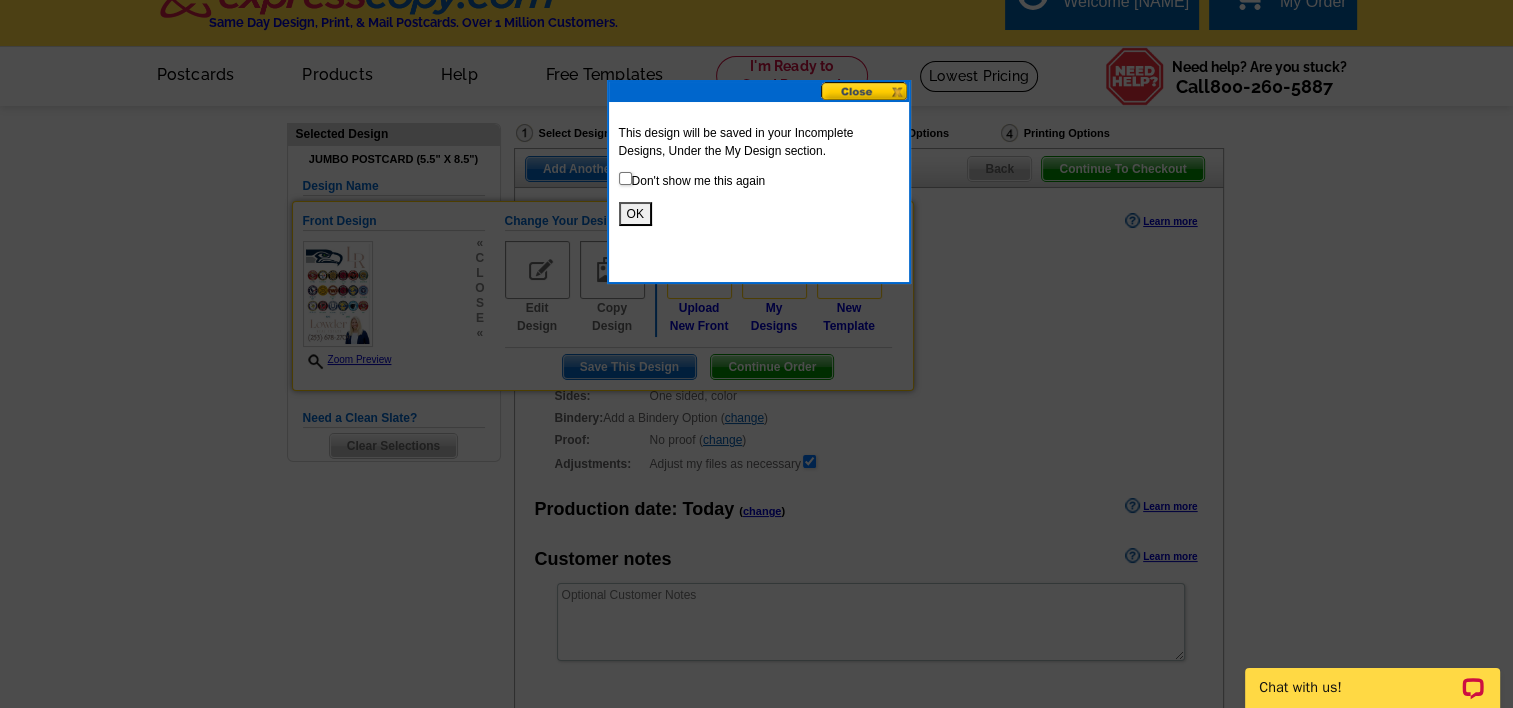 click on "Don't show me this again" at bounding box center [759, 181] 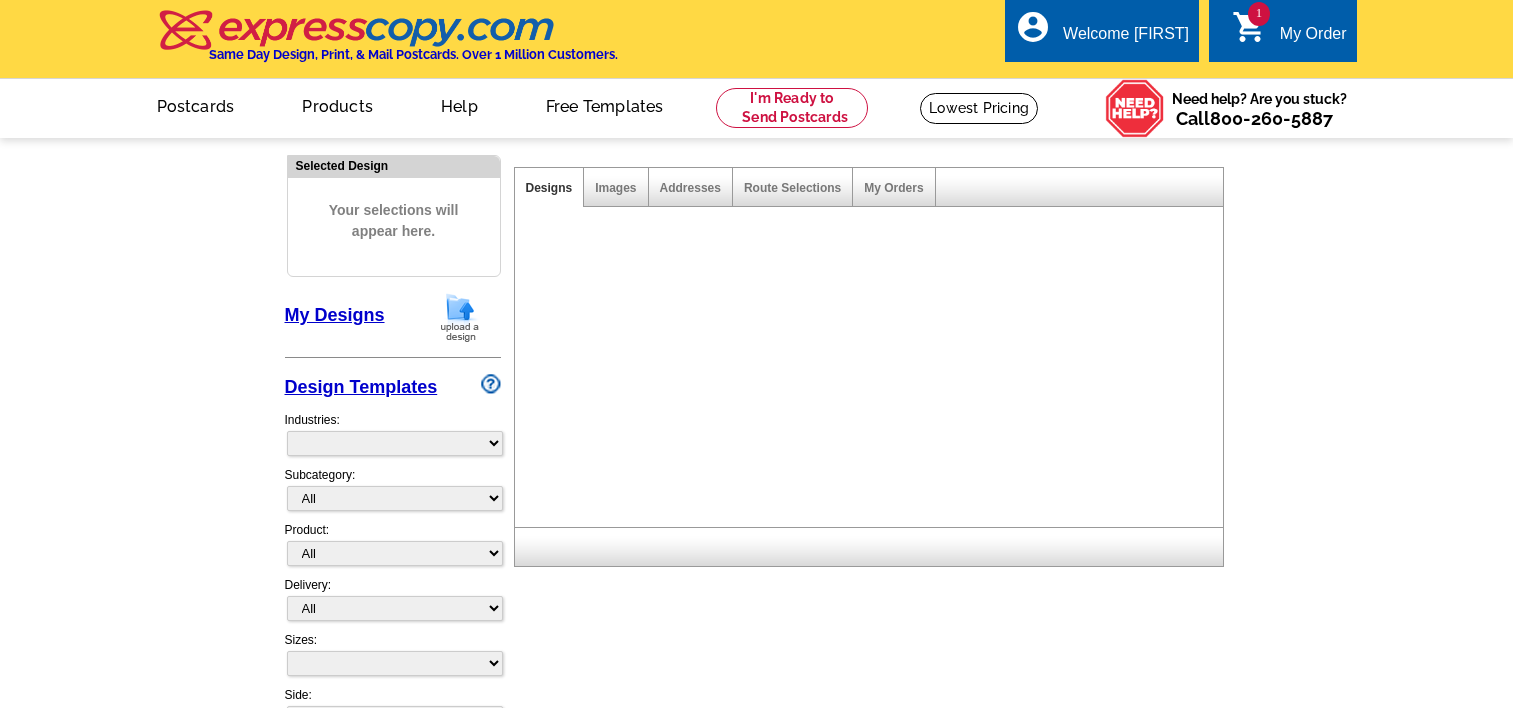 scroll, scrollTop: 0, scrollLeft: 0, axis: both 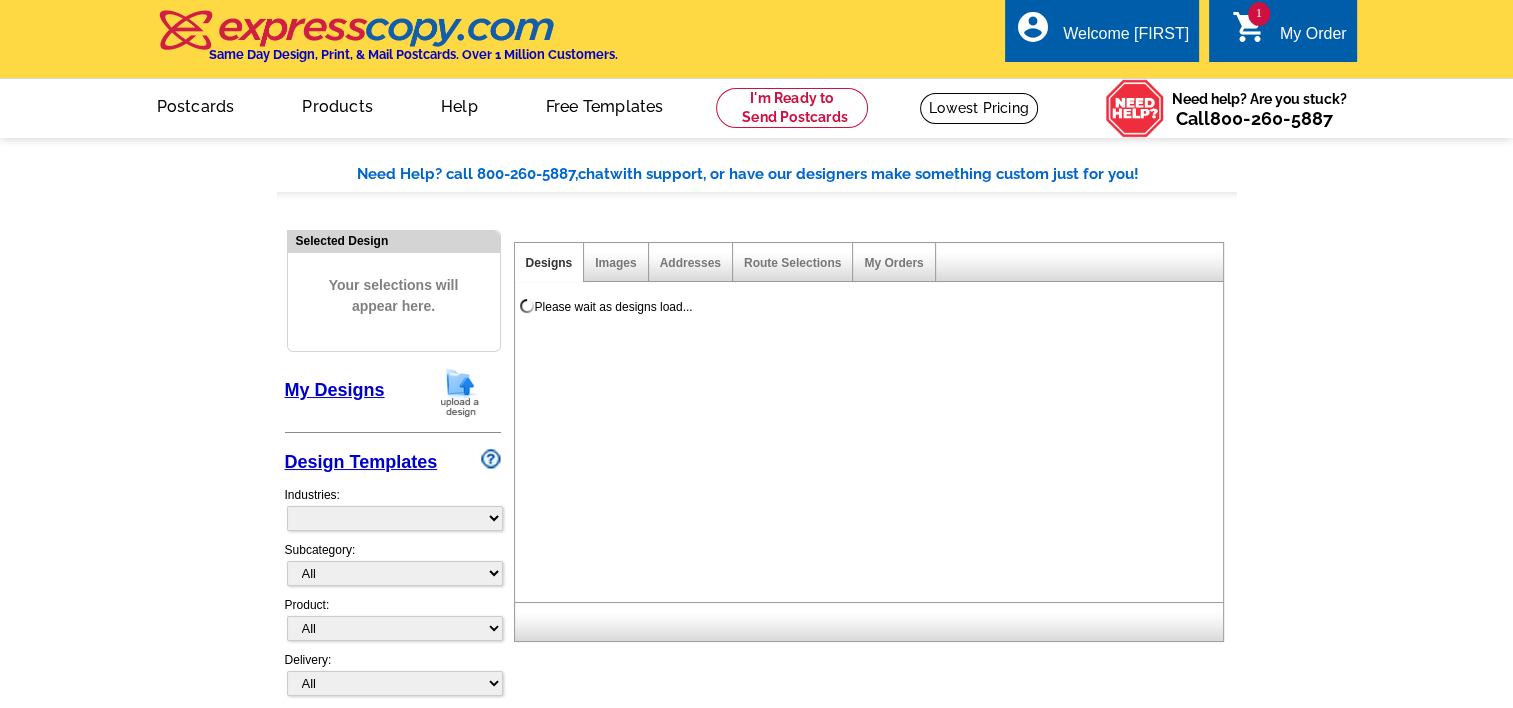 select on "785" 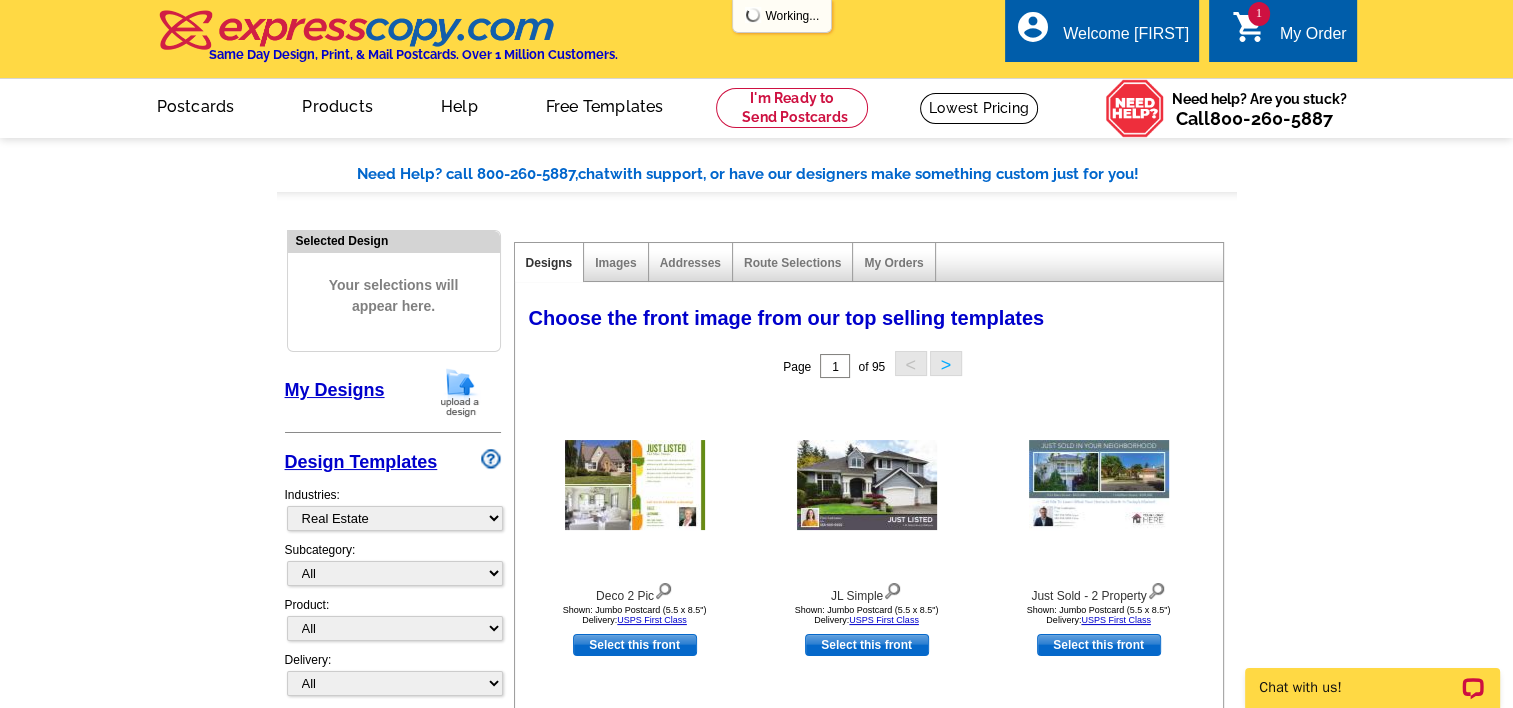 scroll, scrollTop: 0, scrollLeft: 0, axis: both 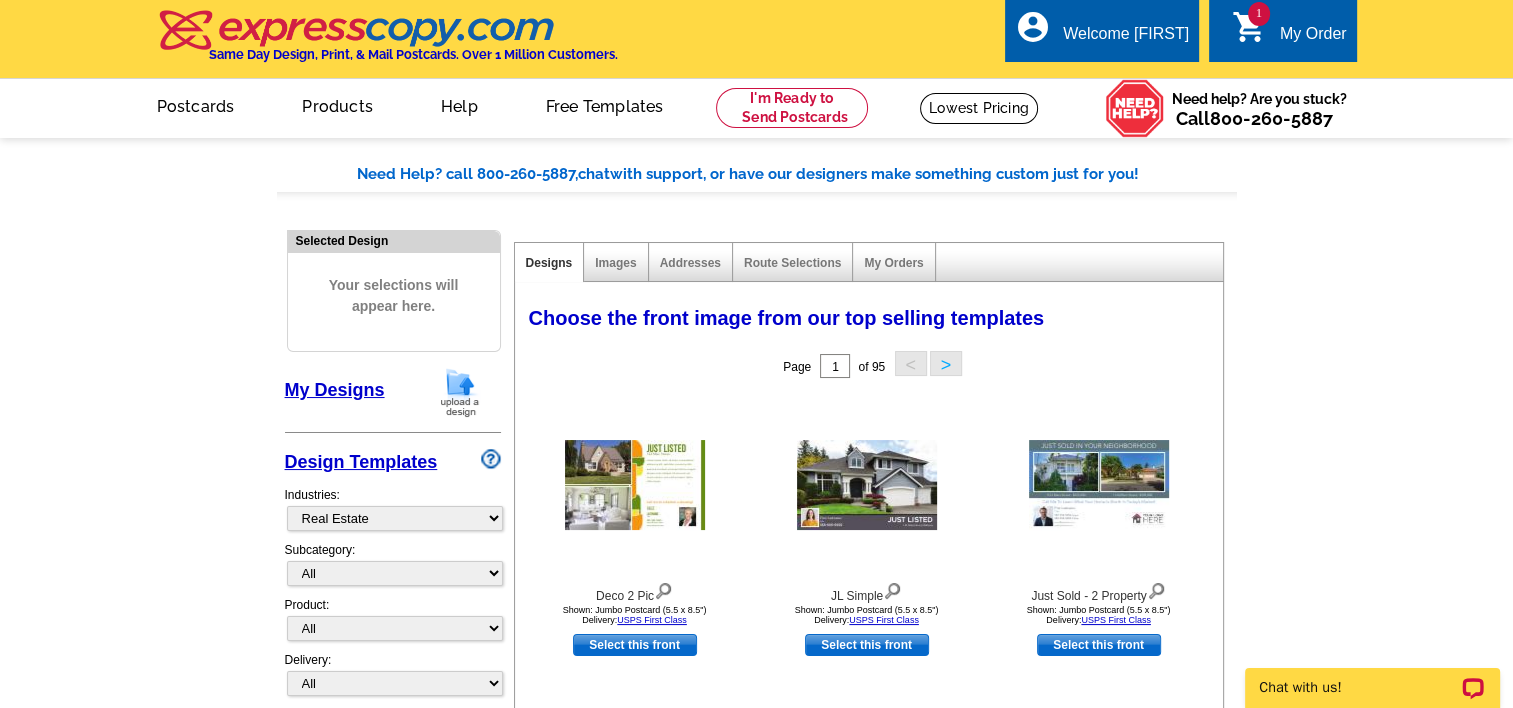 click on "Need Help? call [PHONE],  chat  with support, or have our designers make something custom just for you!
Got it, no need for the selection guide next time.
Show Results
Selected Design
Your selections will appear here.
My Designs
Design Templates
Industries:
What's New Real Estate Mortgage Insurance HVAC Dental Solar EDDM - NEW! Calendar Postcards Arts & Entertainment Assisted Living Automotive All" at bounding box center [756, 876] 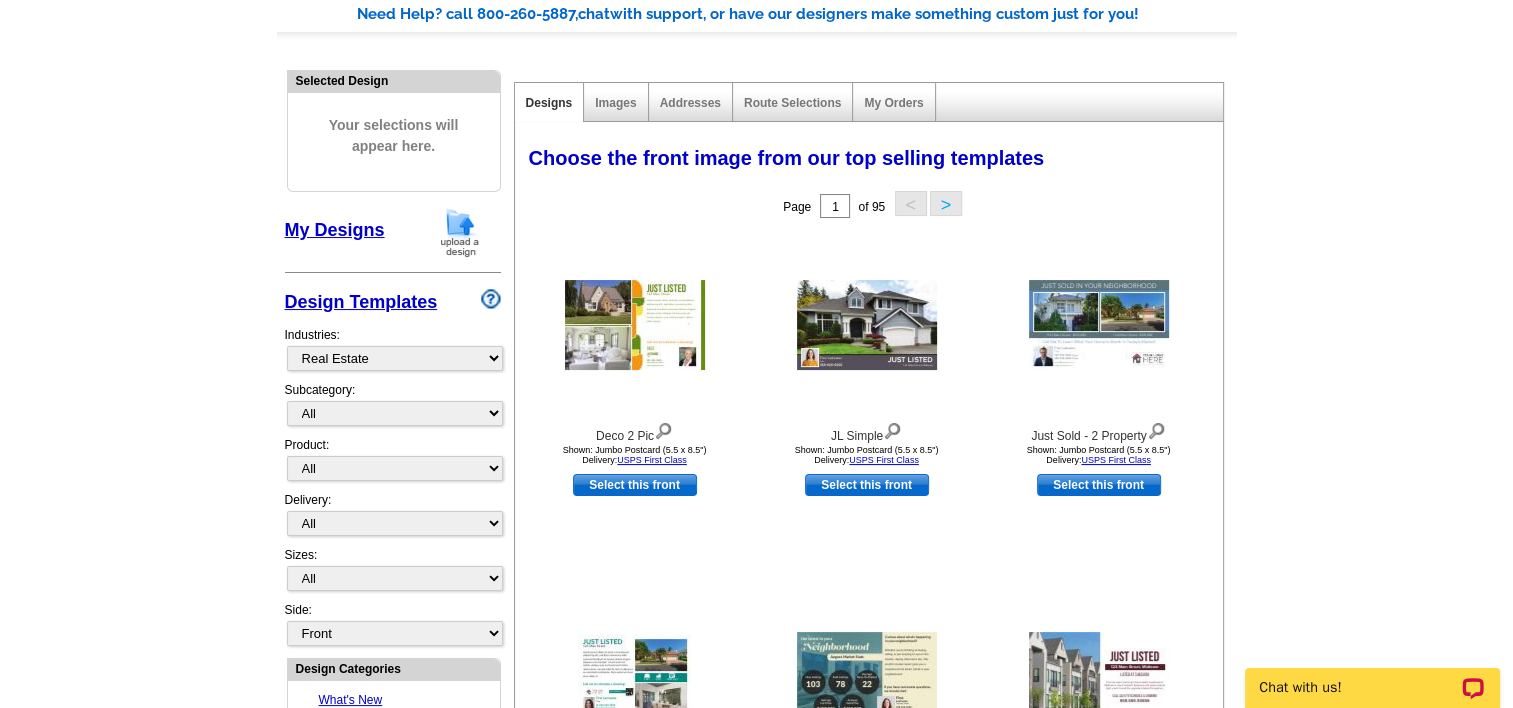 scroll, scrollTop: 160, scrollLeft: 0, axis: vertical 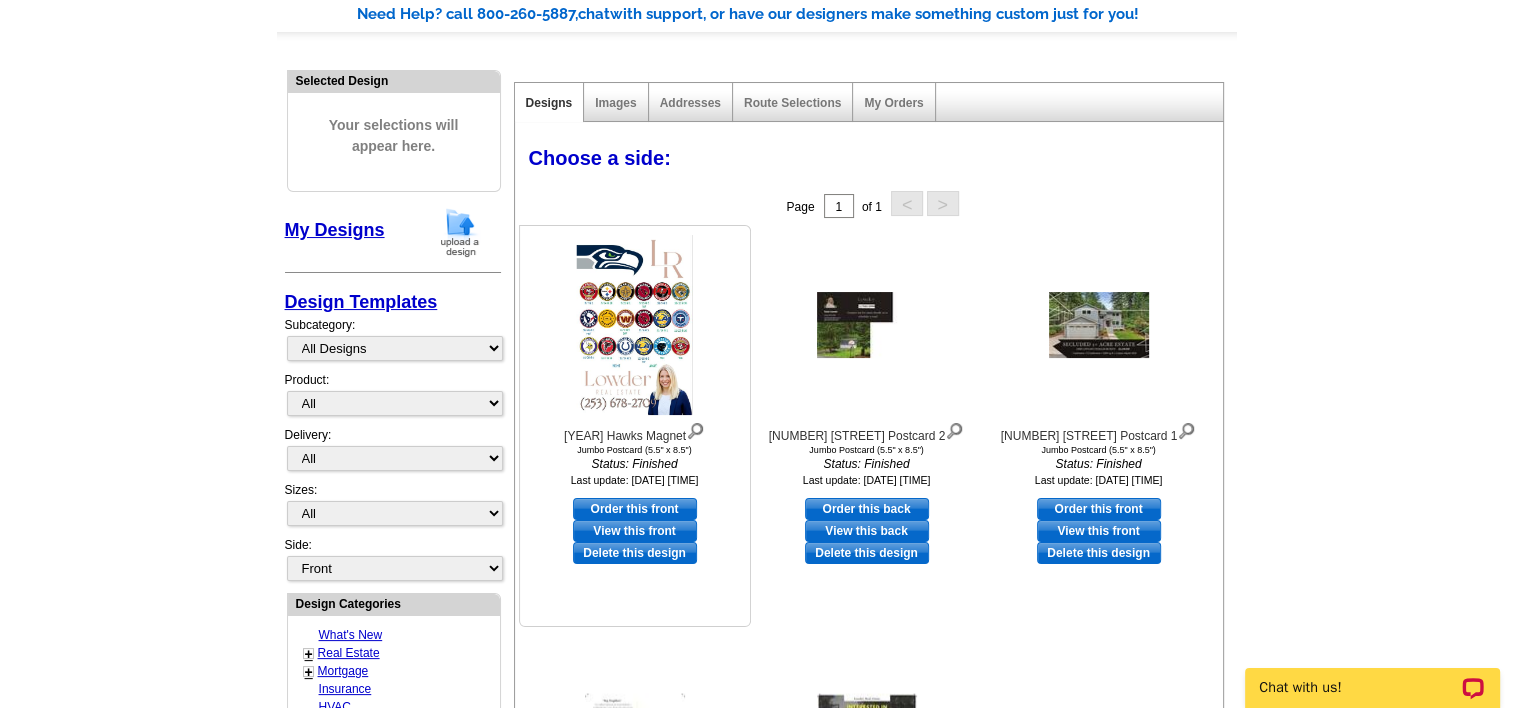 click at bounding box center (634, 325) 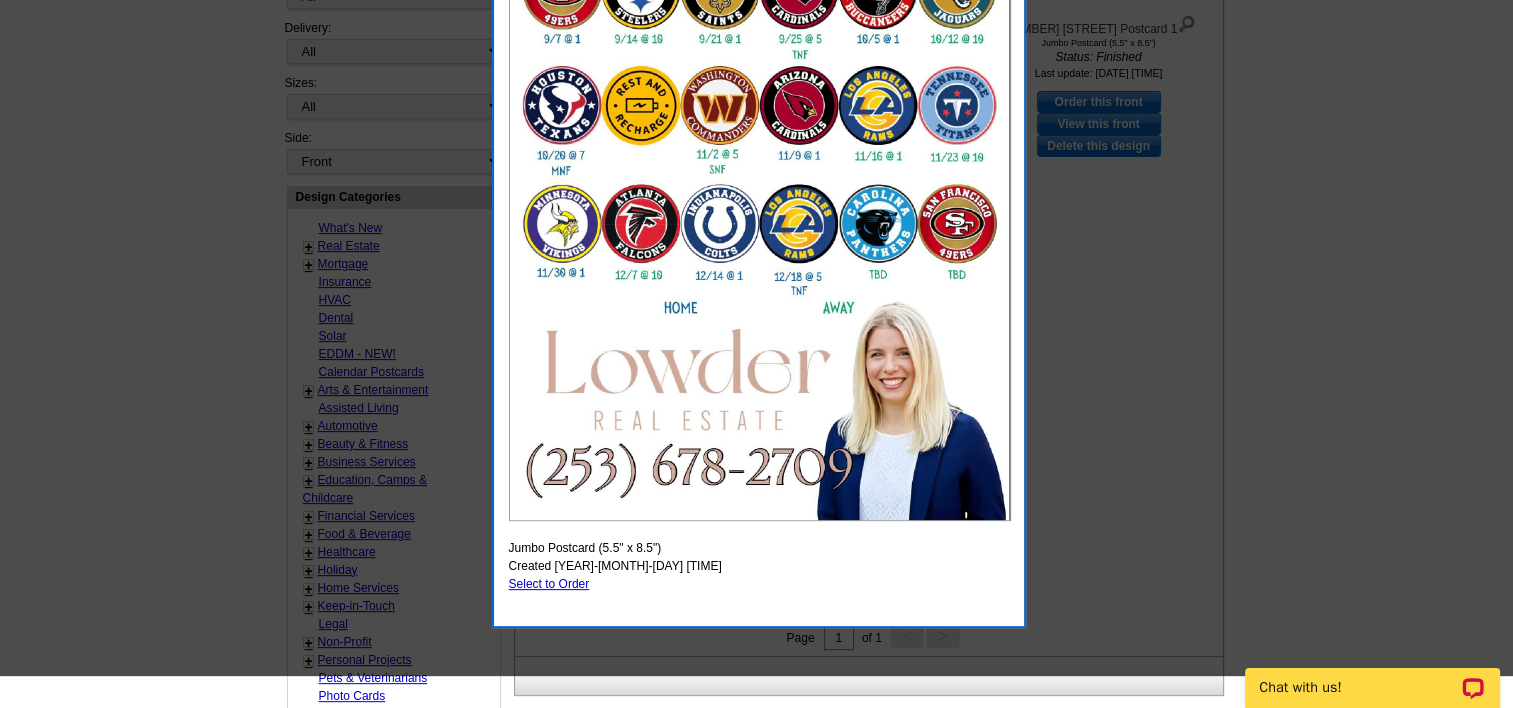 scroll, scrollTop: 568, scrollLeft: 0, axis: vertical 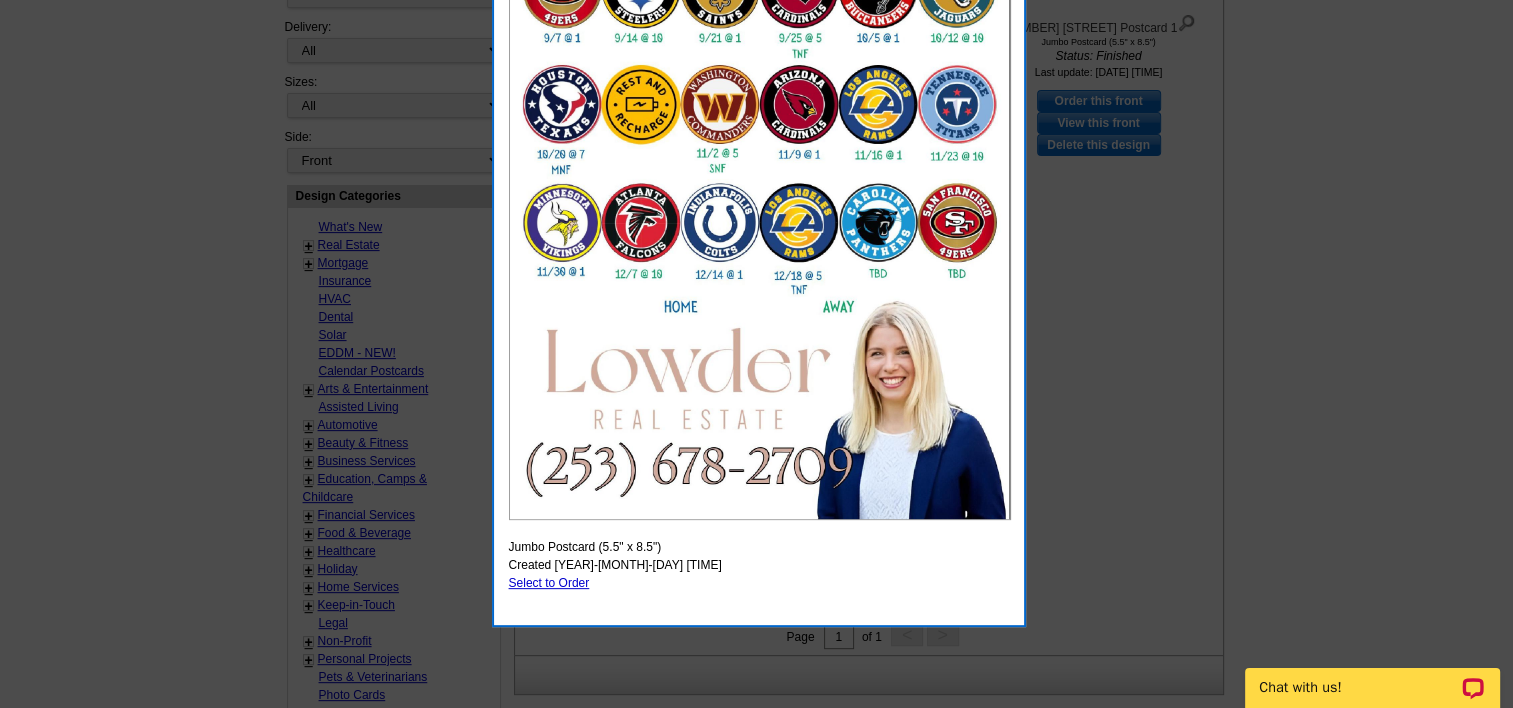 click on "Select to Order" at bounding box center [549, 583] 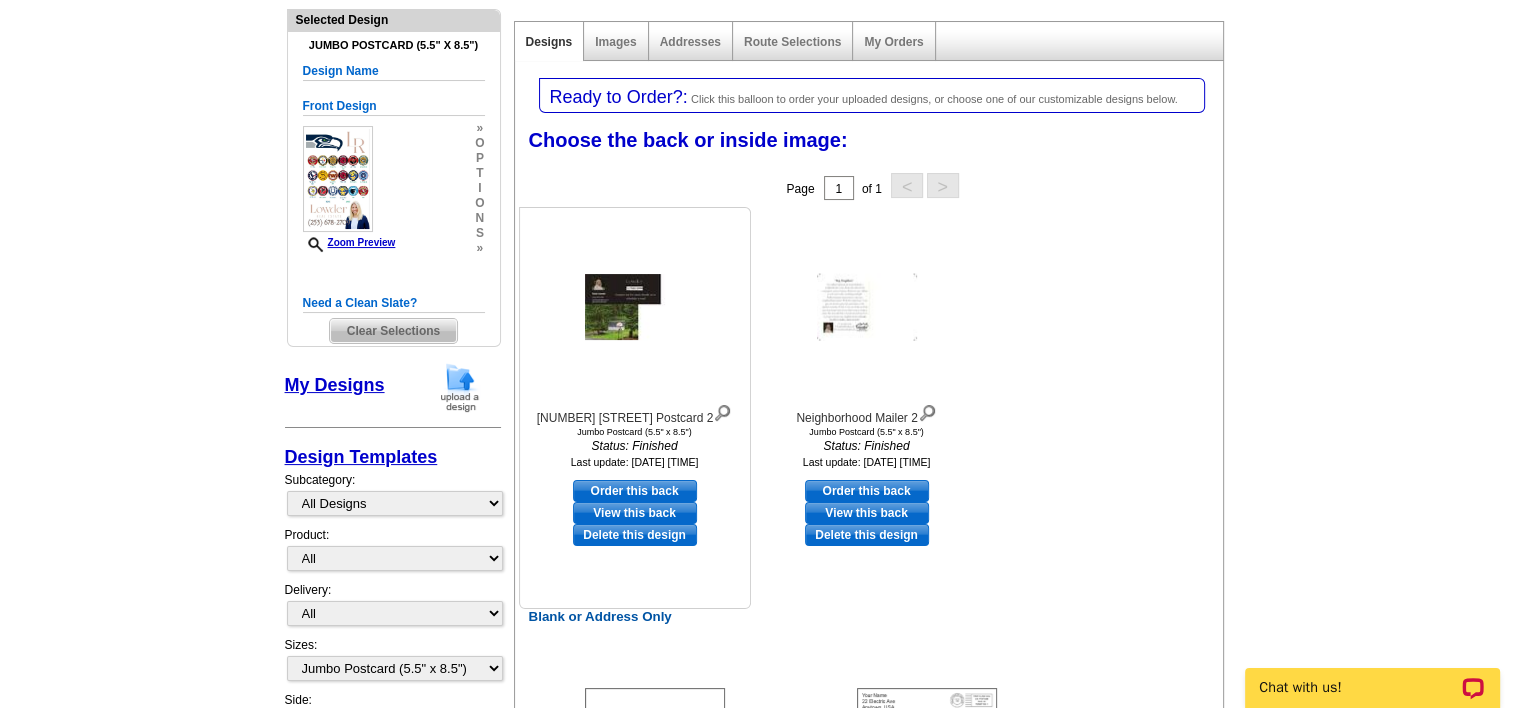 scroll, scrollTop: 220, scrollLeft: 0, axis: vertical 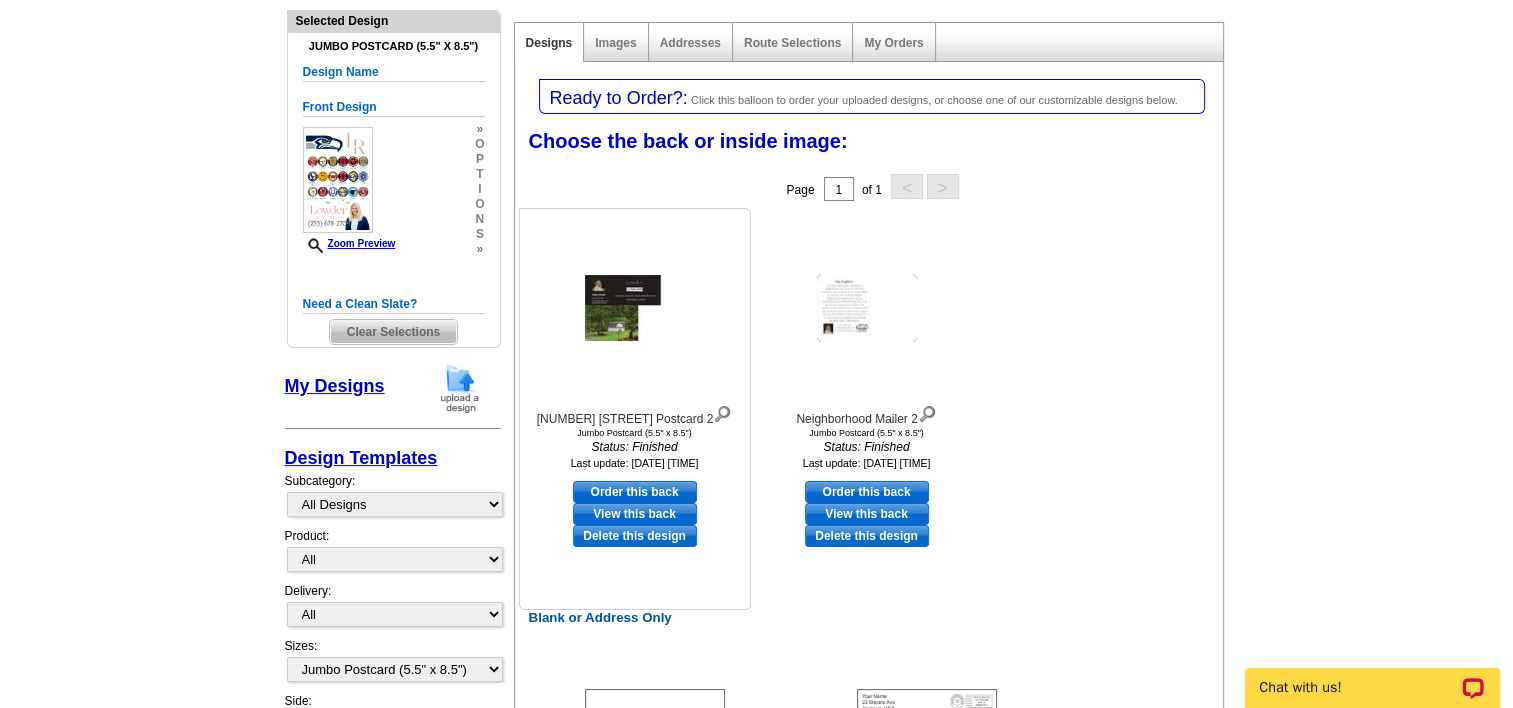 click on "View this back" at bounding box center (635, 514) 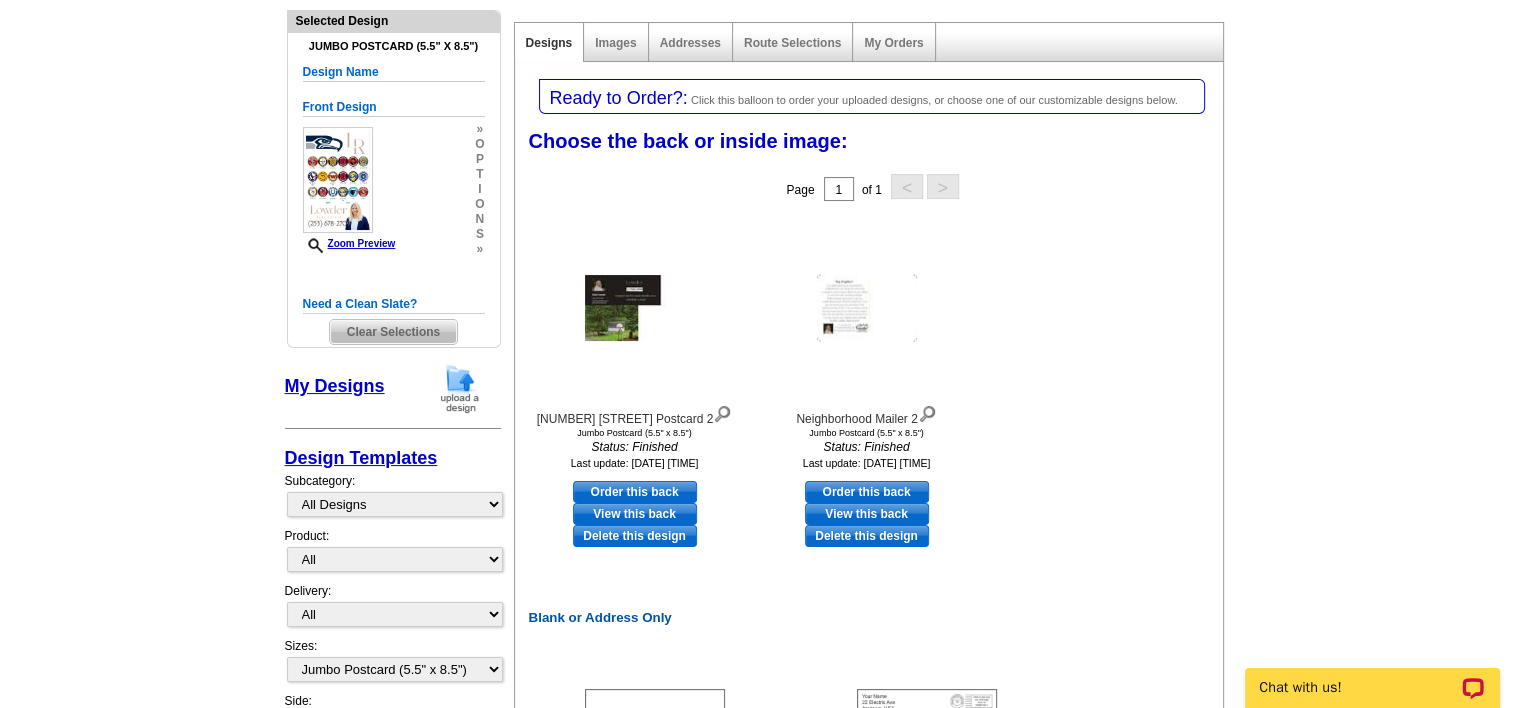 click on "Need Help? call [PHONE],  chat  with support, or have our designers make something custom just for you!
Got it, no need for the selection guide next time.
Show Results
Selected Design
Jumbo Postcard (5.5" x 8.5")
Design Name
Front Design
Zoom Preview
»
o
p
t
i
o
n
s
»
+" at bounding box center (756, 732) 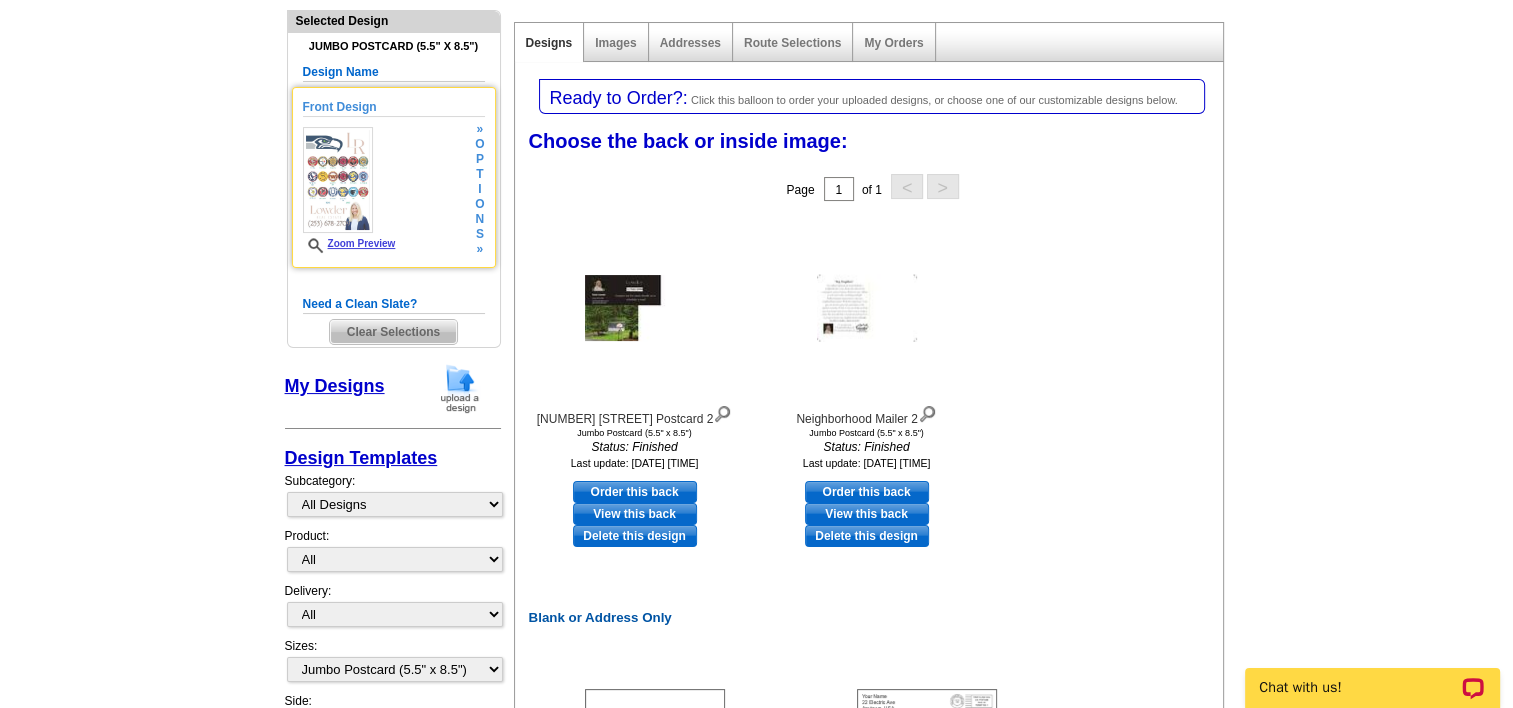 click on "Zoom Preview" at bounding box center [349, 243] 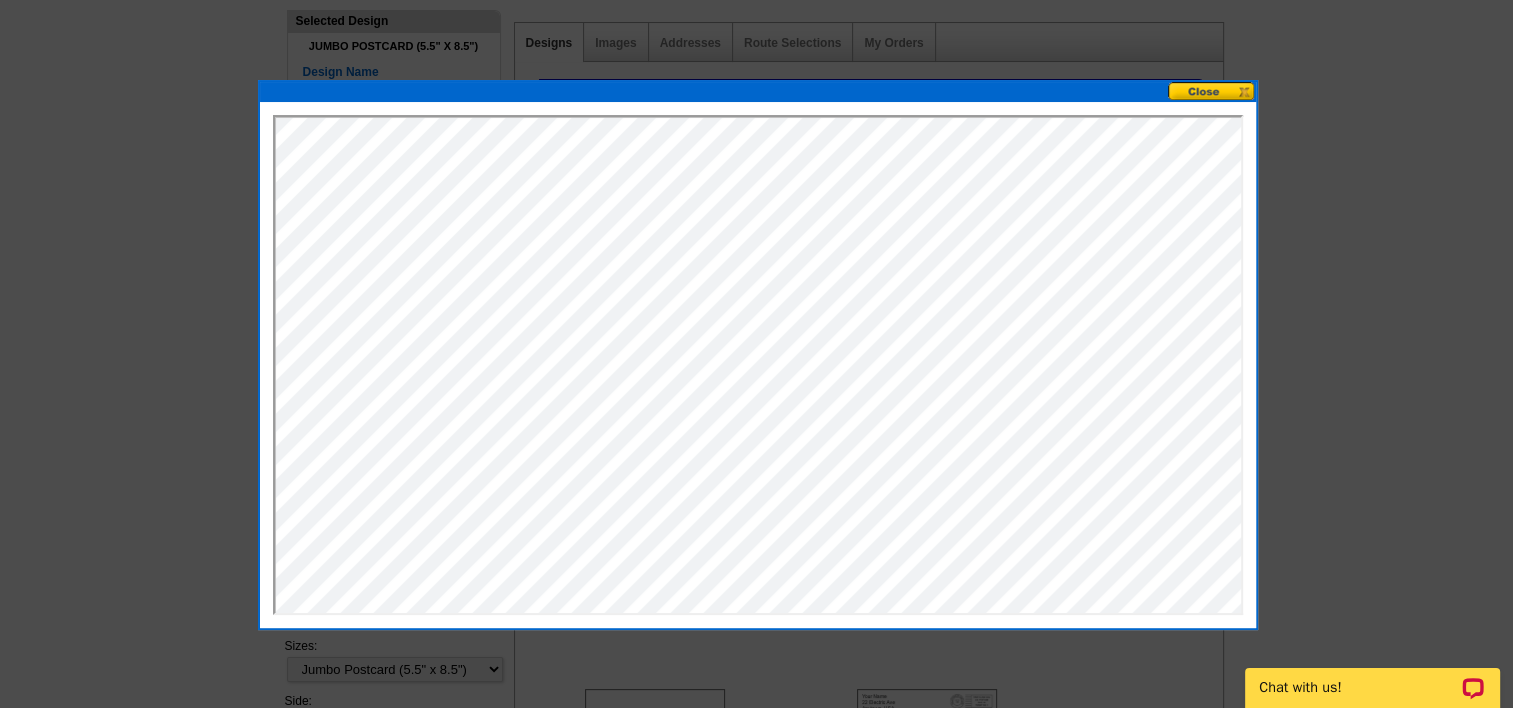 scroll, scrollTop: 0, scrollLeft: 0, axis: both 